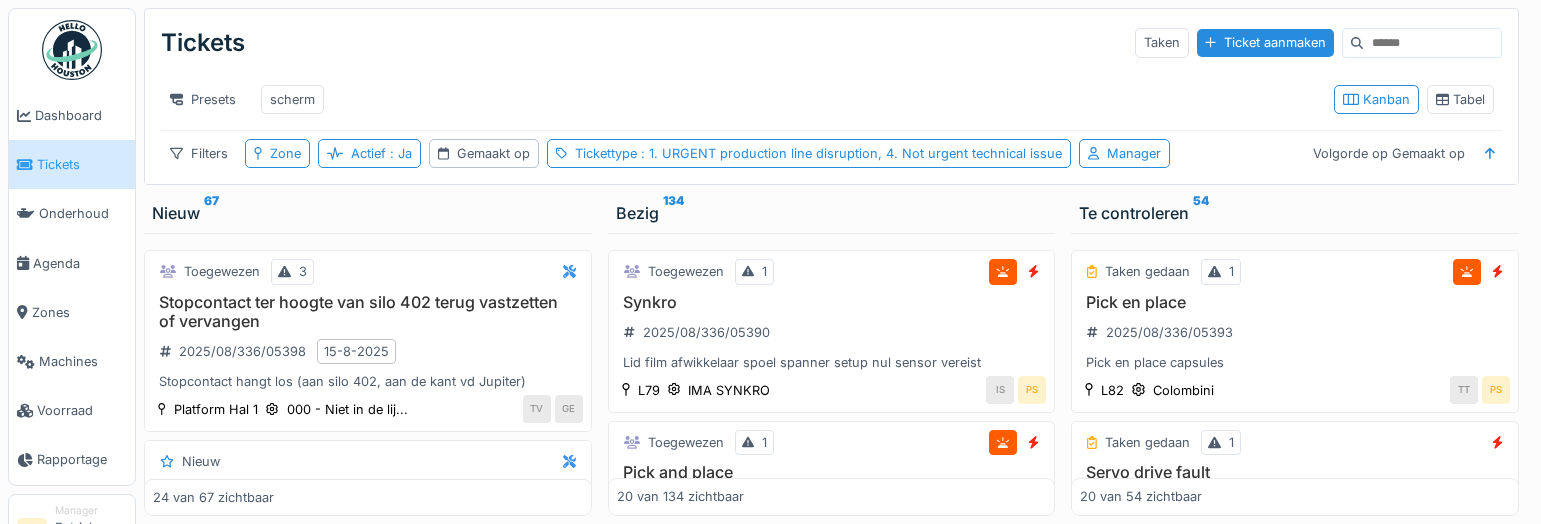scroll, scrollTop: 0, scrollLeft: 0, axis: both 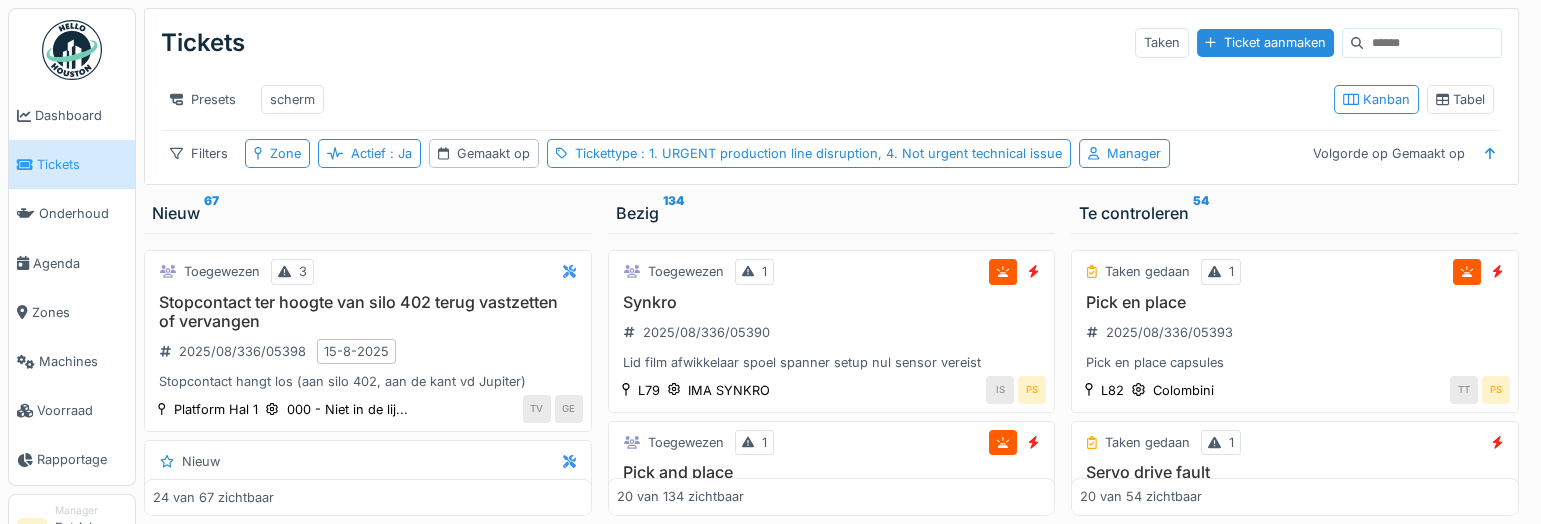 click on "Bezig 134 Toegewezen 1 Synkro  2025/08/336/05390 Lid film afwikkelaar spoel spanner setup nul sensor vereist L79 IMA SYNKRO IS PS Toegewezen 1 Pick and place  2025/08/336/05381 Second capsule in the first row is pulled out during placing in the box. Happen every 2-3 boxes. See attached video and photo. Also there is missing á L81 Corti MK SV Toegewezen 1 Slecht gevormde dozen 2025/08/336/05357 Slecht gevormde dozen L72 Cama CH PS Taken gedaan 1 Weegschaal uitloop 37-10 (w21) open niet 2025/08/336/05347 Elke batch gaat deze niet open  Branderij Brander 1 KB PS Toegewezen 1 Toevoer dozen komen meestal niet op positie 2025/08/336/05349 Toevoer dozen komen meestal niet op positie L82 Grandi QS PS Toegewezen 1 Koffie geblokkeerd komt te weinig in koffietoevoer 2025/08/336/05338 Koffie geblokkeerd  L75 IMA PADSMACHINE B AZ SV Toegewezen 2 kaders ophangen in bureau( [PERSON], [PERSON], [PERSON]) 2025/08/336/05312 14-8-2025 Beyers Koffie 000 - Niet in de lij... JV GE Toegewezen 1 Ombouw 227g gemalen naar 500g bonen L67 CV" at bounding box center (832, 358) 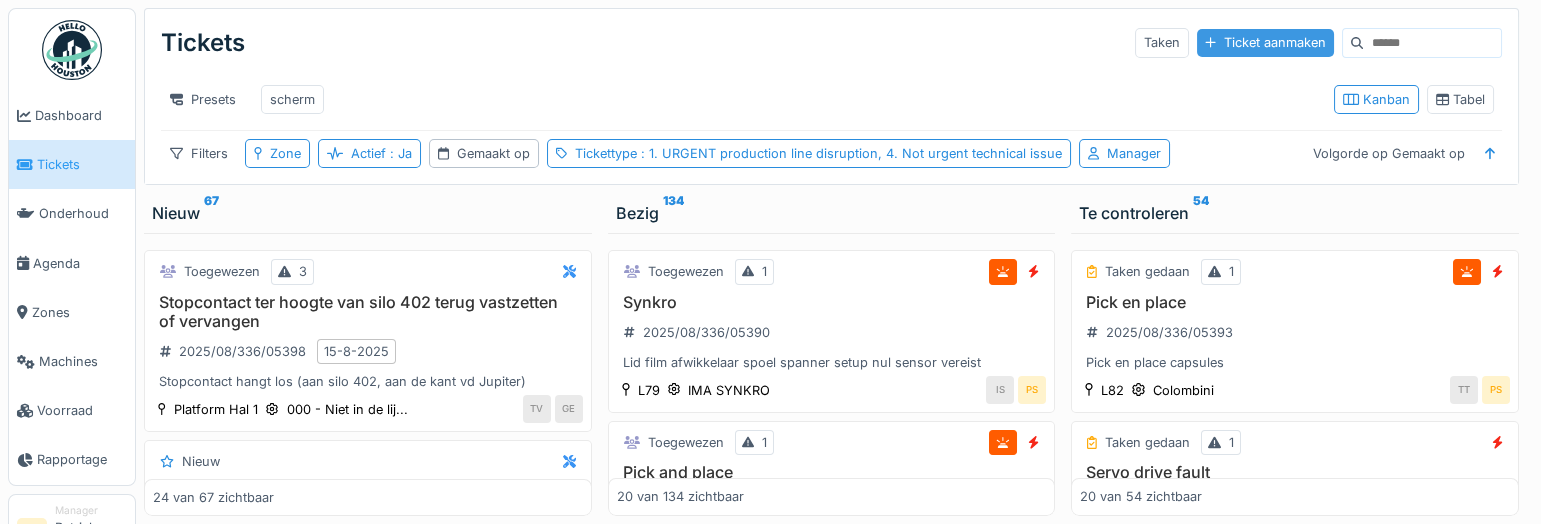 click on "Ticket aanmaken" at bounding box center (1265, 42) 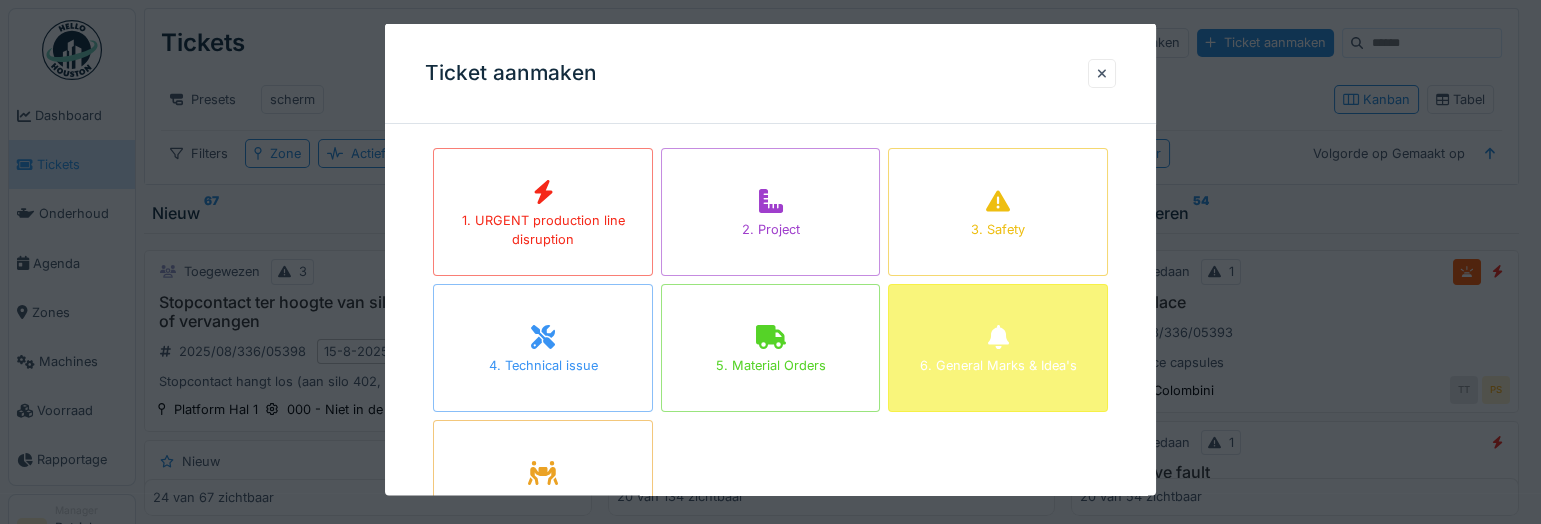 click on "6. General Marks & Idea's" at bounding box center [998, 348] 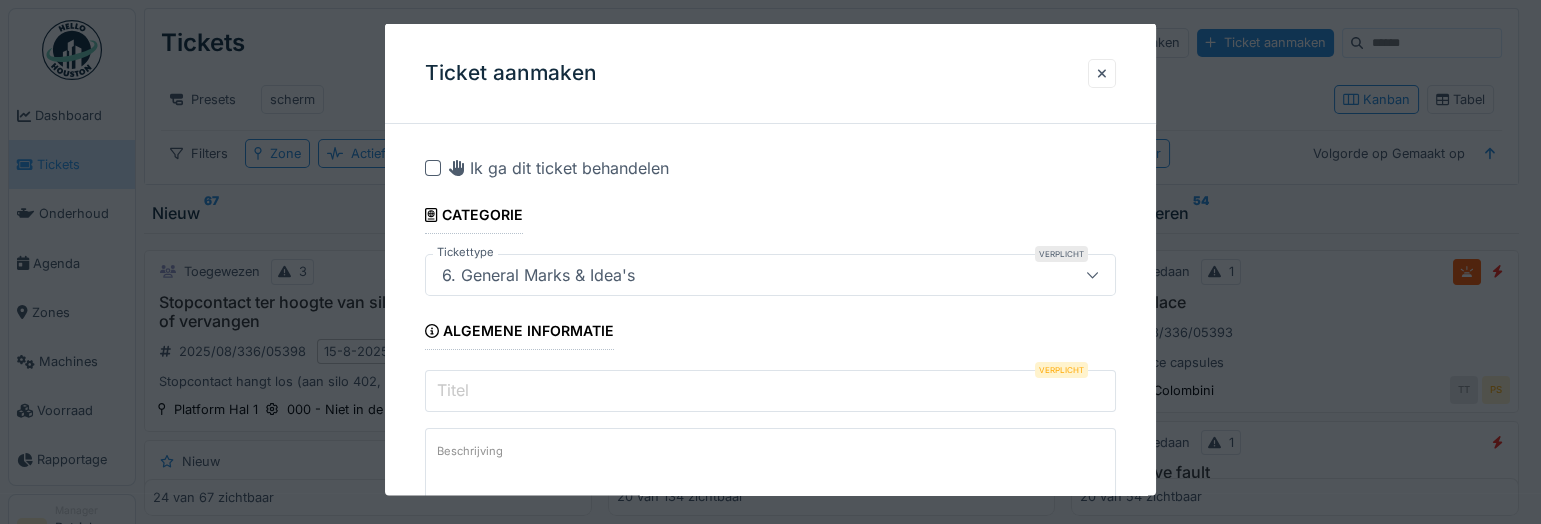 click on "Titel" at bounding box center [770, 391] 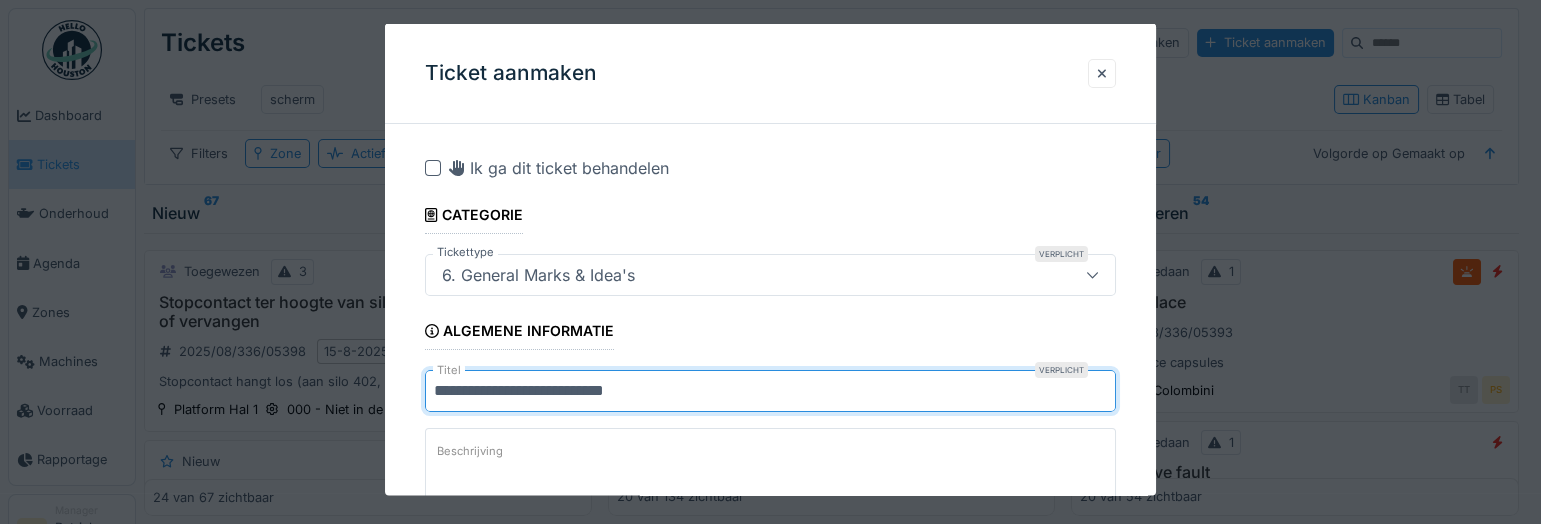 type on "**********" 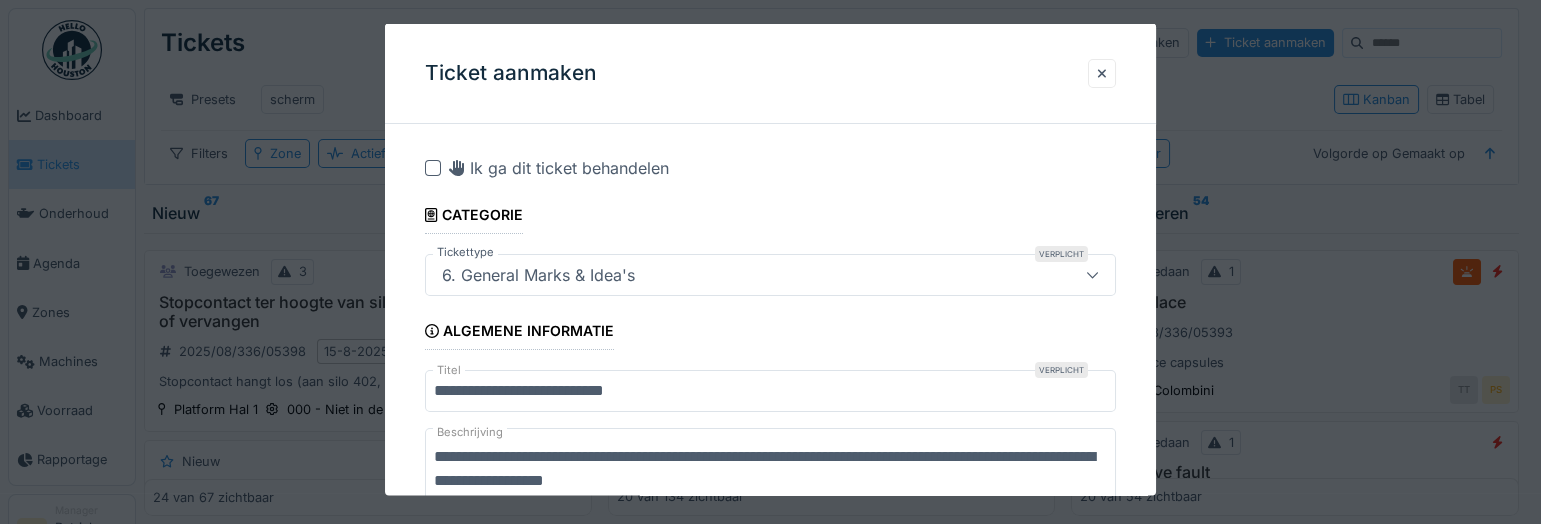 scroll, scrollTop: 5, scrollLeft: 0, axis: vertical 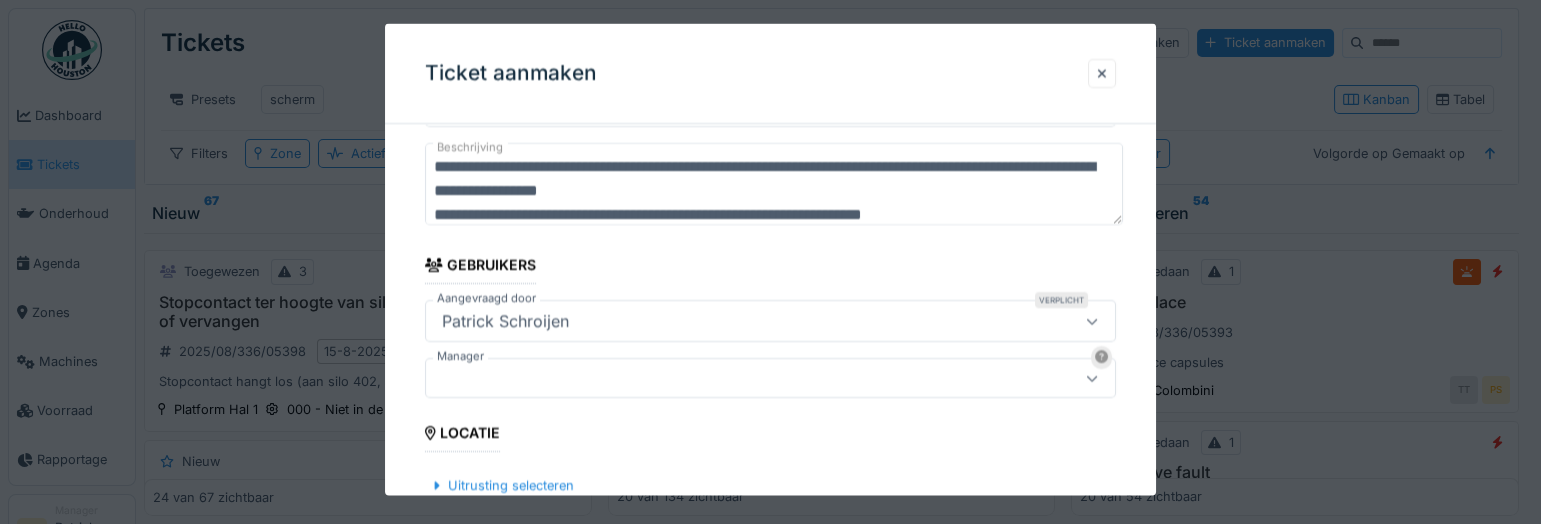 click on "**********" at bounding box center (770, 567) 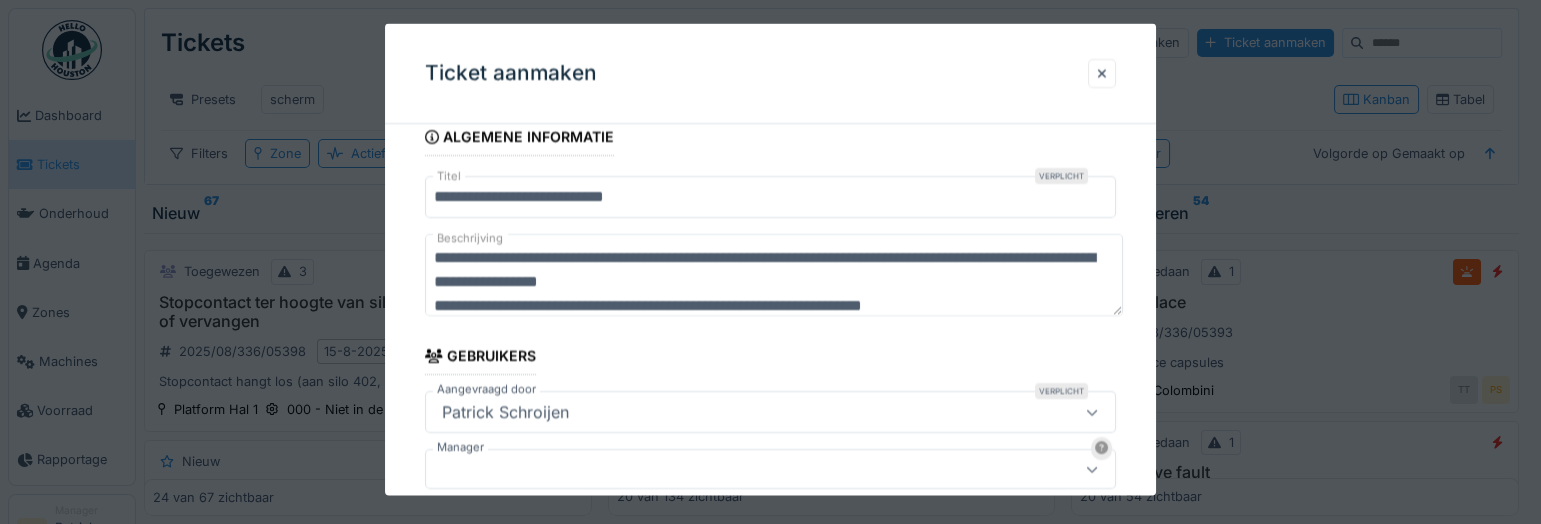 click on "**********" at bounding box center [773, 275] 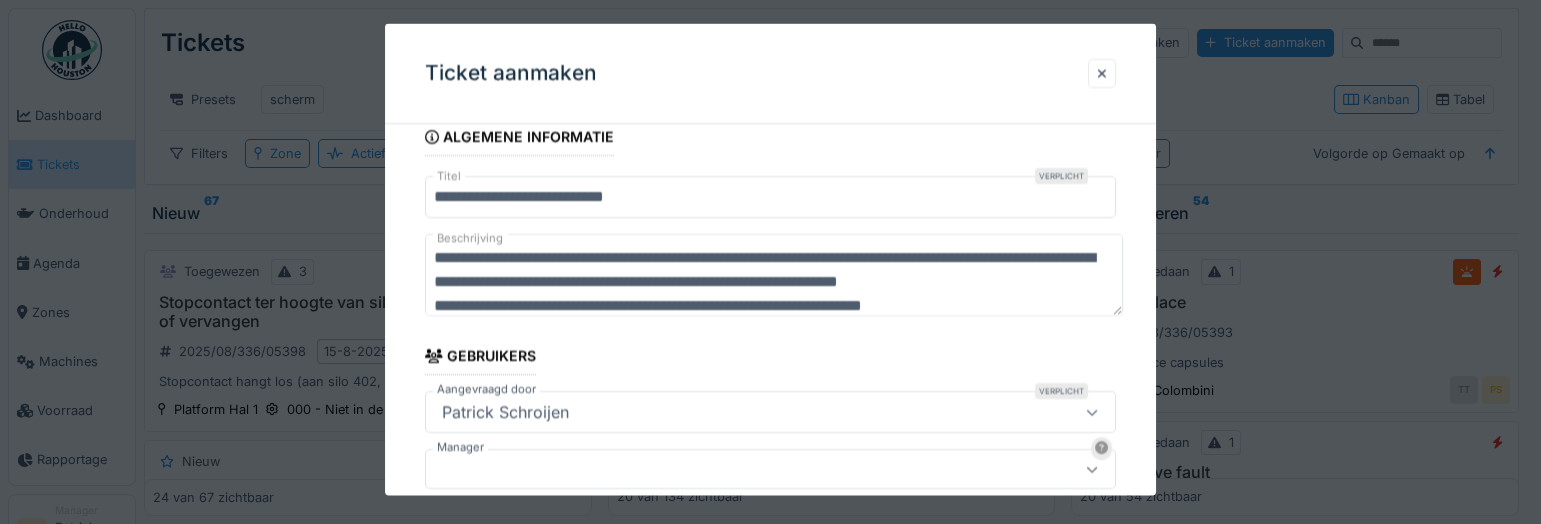 click on "**********" at bounding box center (773, 275) 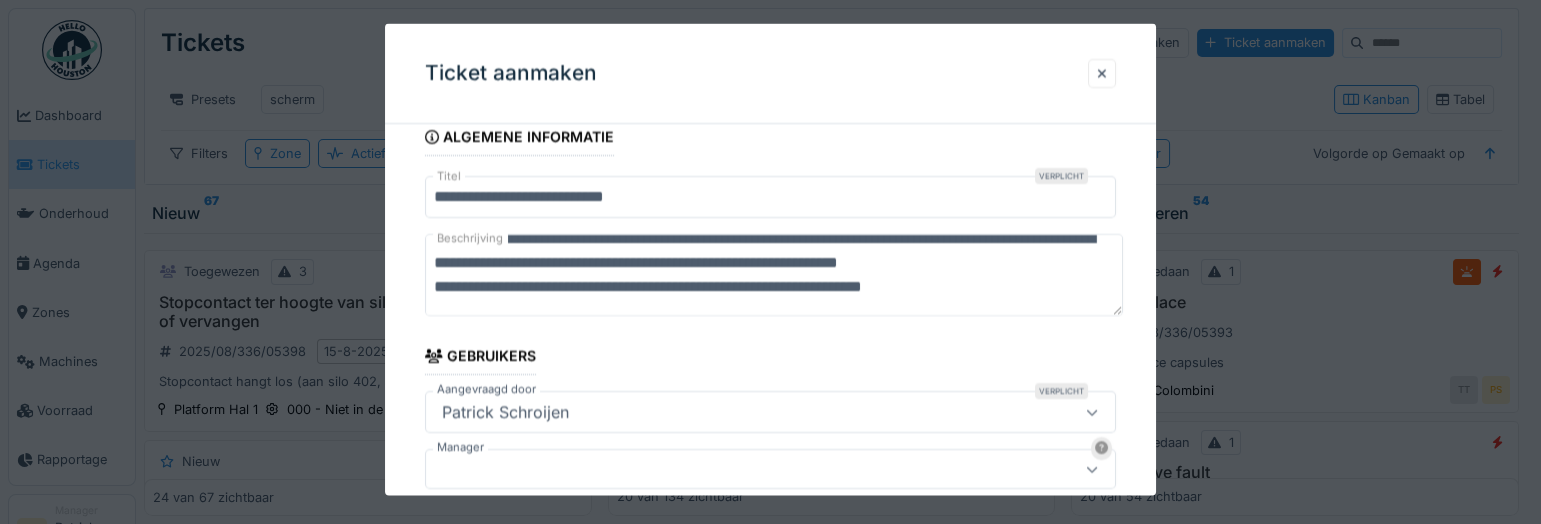 scroll, scrollTop: 103, scrollLeft: 0, axis: vertical 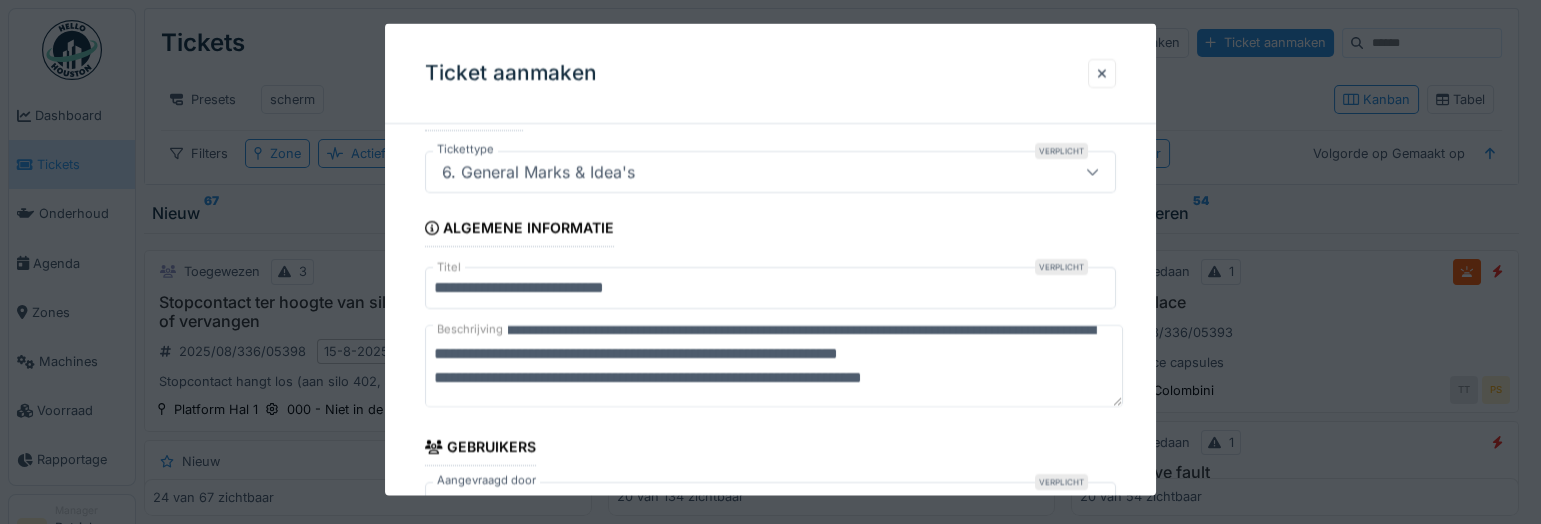 click on "**********" at bounding box center (773, 366) 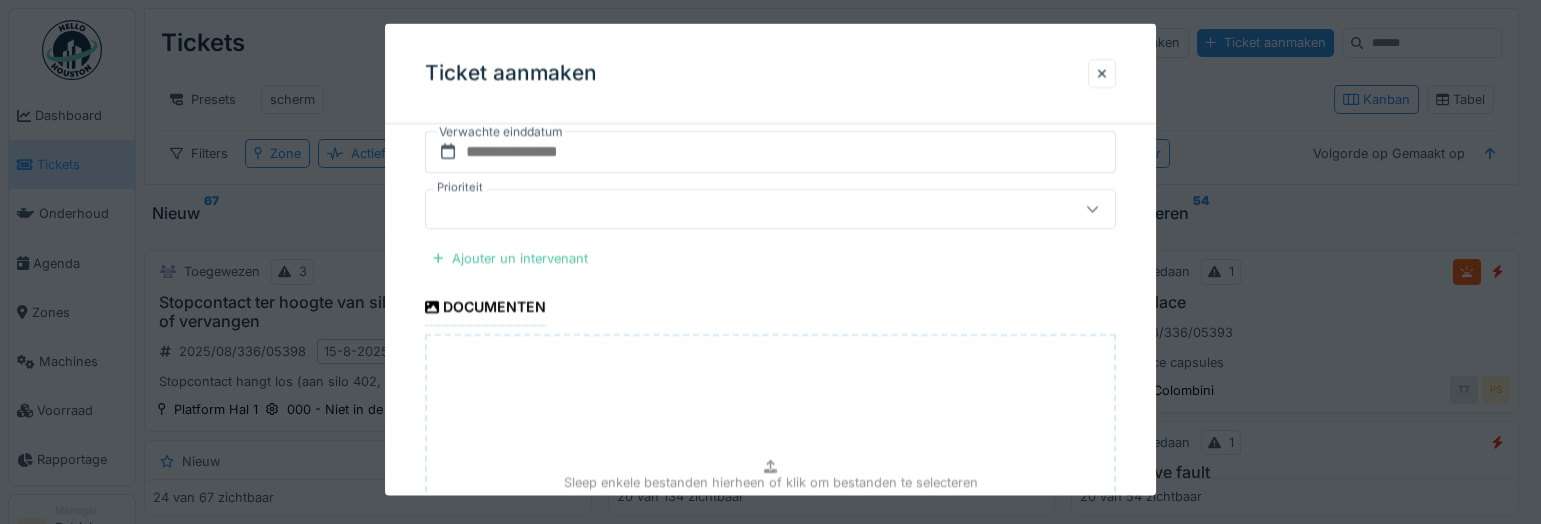 scroll, scrollTop: 558, scrollLeft: 0, axis: vertical 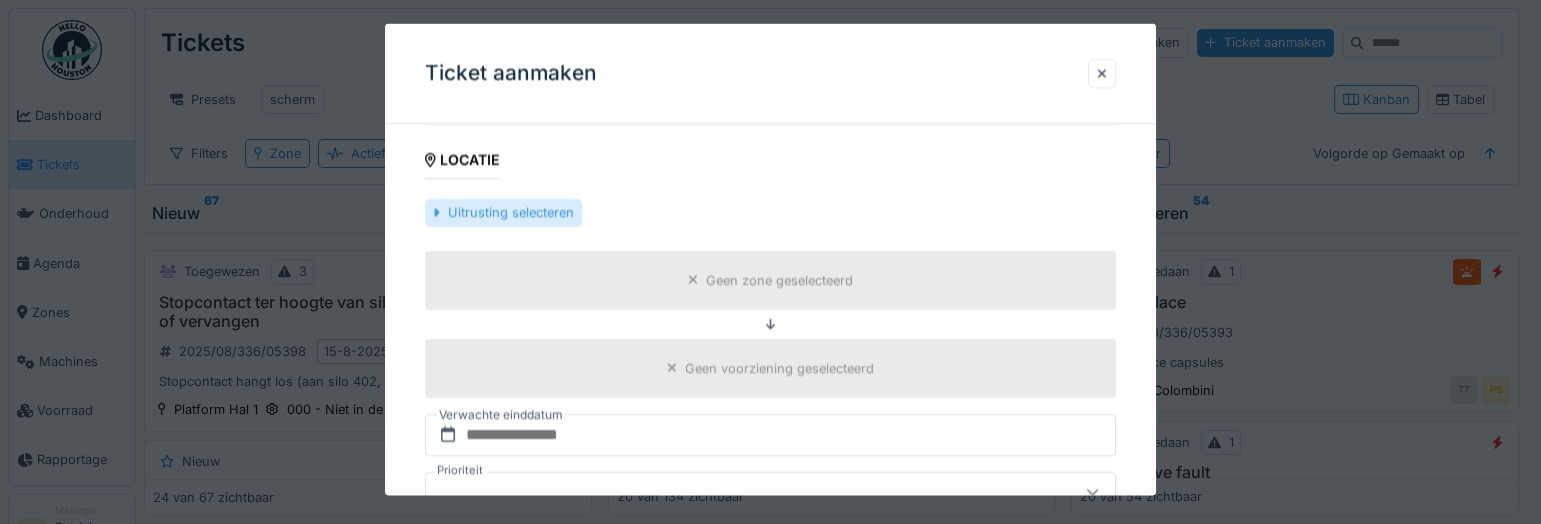 type on "**********" 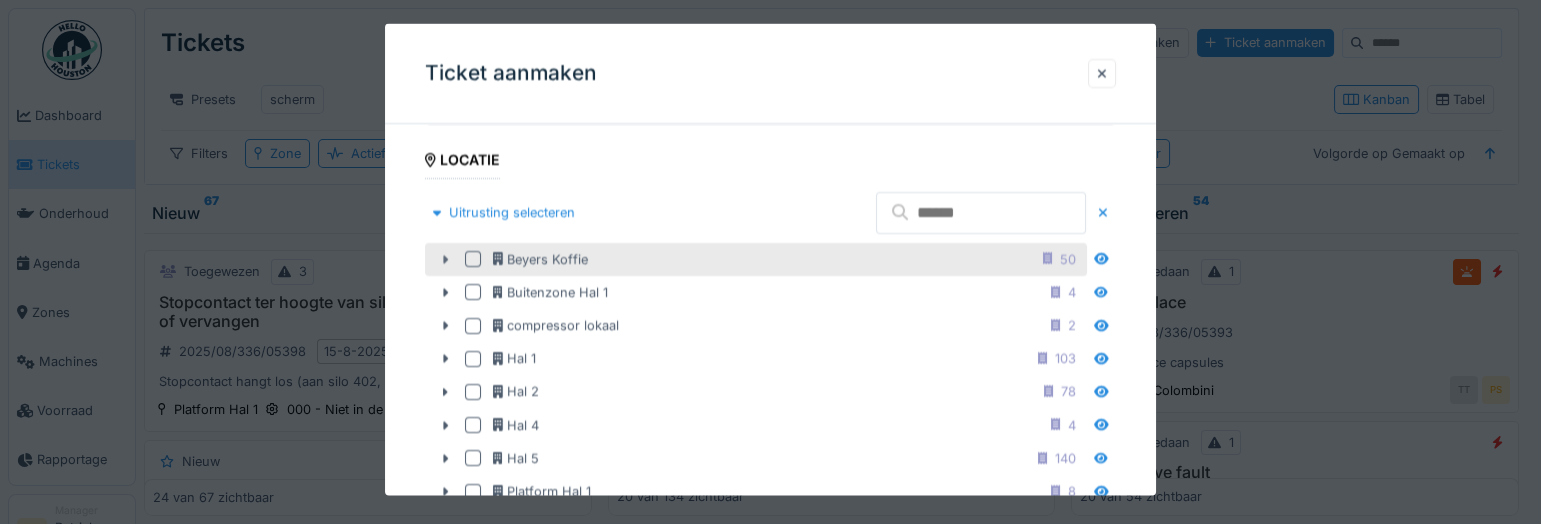 click 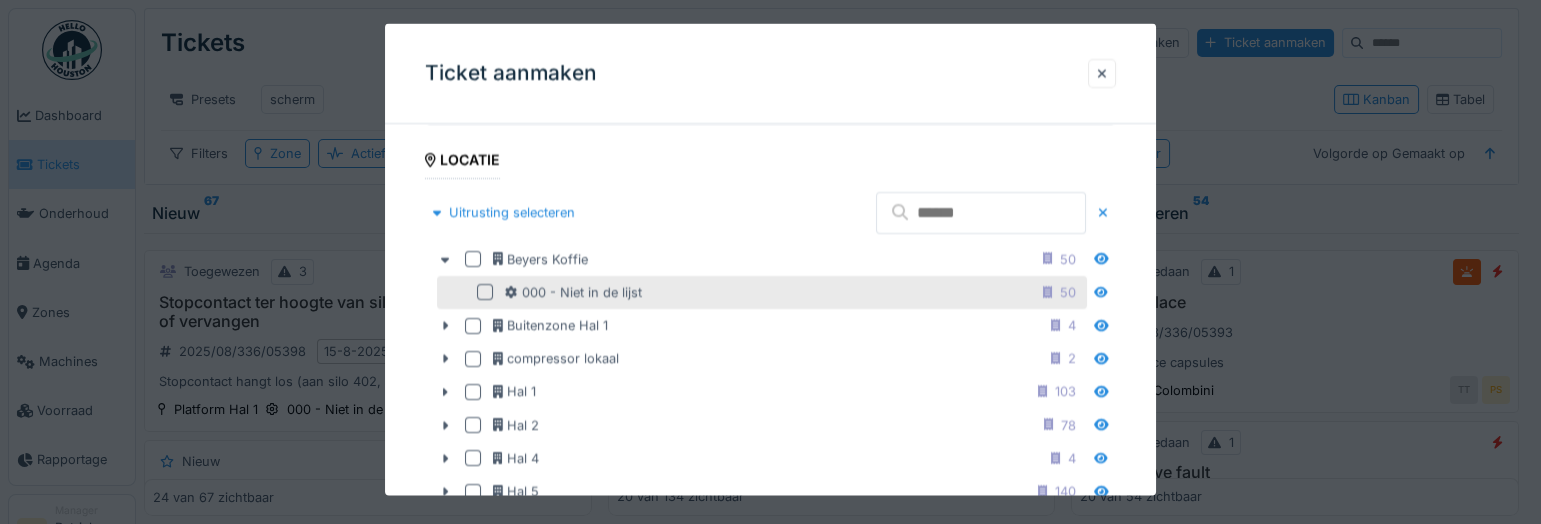 click at bounding box center (489, 292) 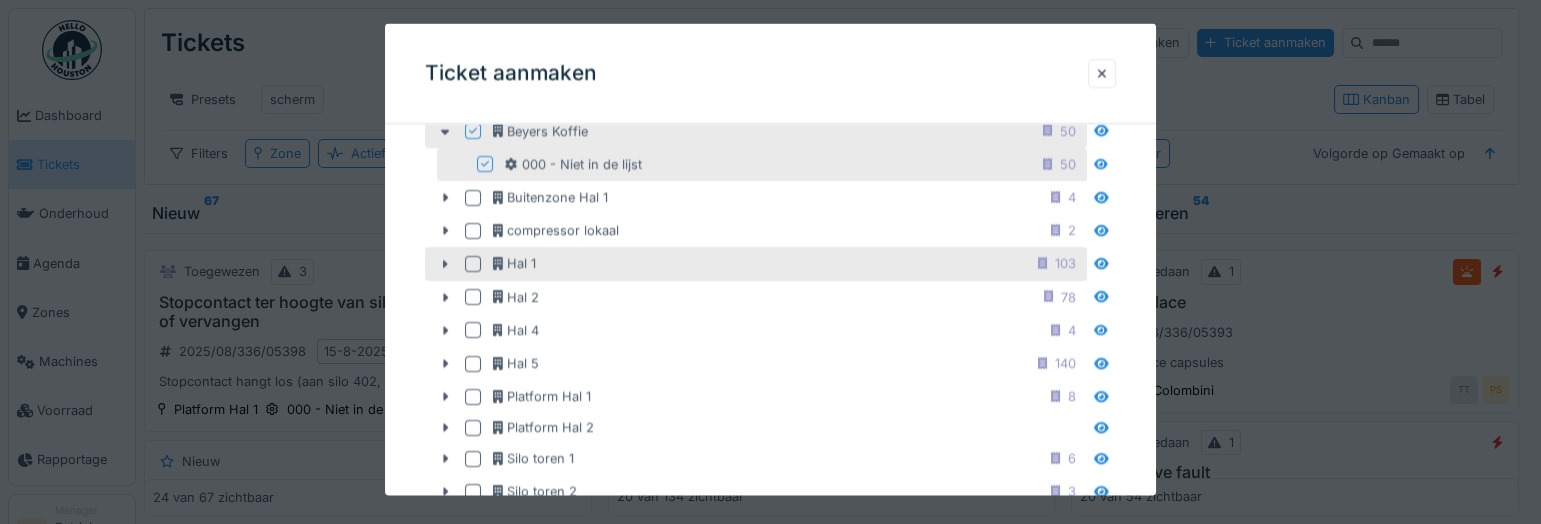 scroll, scrollTop: 740, scrollLeft: 0, axis: vertical 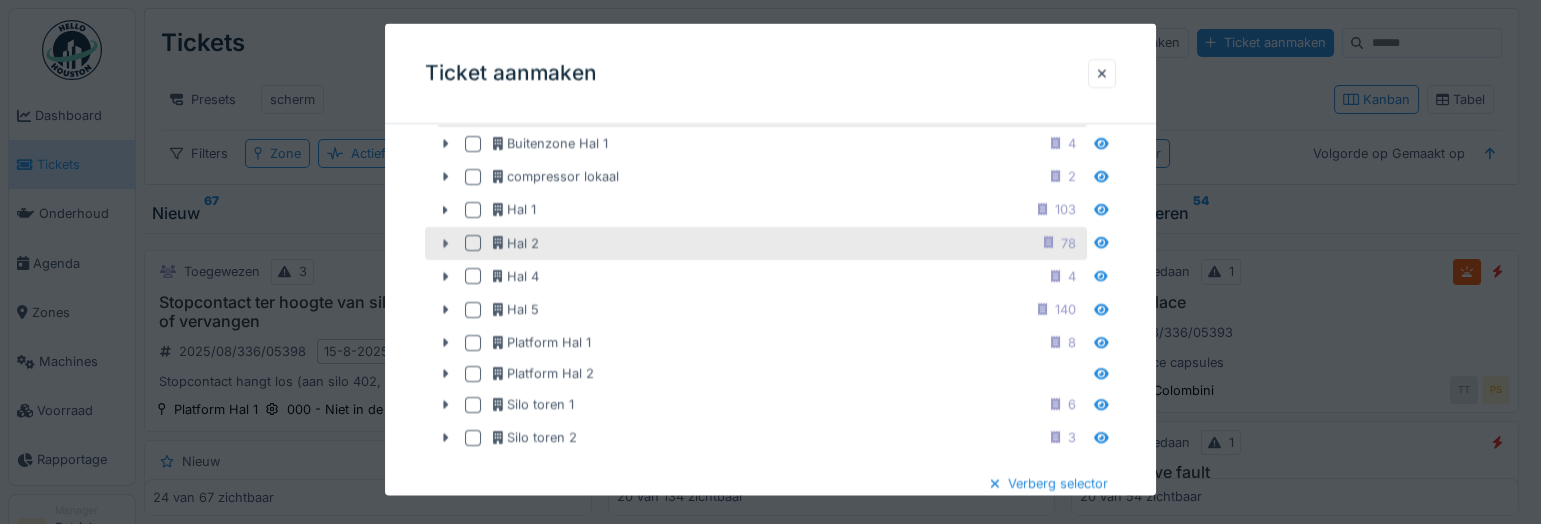 click 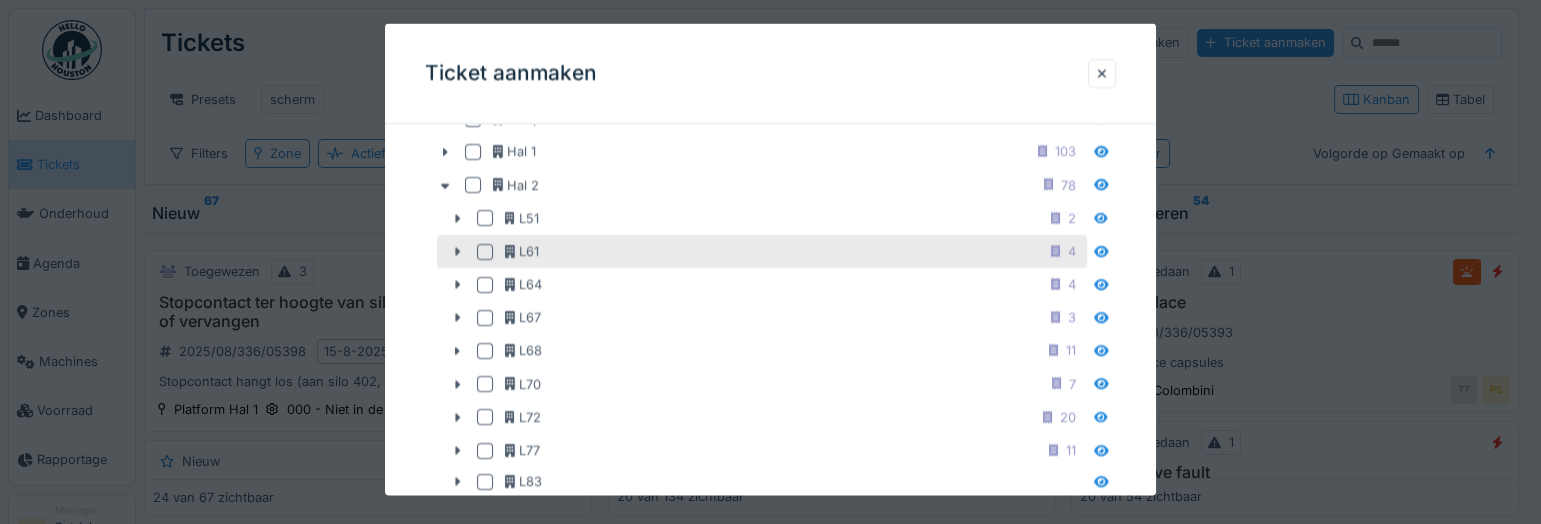 scroll, scrollTop: 1103, scrollLeft: 0, axis: vertical 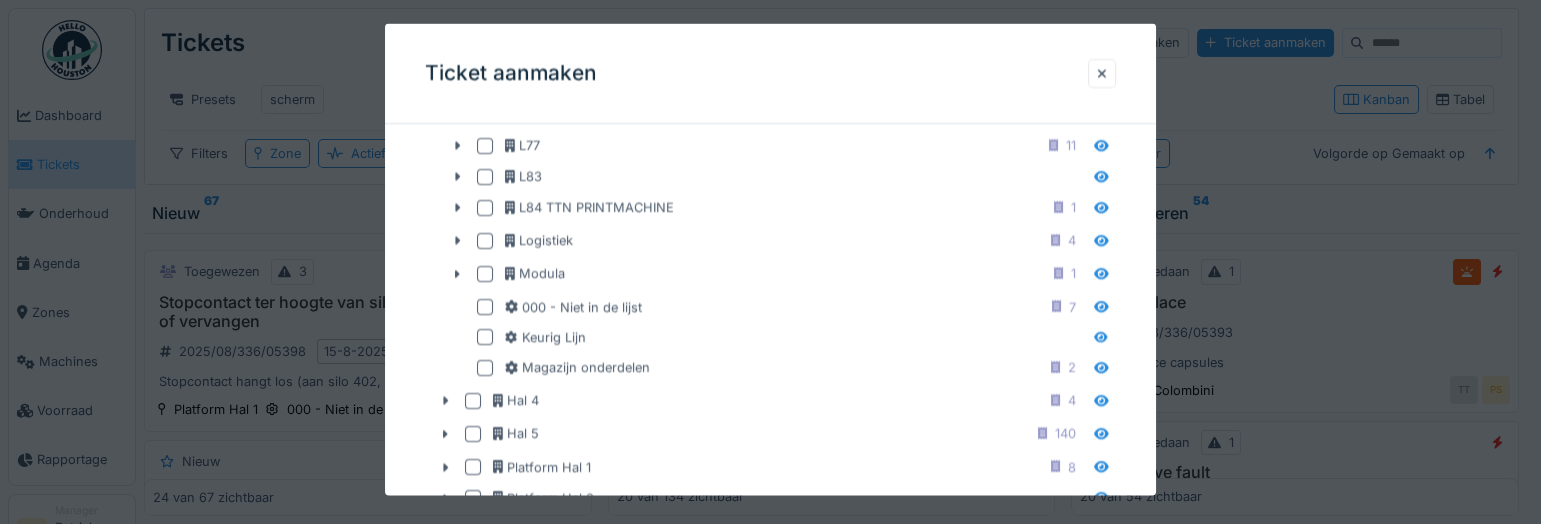 click on "**********" at bounding box center (770, 240) 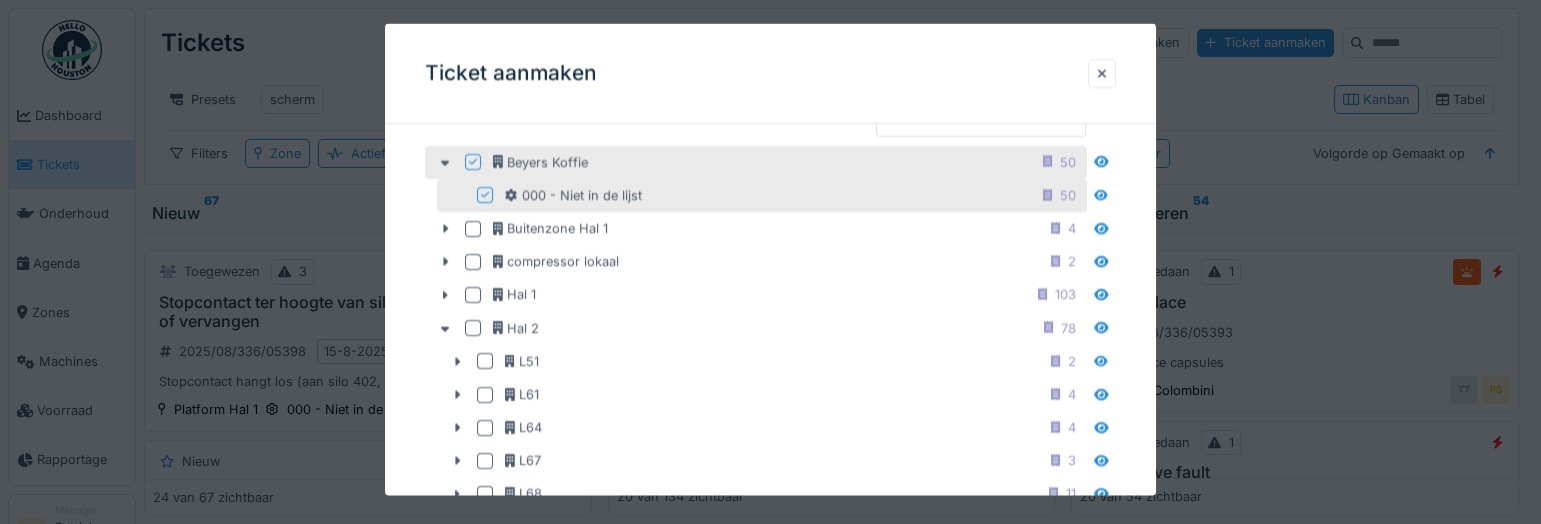 scroll, scrollTop: 558, scrollLeft: 0, axis: vertical 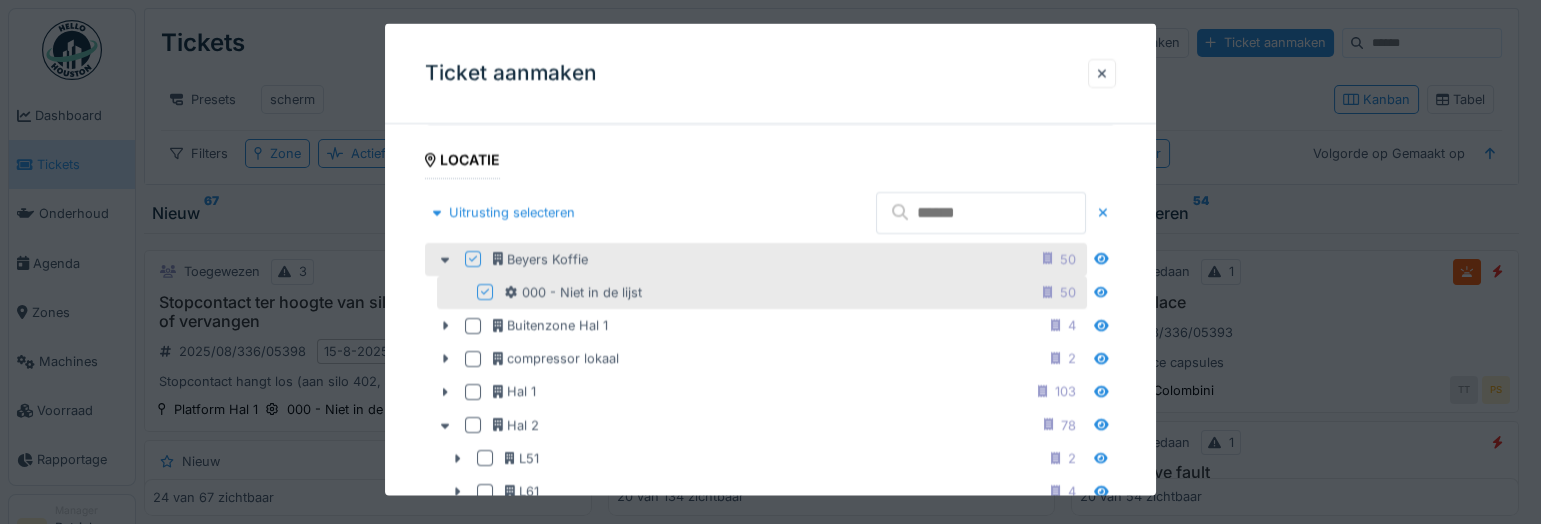 click on "**********" at bounding box center (770, 785) 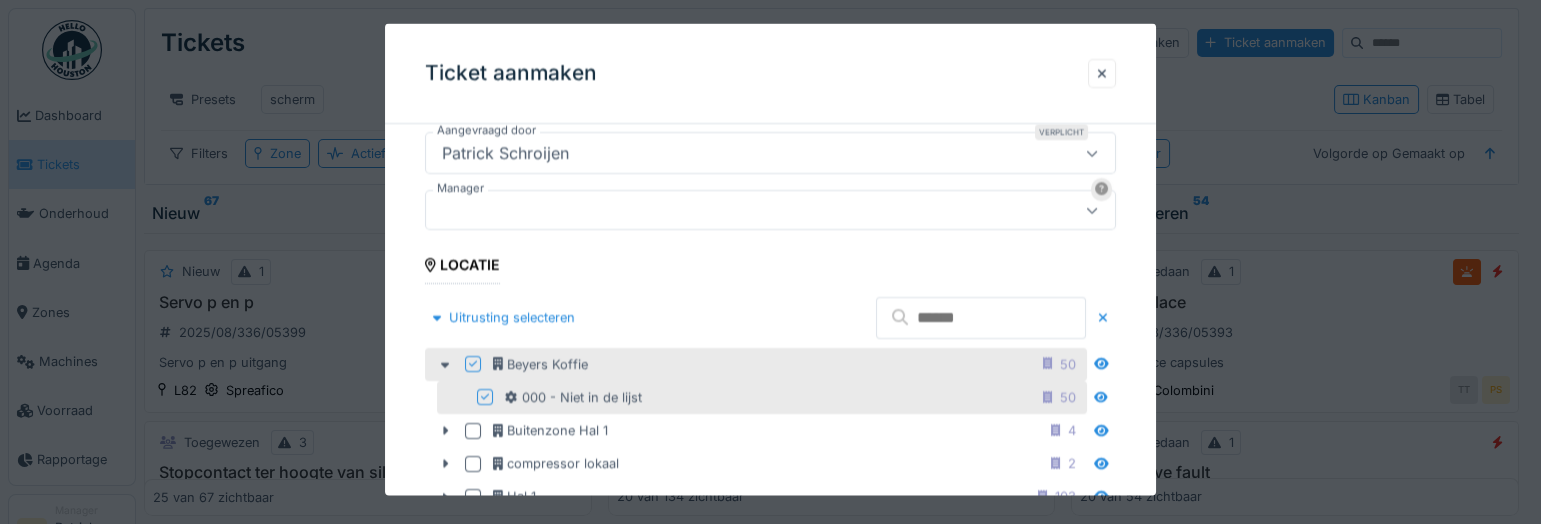 scroll, scrollTop: 454, scrollLeft: 0, axis: vertical 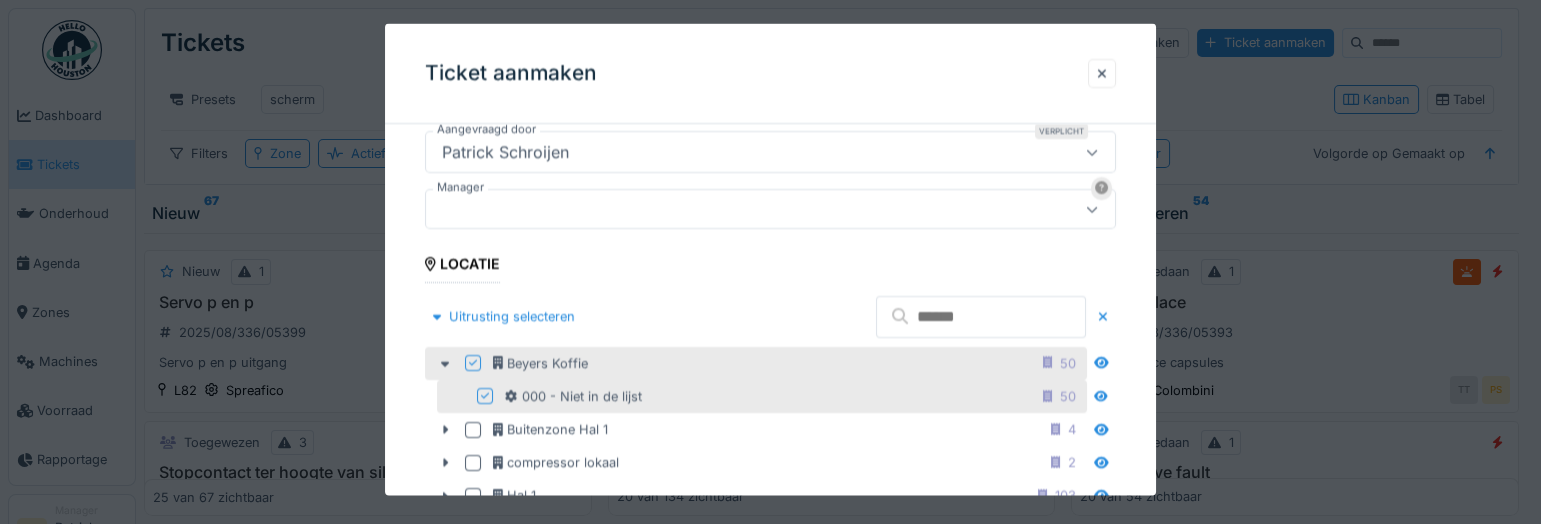 click at bounding box center (736, 209) 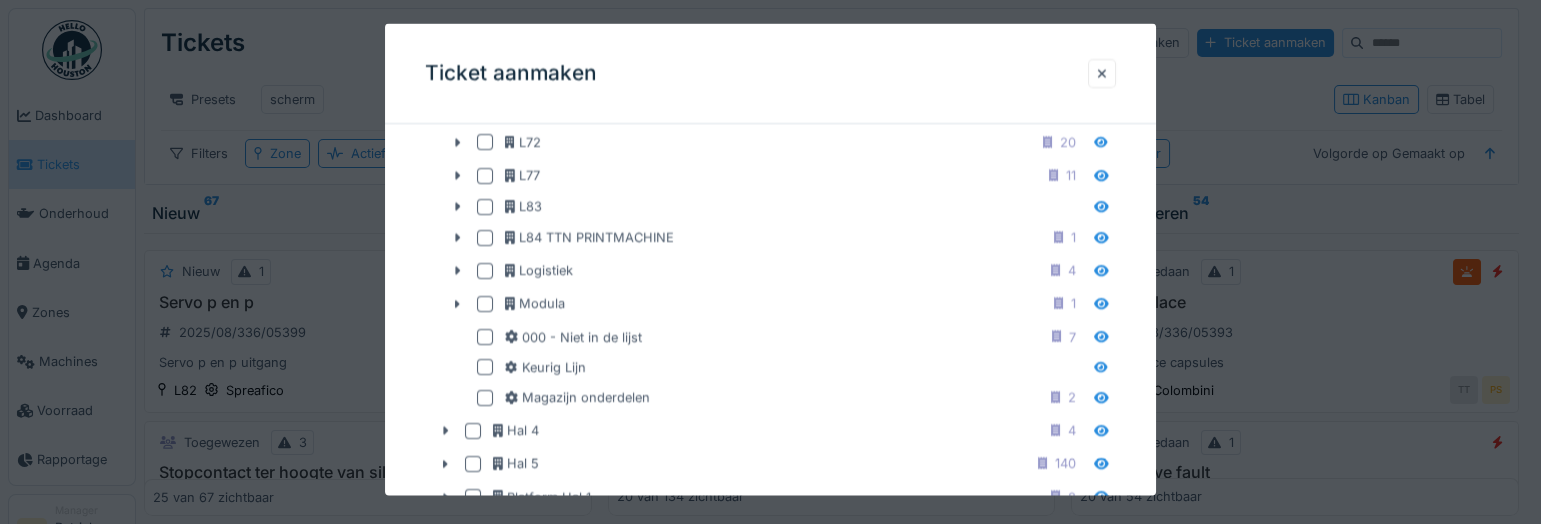 scroll, scrollTop: 356, scrollLeft: 0, axis: vertical 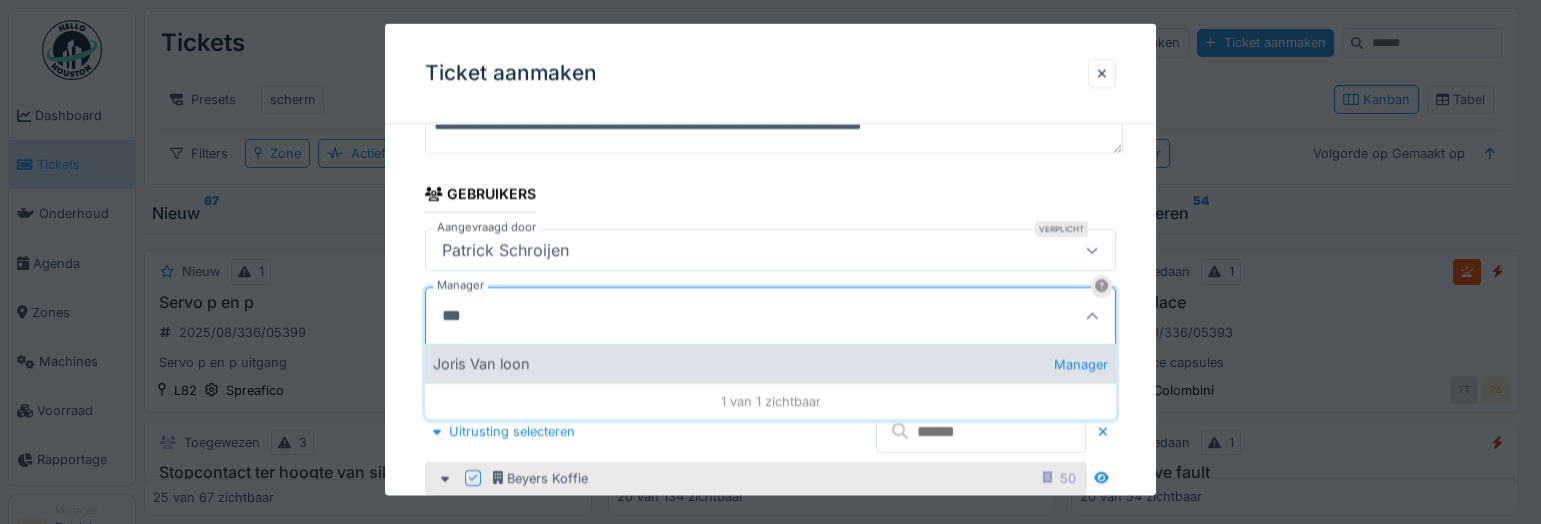 type on "***" 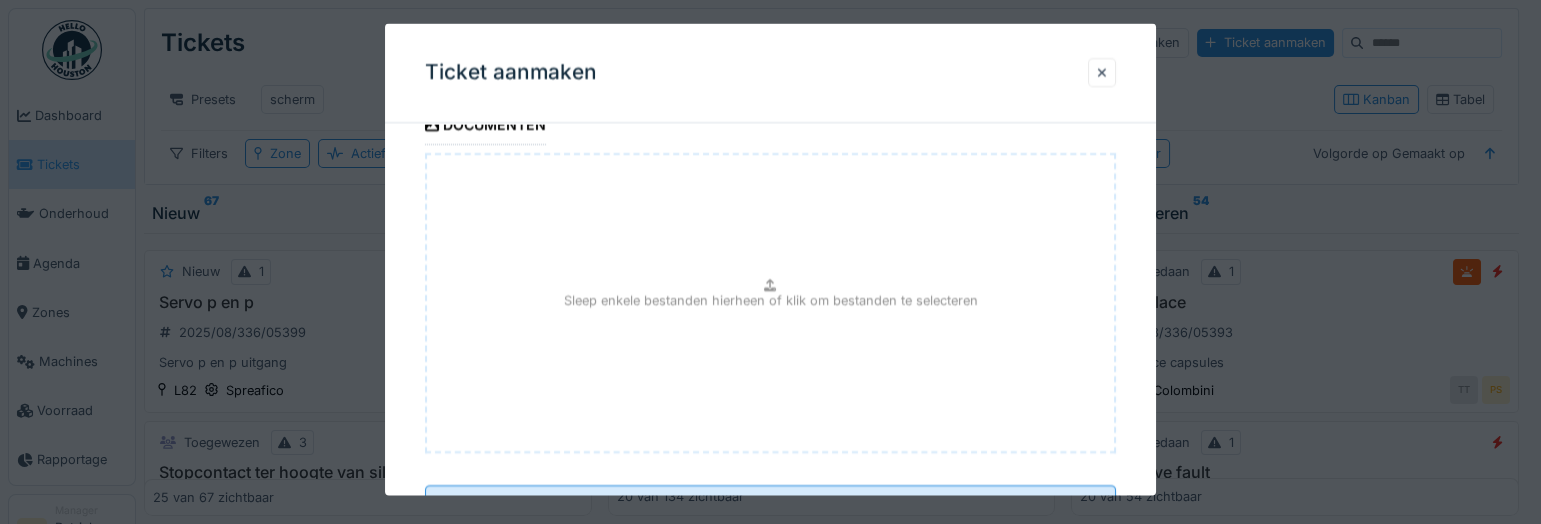 scroll, scrollTop: 2043, scrollLeft: 0, axis: vertical 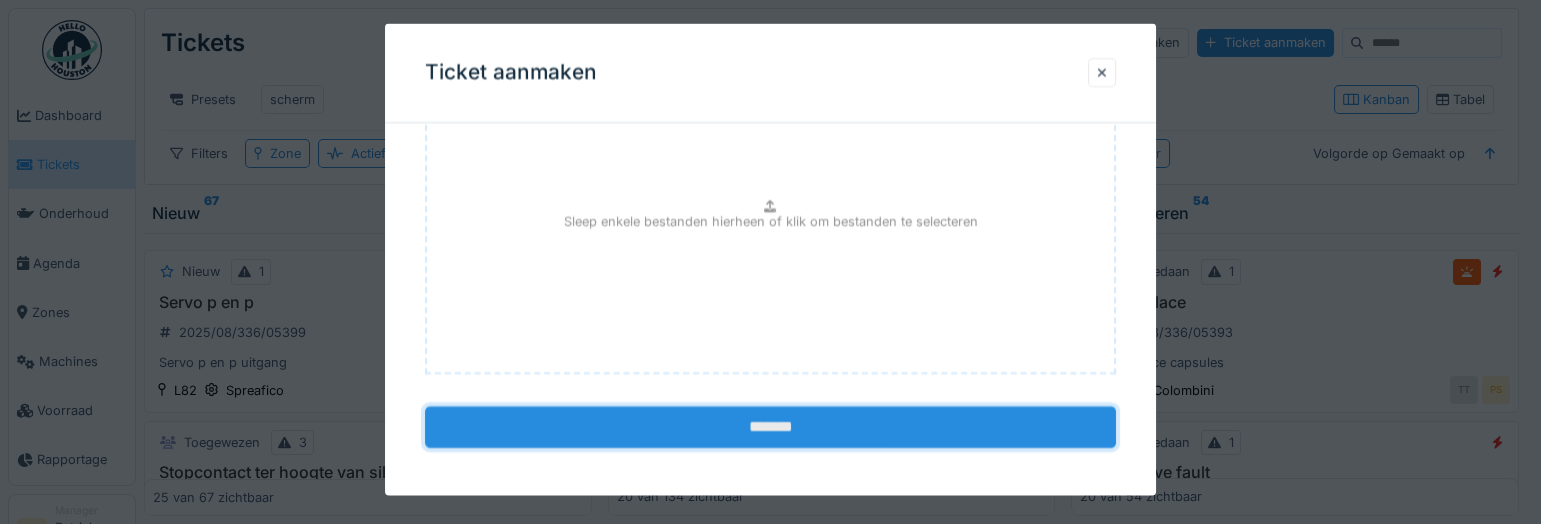click on "*******" at bounding box center [770, 427] 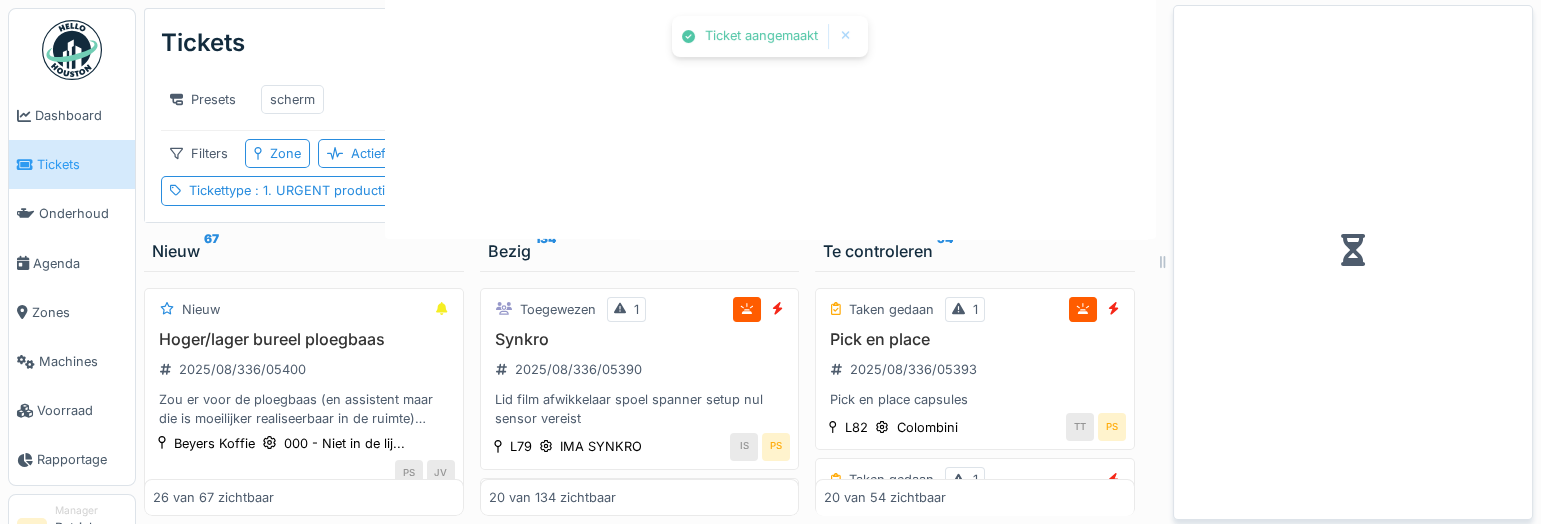scroll, scrollTop: 0, scrollLeft: 0, axis: both 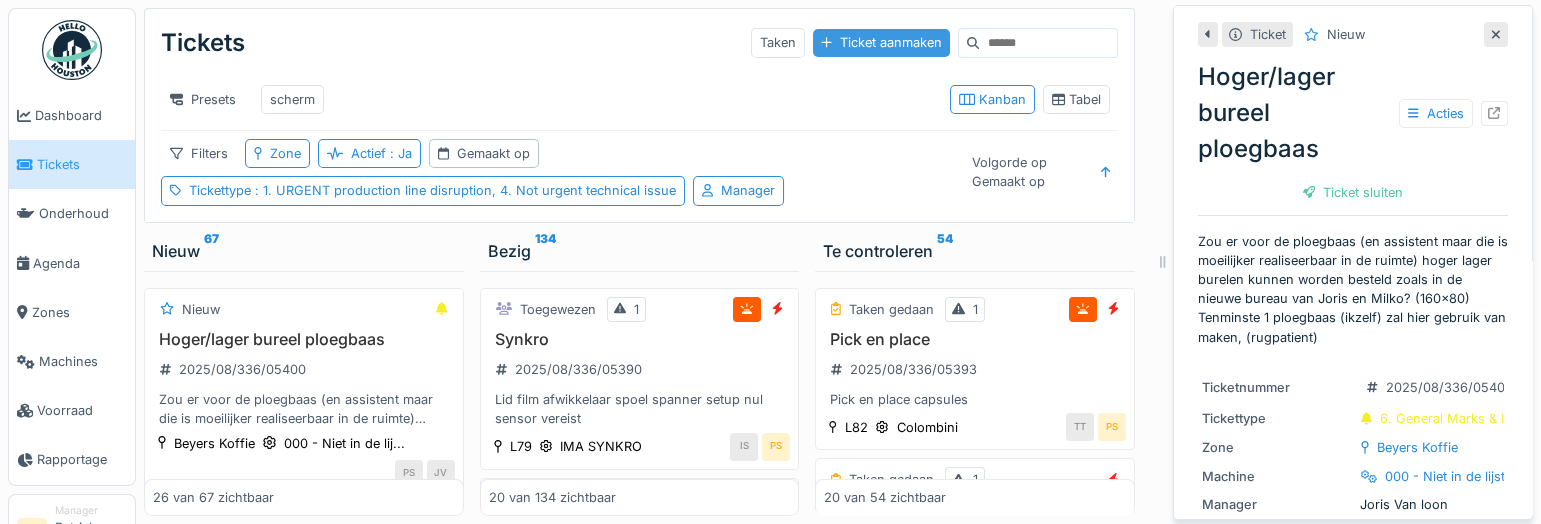 click on "Ticket aanmaken" at bounding box center (881, 42) 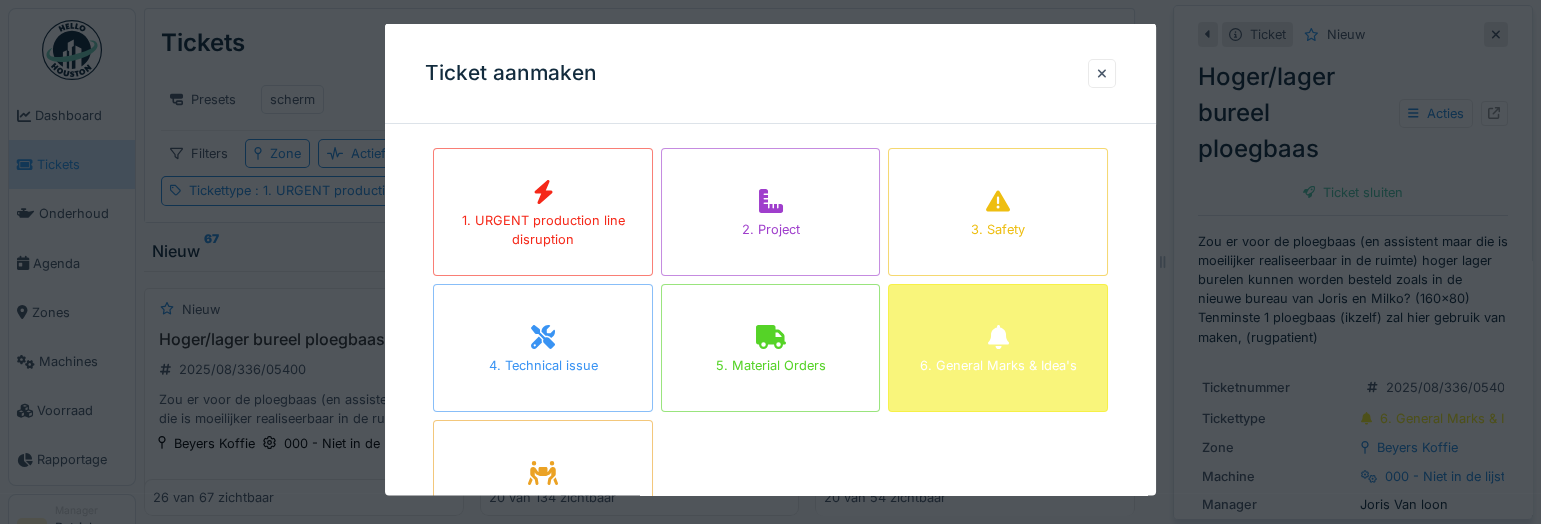 click on "6. General Marks & Idea's" at bounding box center [998, 365] 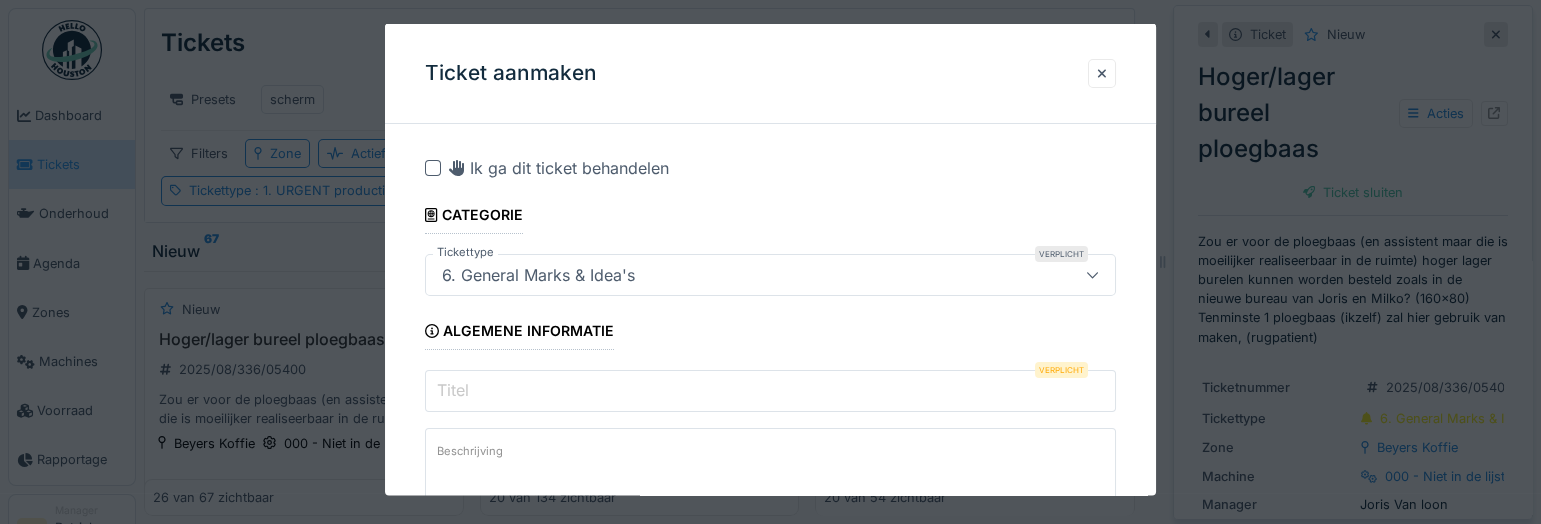 scroll, scrollTop: 90, scrollLeft: 0, axis: vertical 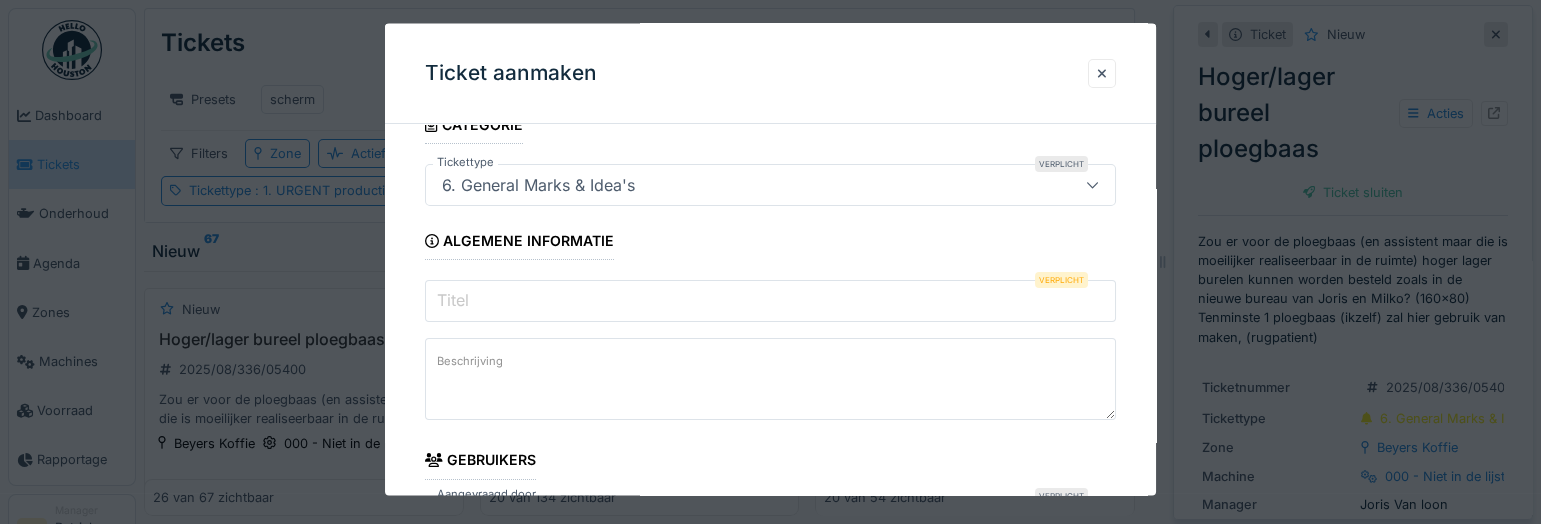 click on "Titel" at bounding box center (770, 301) 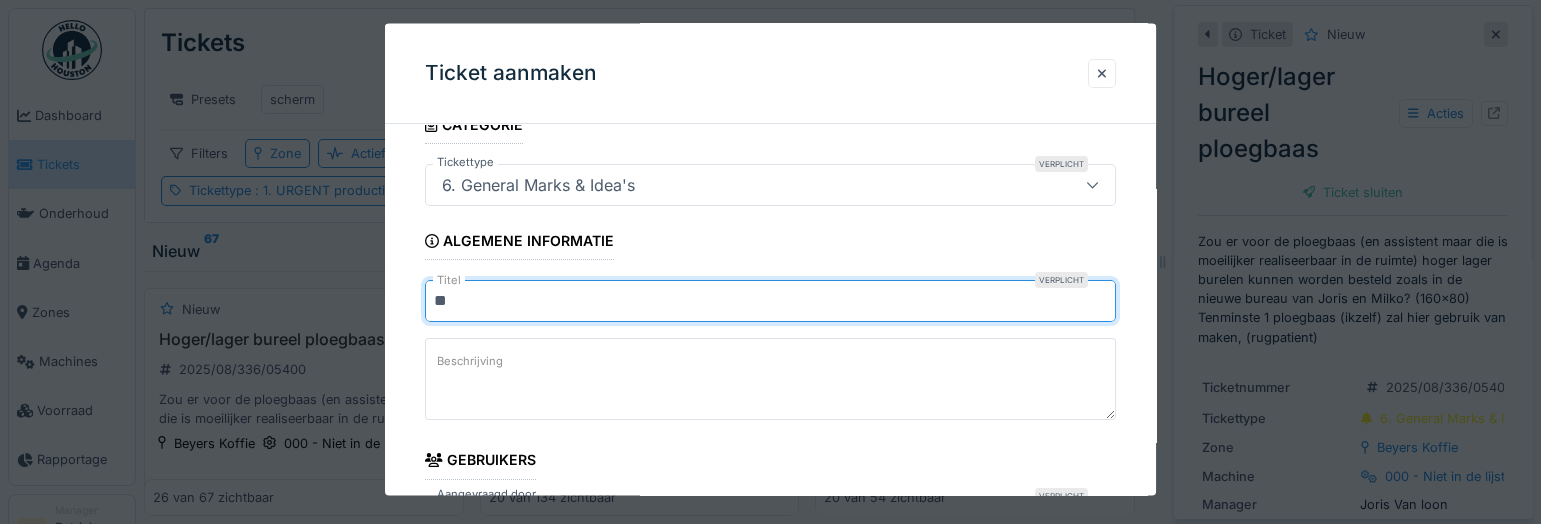 type on "*" 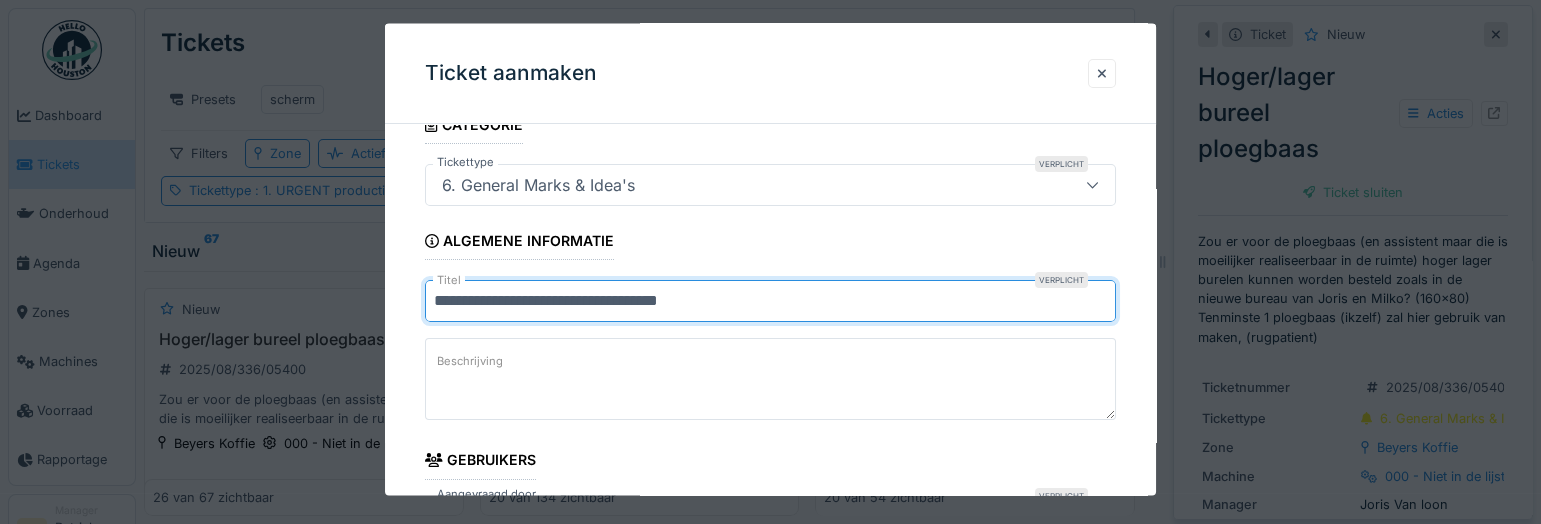 type on "**********" 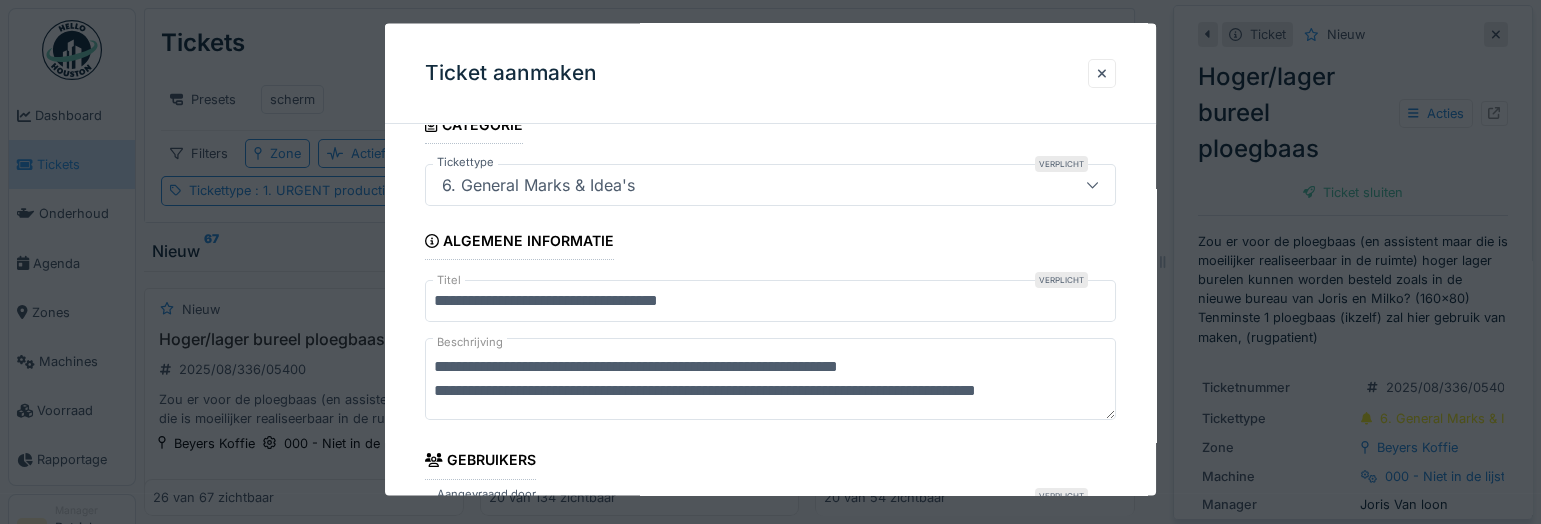 scroll, scrollTop: 5, scrollLeft: 0, axis: vertical 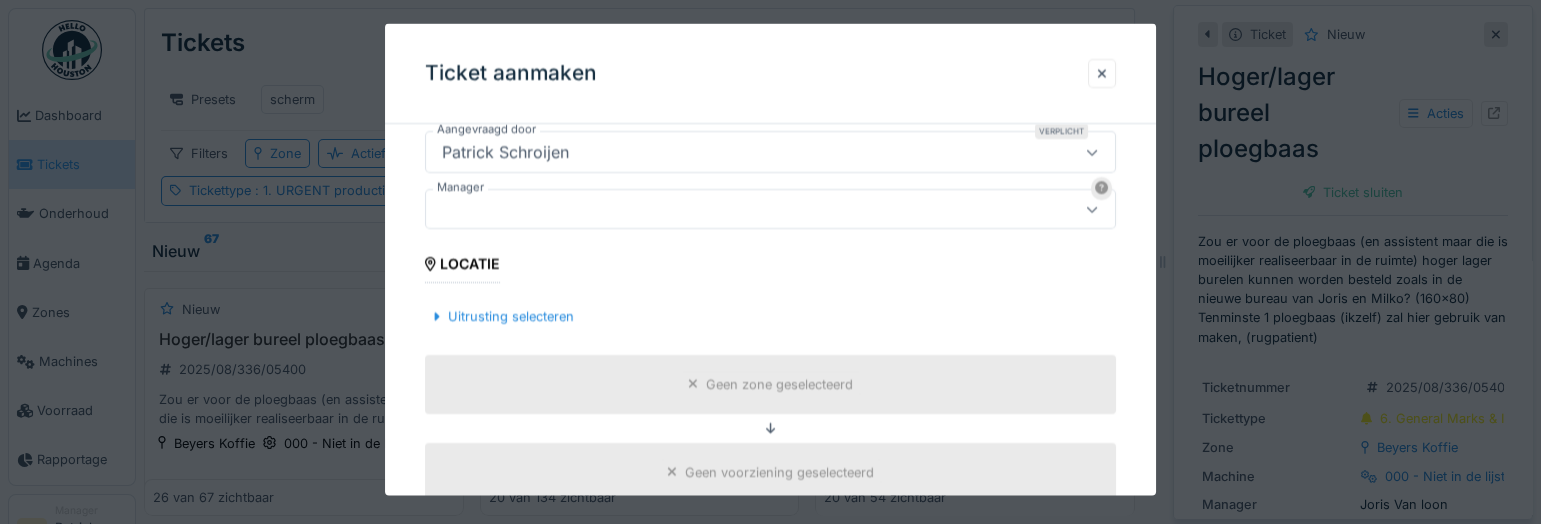 type on "**********" 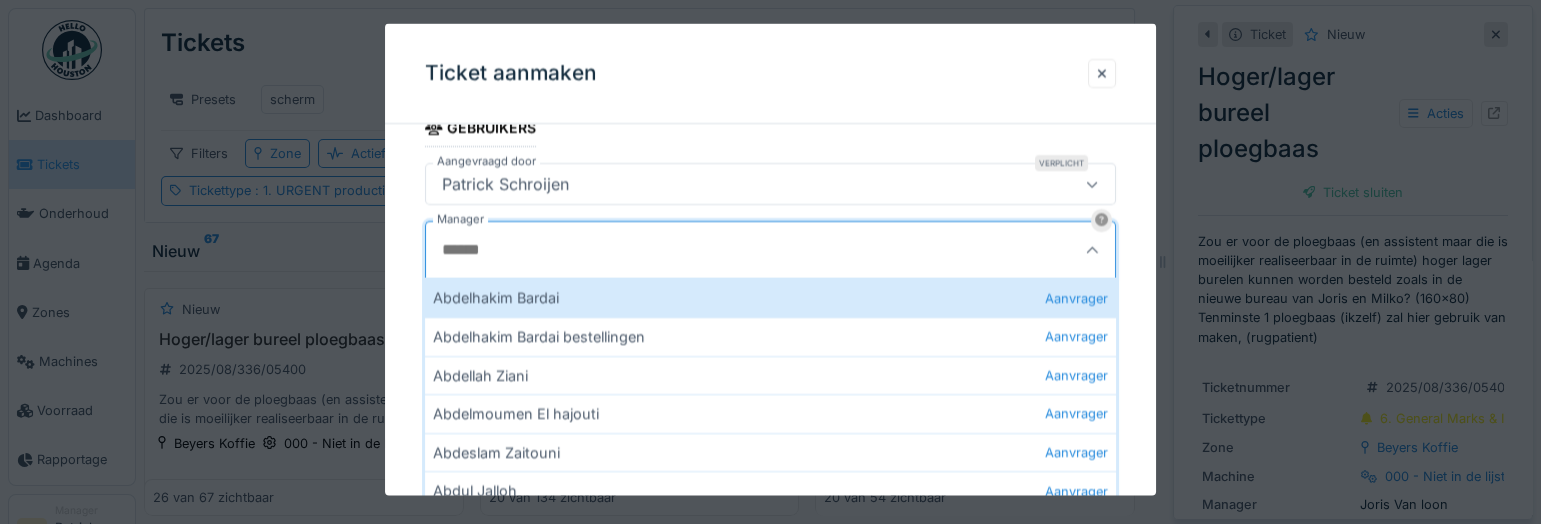 scroll, scrollTop: 396, scrollLeft: 0, axis: vertical 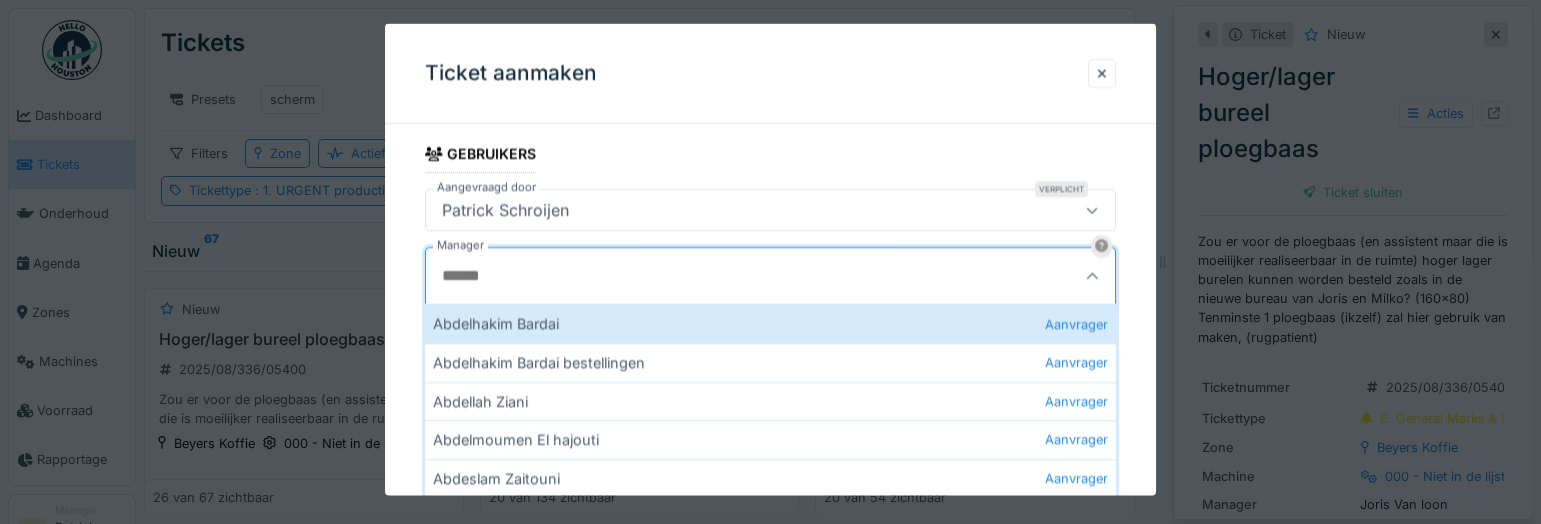 click on "Manager" at bounding box center (724, 276) 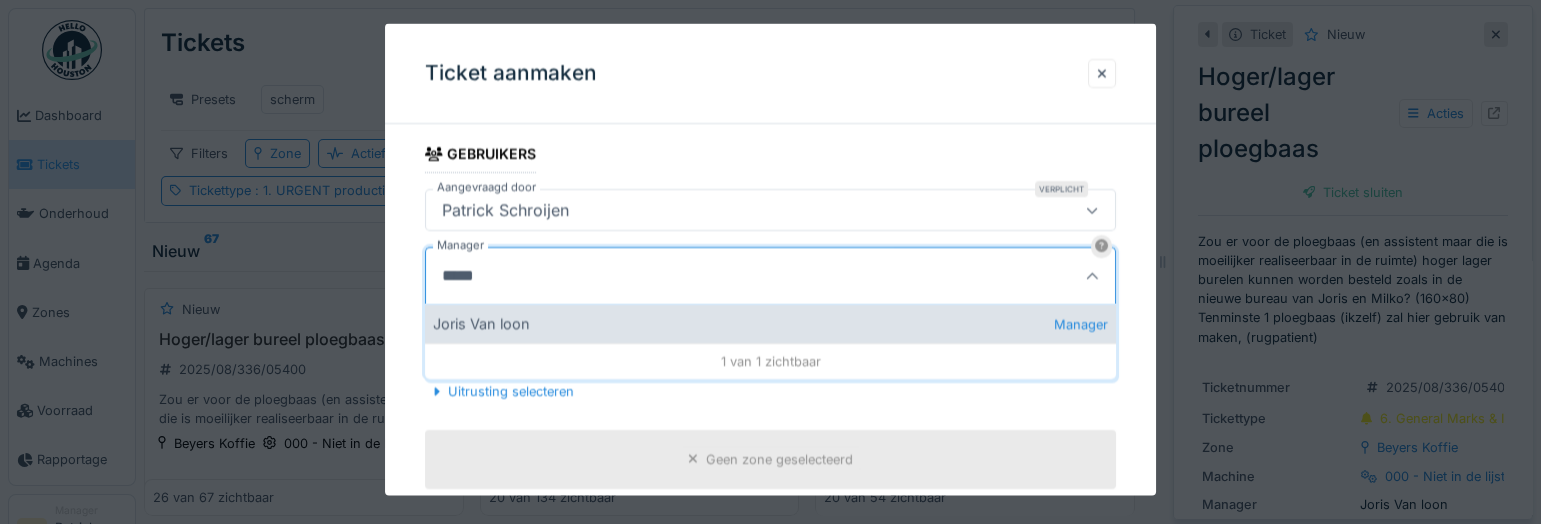 type on "*****" 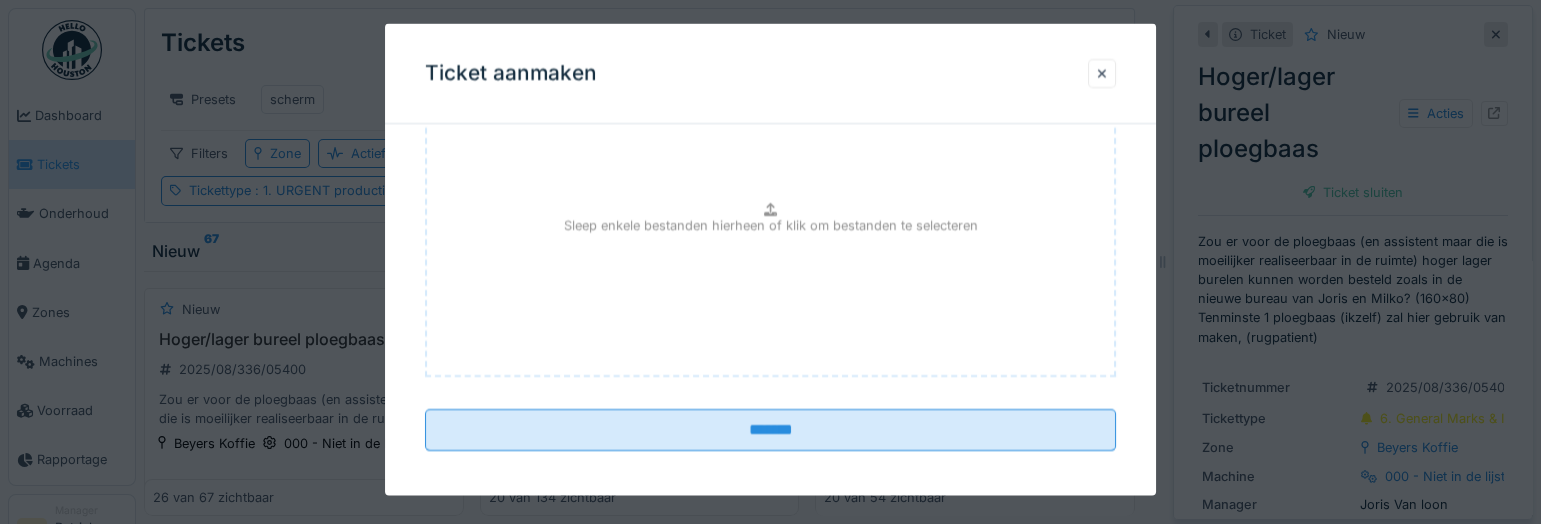 scroll, scrollTop: 1109, scrollLeft: 0, axis: vertical 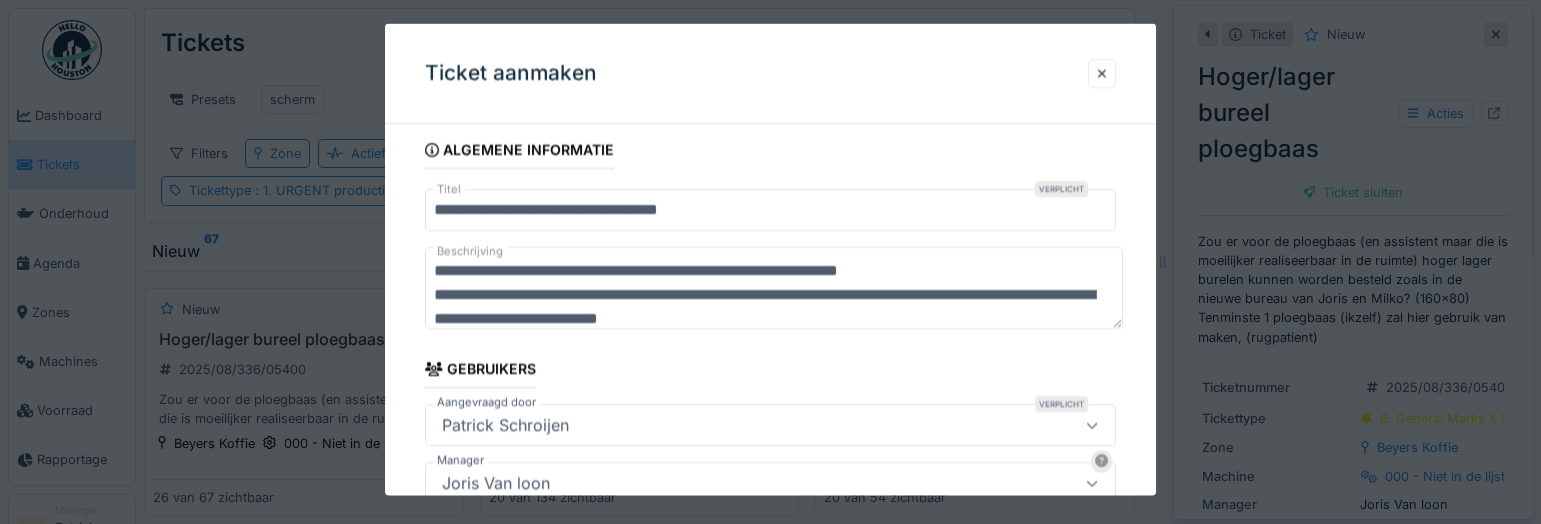 drag, startPoint x: 701, startPoint y: 267, endPoint x: 801, endPoint y: 273, distance: 100.17984 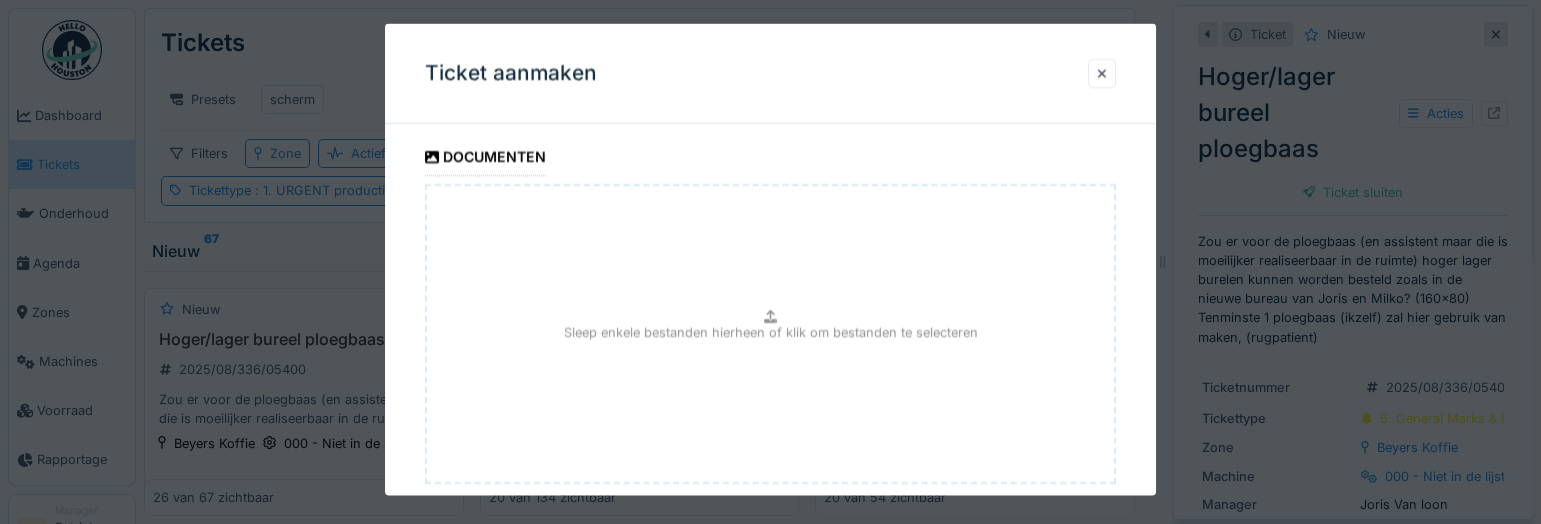 scroll, scrollTop: 1109, scrollLeft: 0, axis: vertical 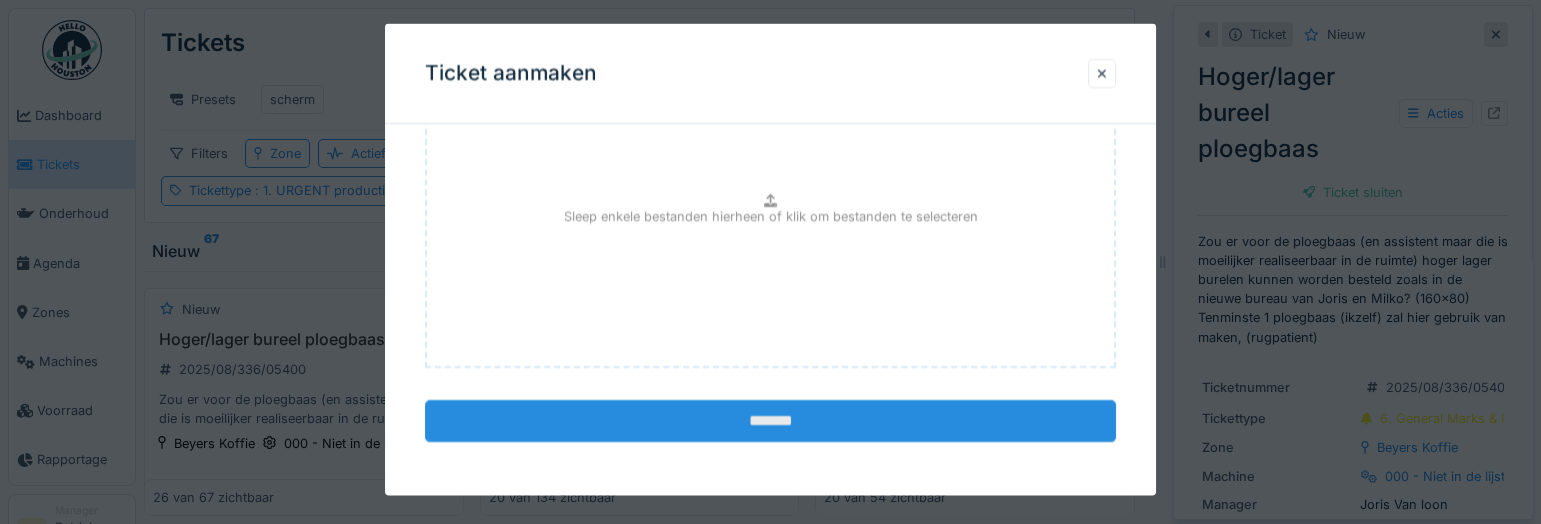 type on "**********" 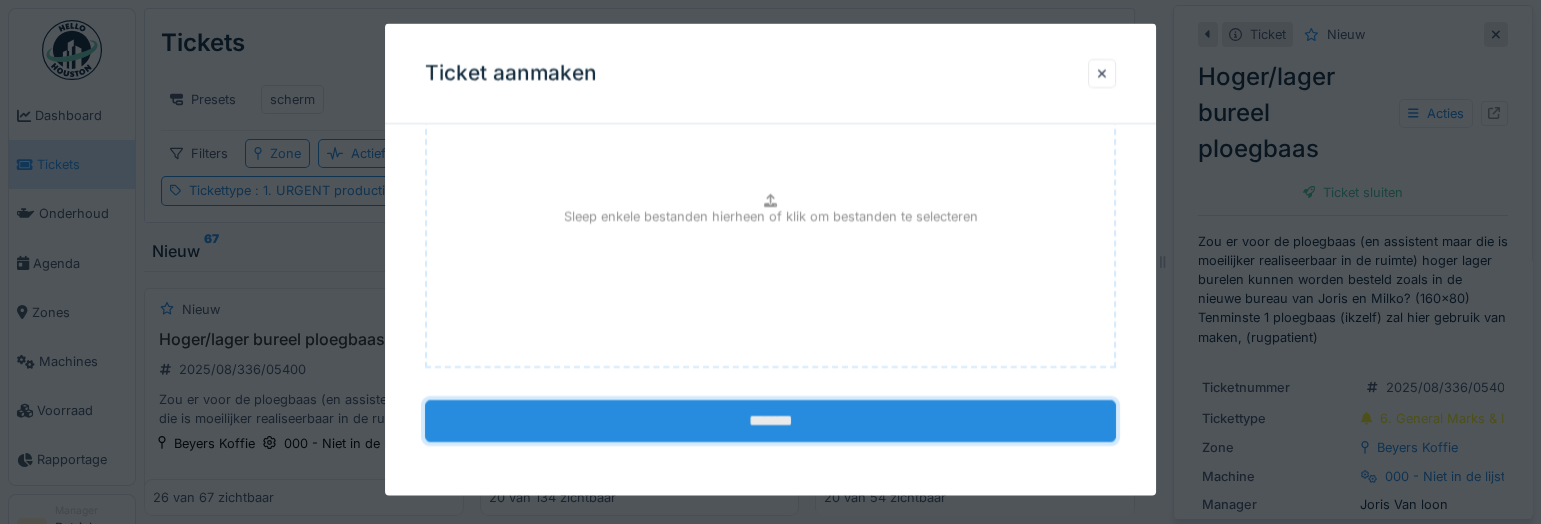 click on "*******" at bounding box center [770, 421] 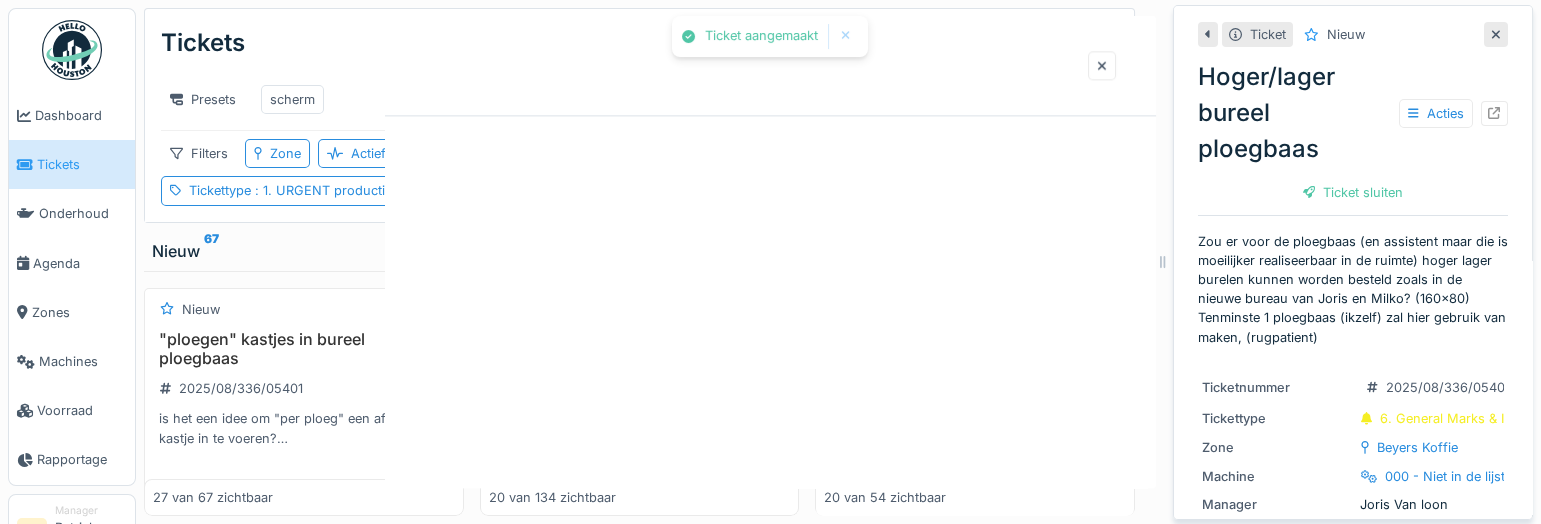 scroll, scrollTop: 0, scrollLeft: 0, axis: both 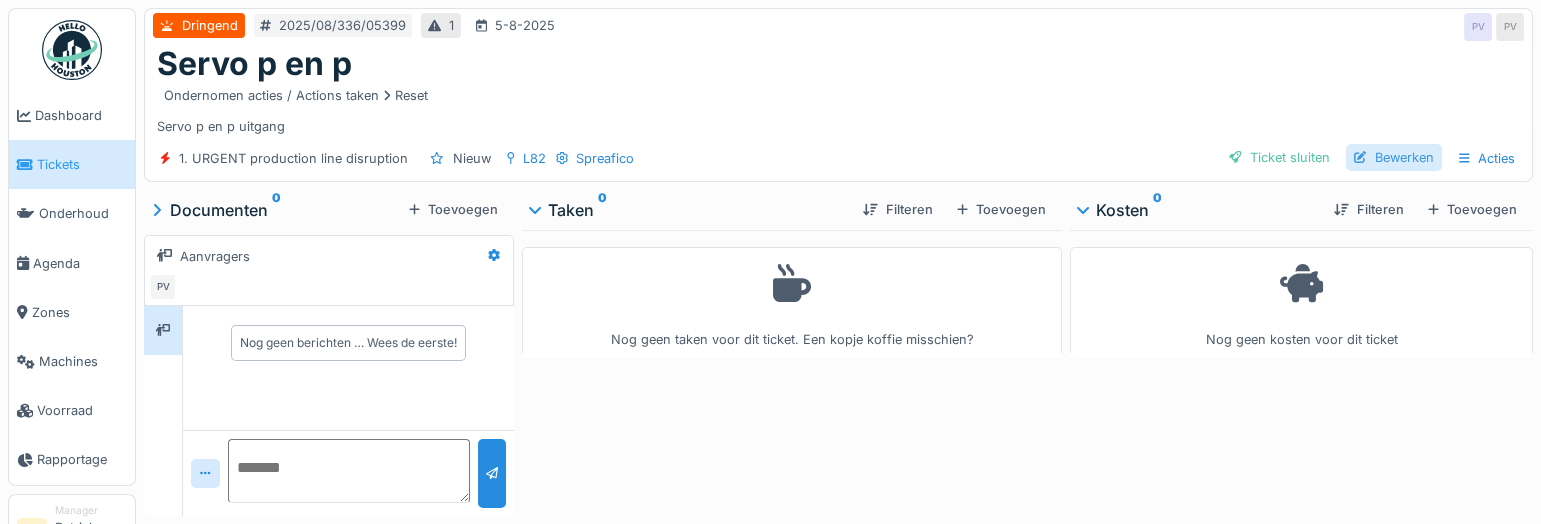 click on "Bewerken" at bounding box center [1394, 157] 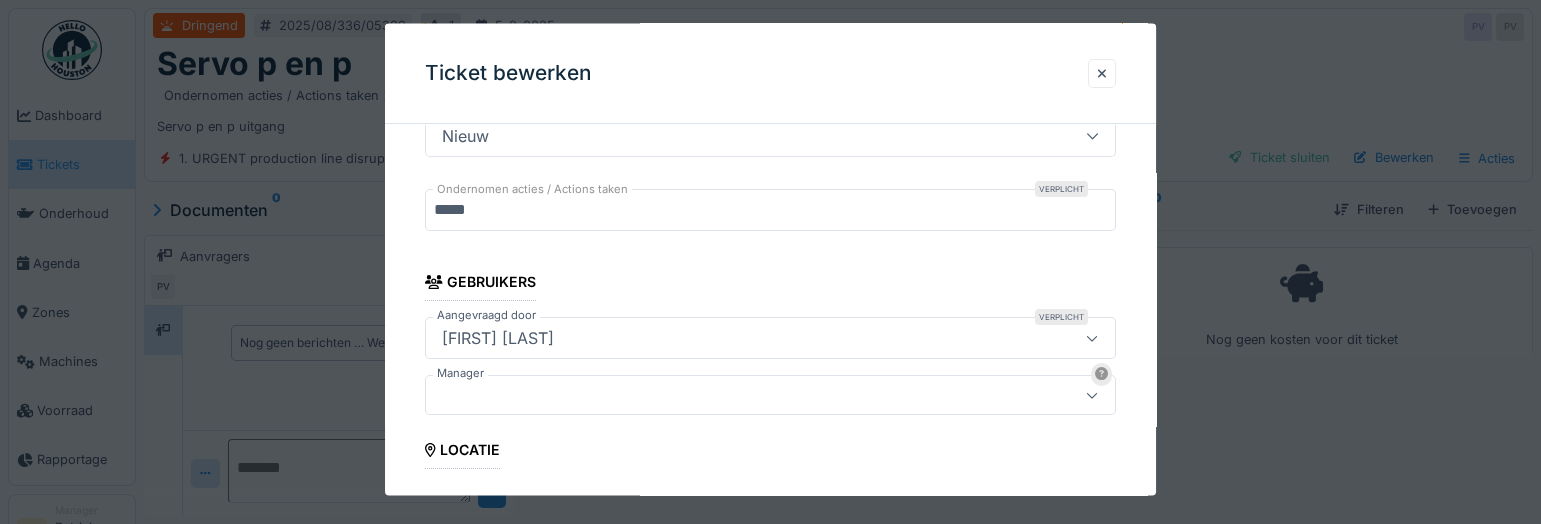 scroll, scrollTop: 363, scrollLeft: 0, axis: vertical 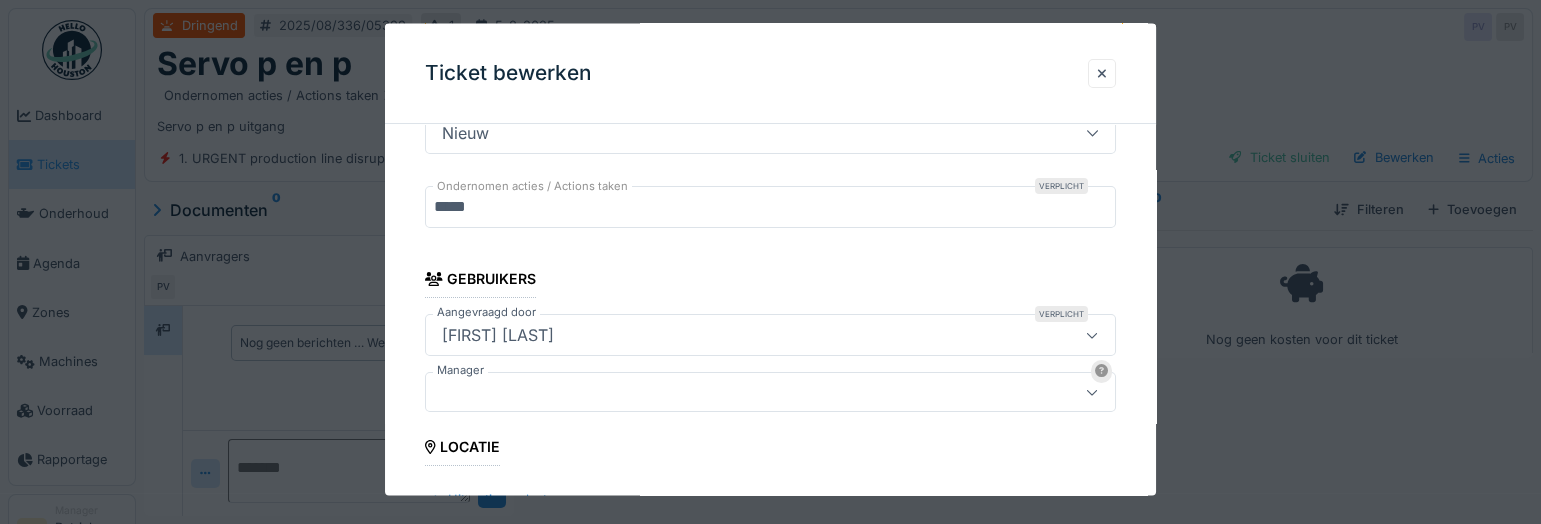 click at bounding box center [736, 392] 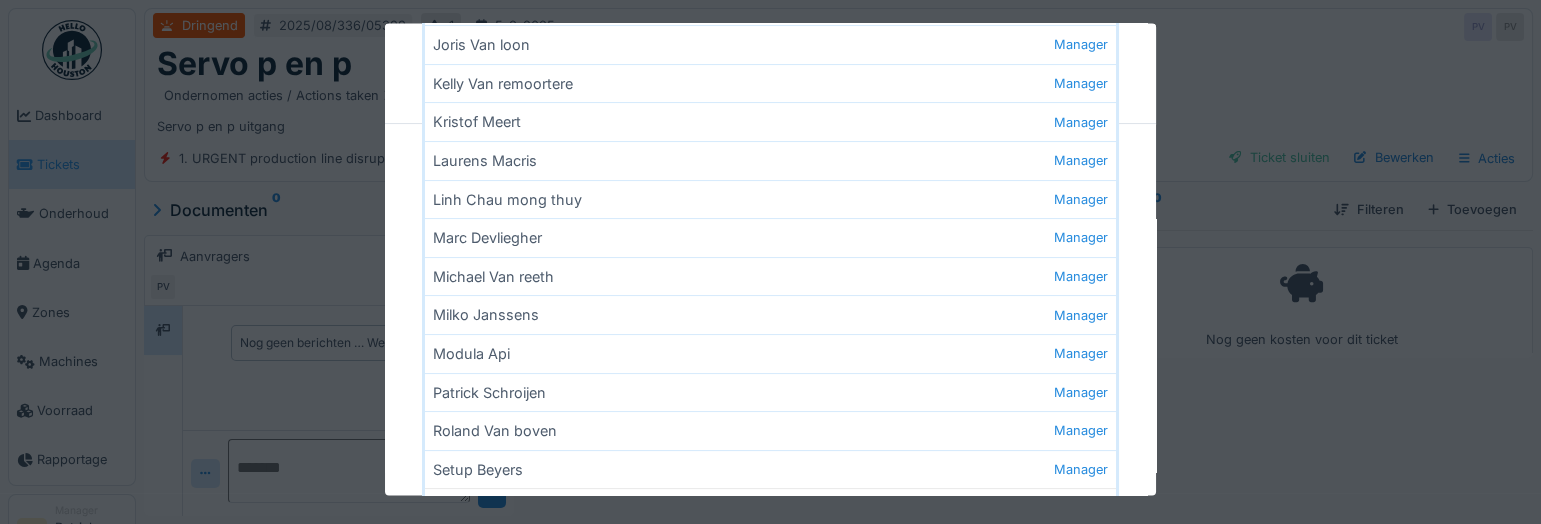 scroll, scrollTop: 1137, scrollLeft: 0, axis: vertical 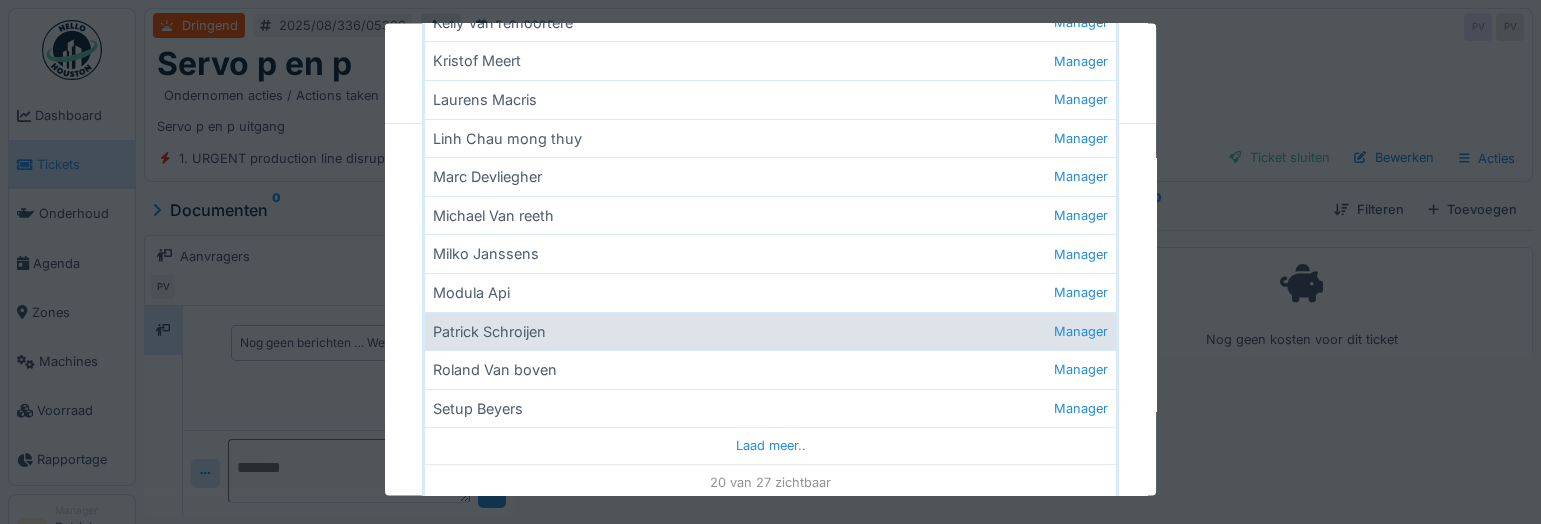 click on "Patrick Schroijen   Manager" at bounding box center [770, 330] 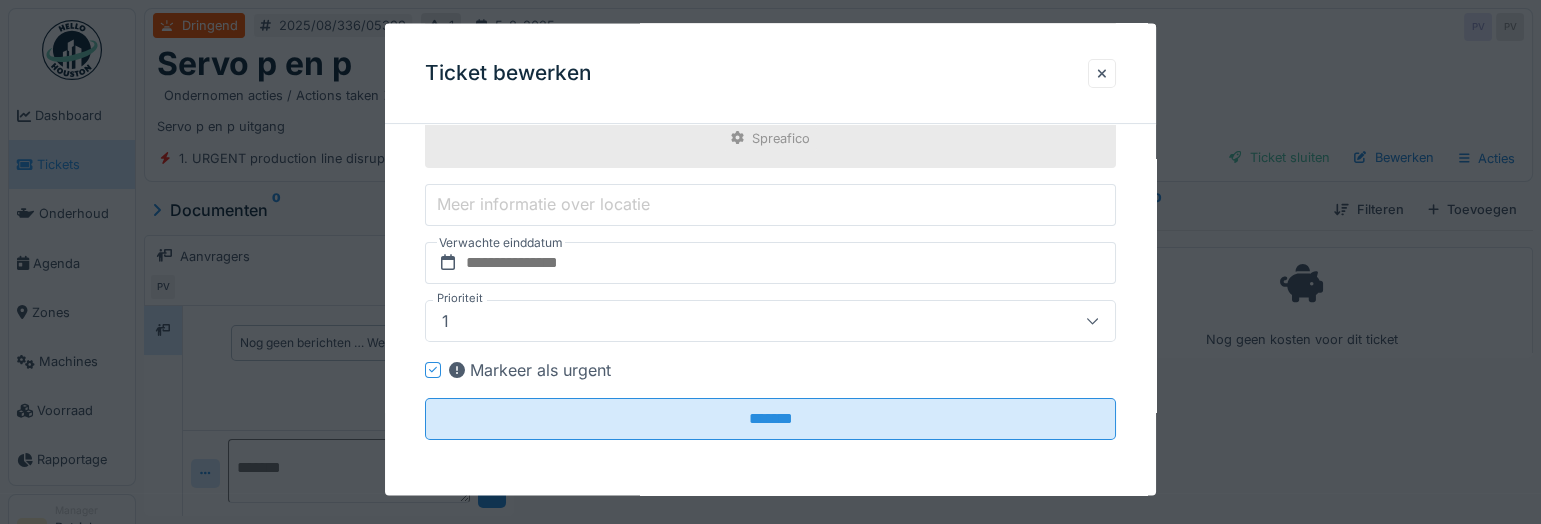 scroll, scrollTop: 879, scrollLeft: 0, axis: vertical 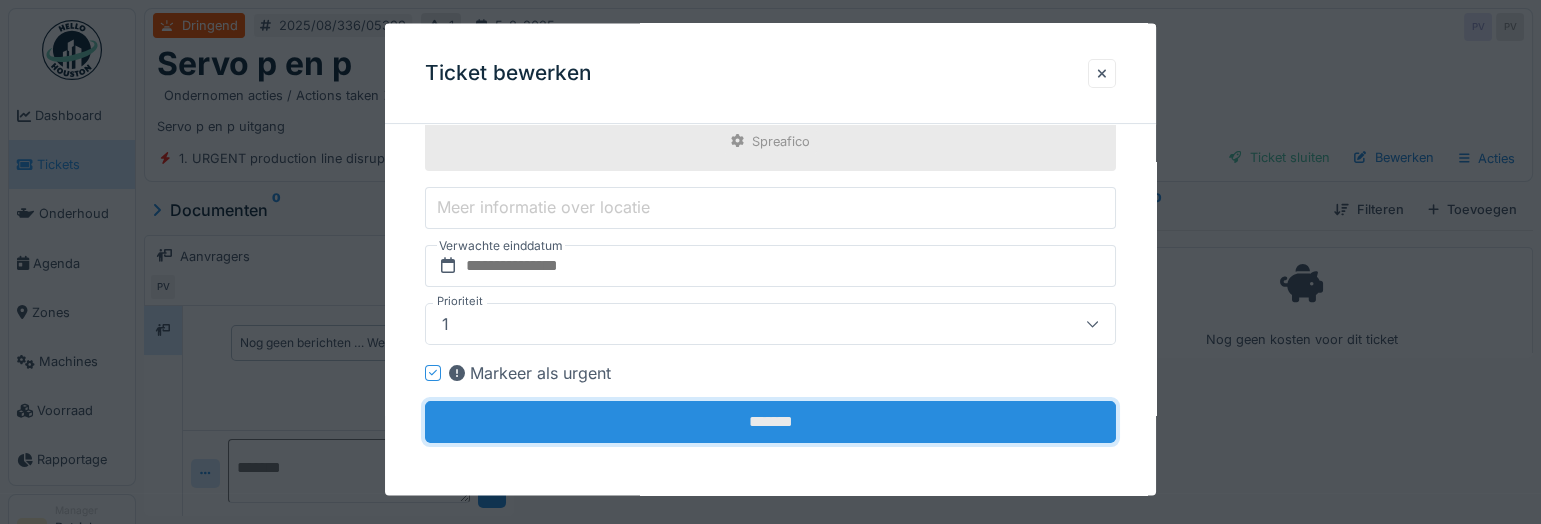 click on "*******" at bounding box center [770, 421] 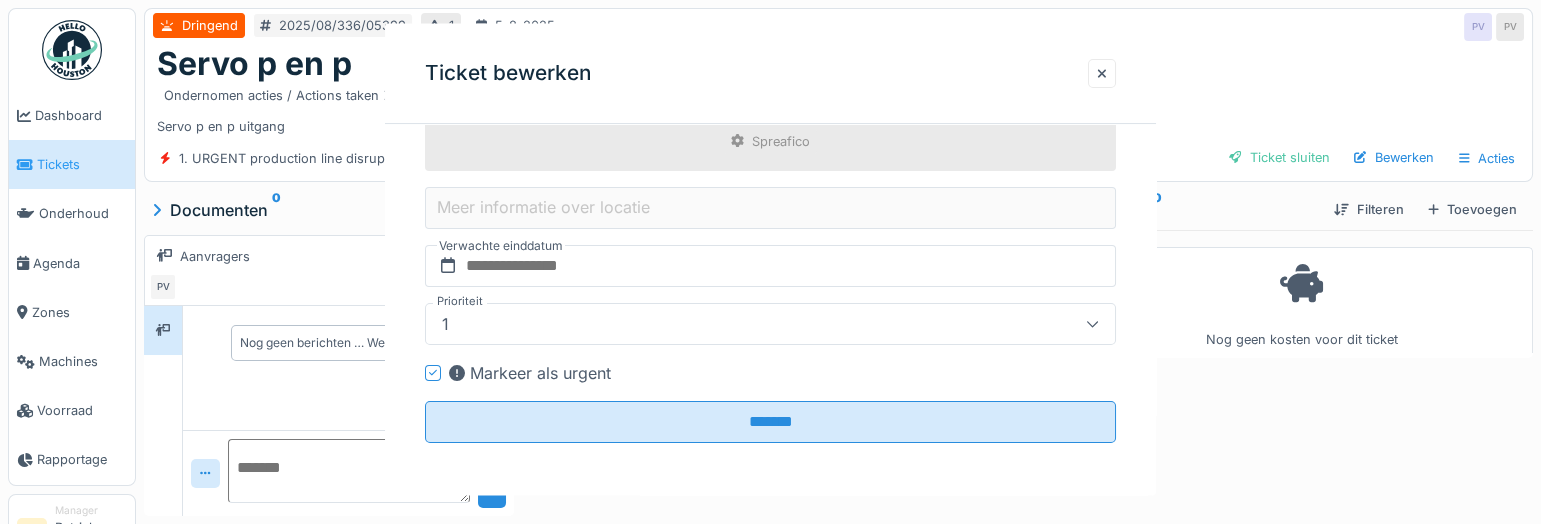 scroll, scrollTop: 0, scrollLeft: 0, axis: both 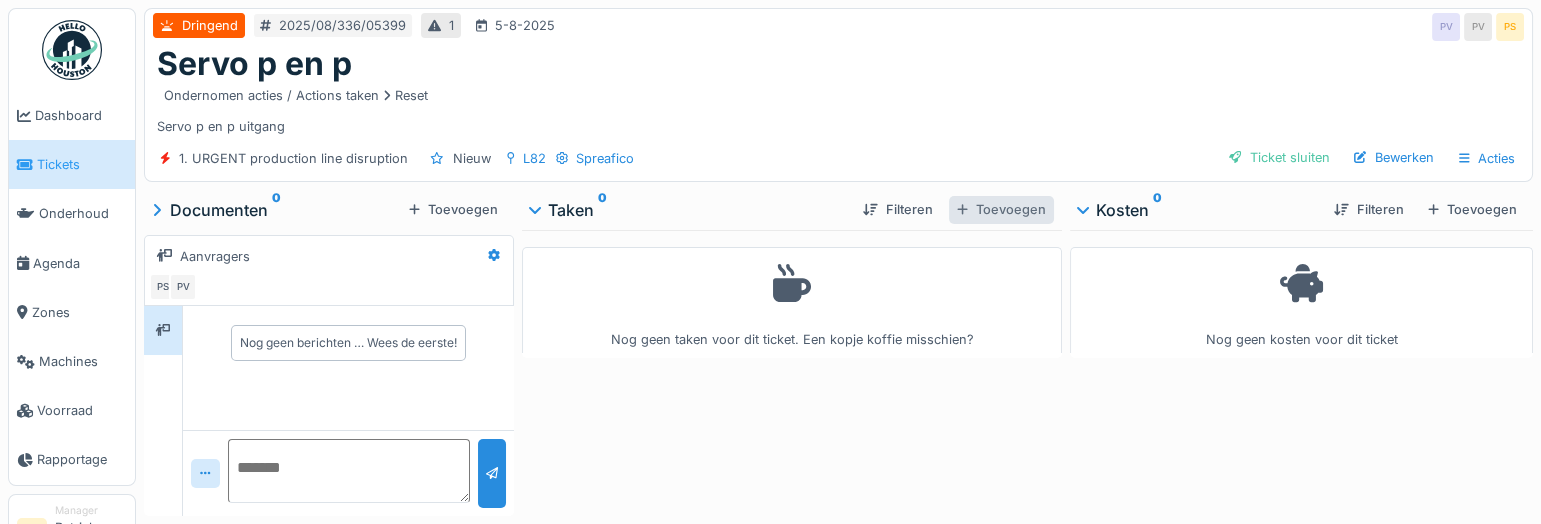 click on "Toevoegen" at bounding box center (1001, 209) 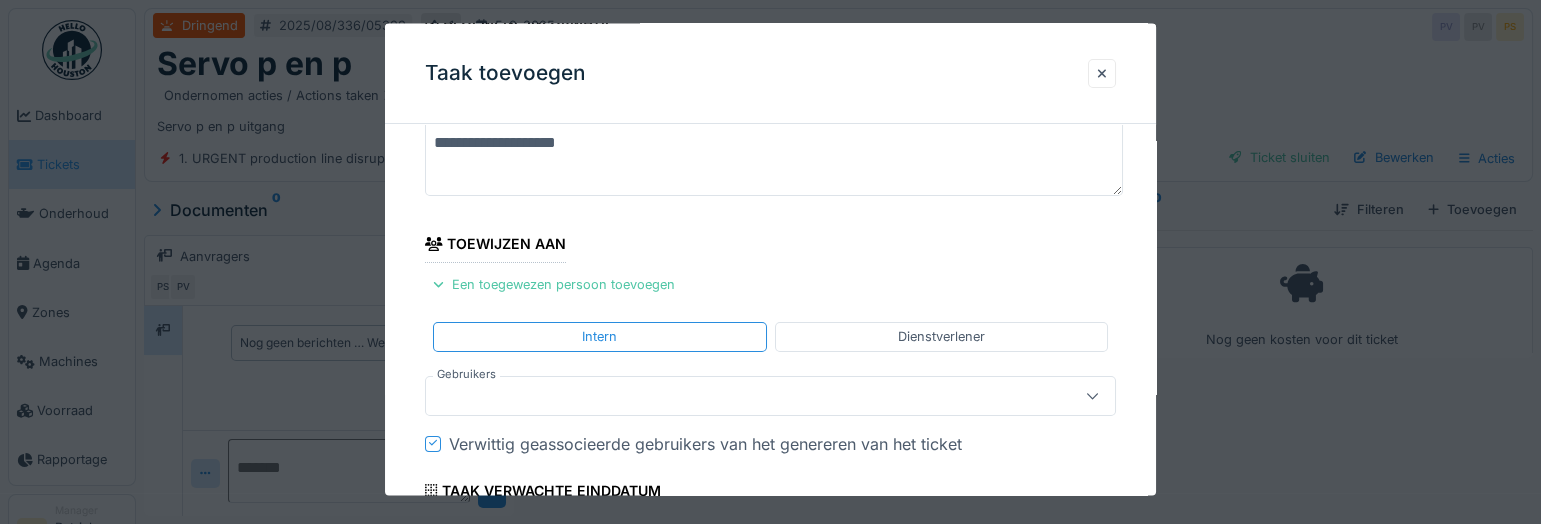 scroll, scrollTop: 181, scrollLeft: 0, axis: vertical 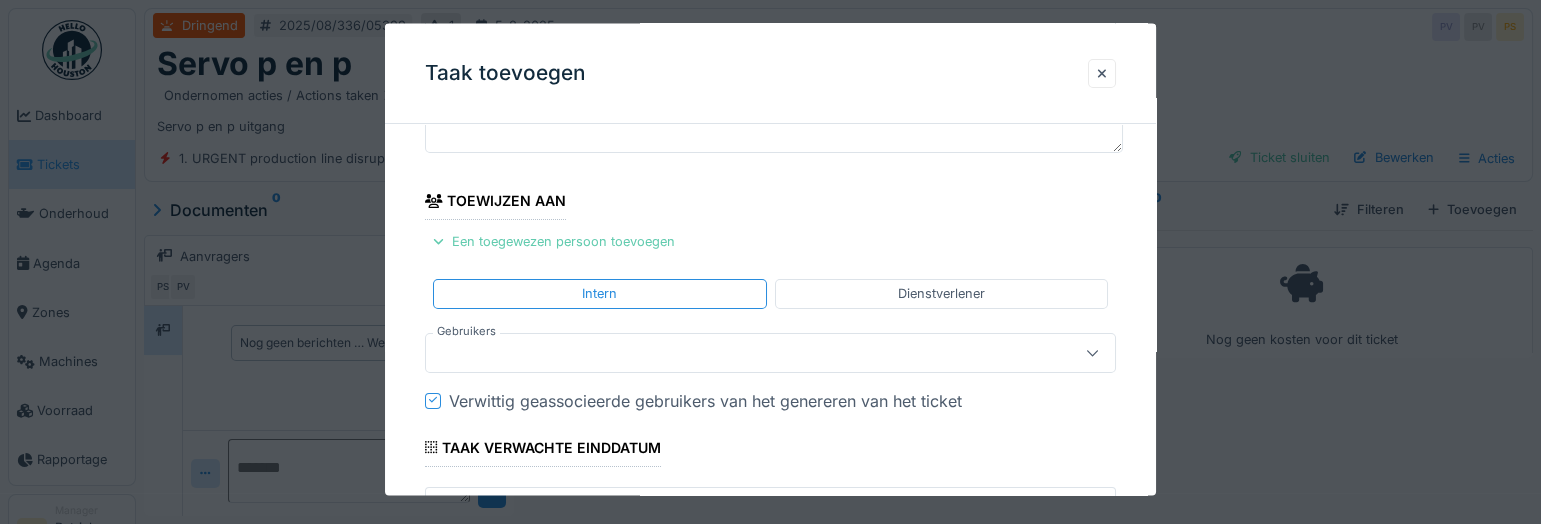 click on "Een toegewezen persoon toevoegen" at bounding box center (554, 241) 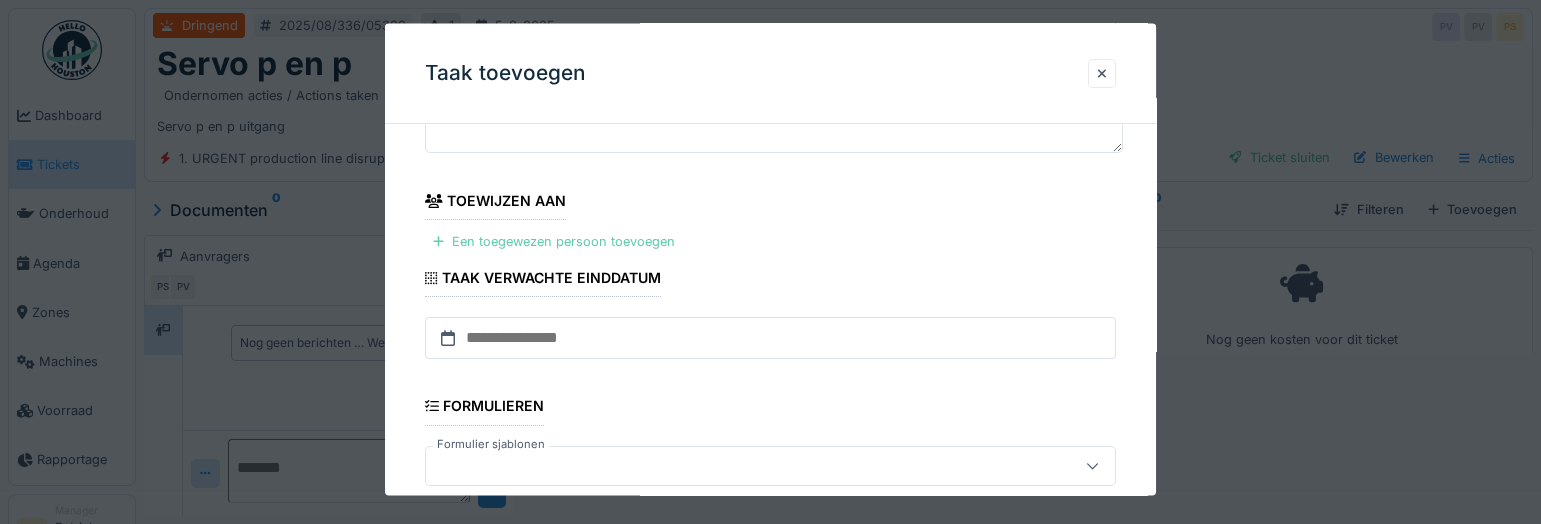 click on "Een toegewezen persoon toevoegen" at bounding box center (554, 241) 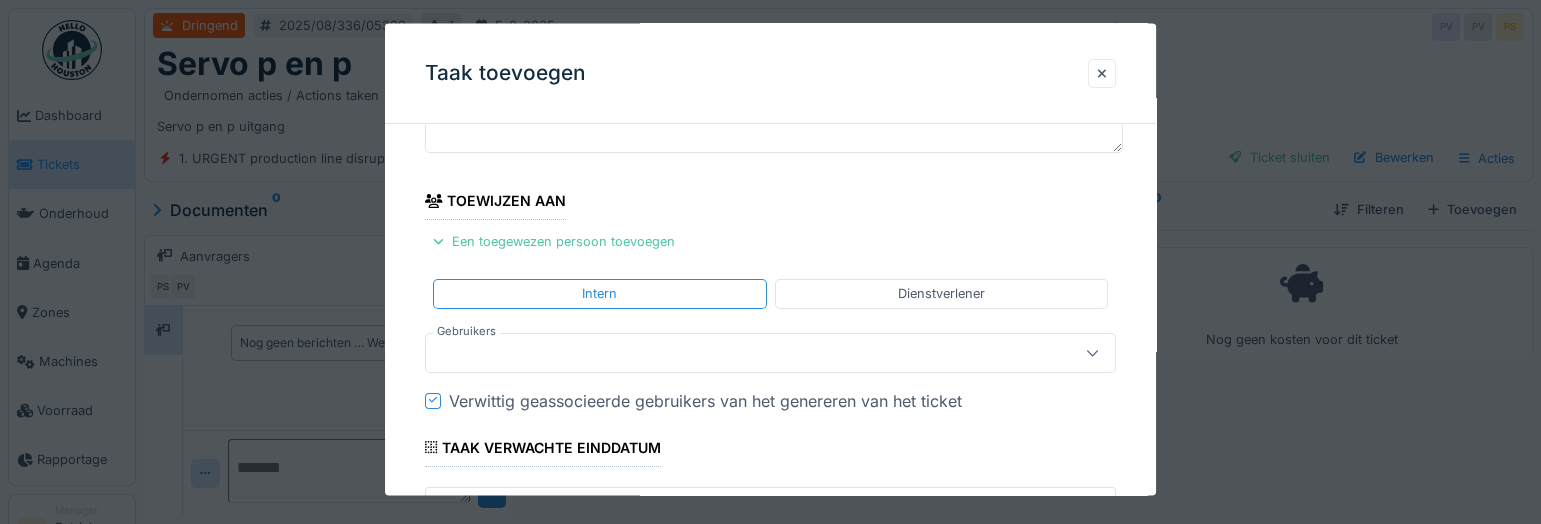 click at bounding box center (770, 352) 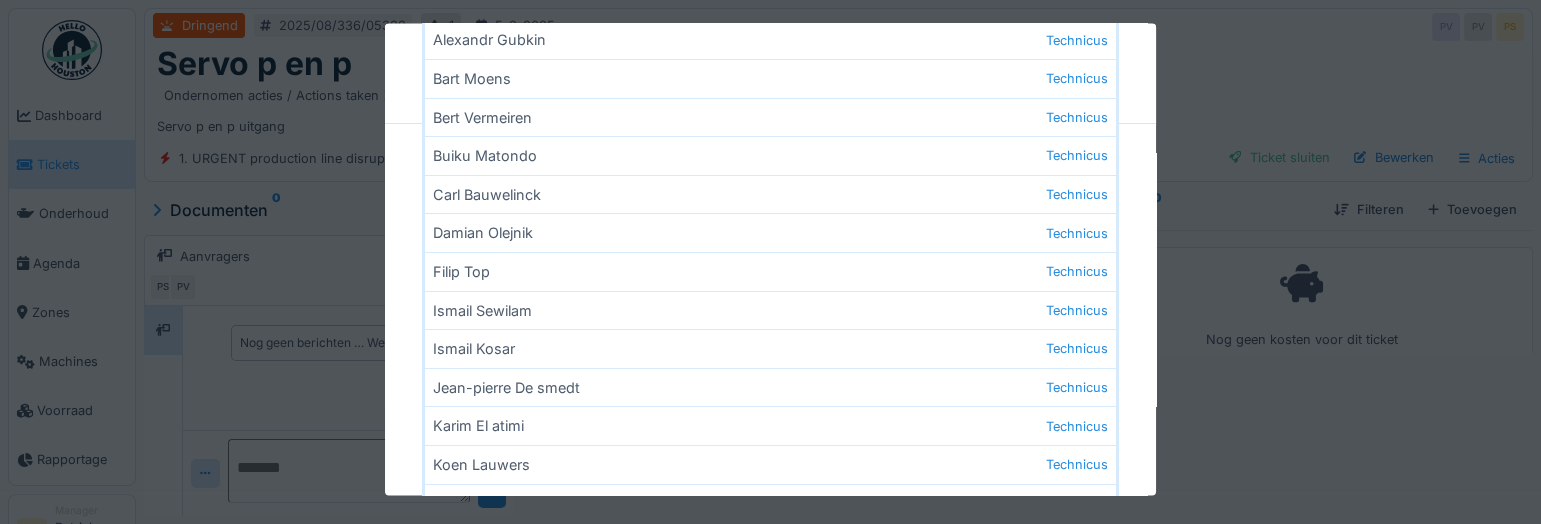 scroll, scrollTop: 636, scrollLeft: 0, axis: vertical 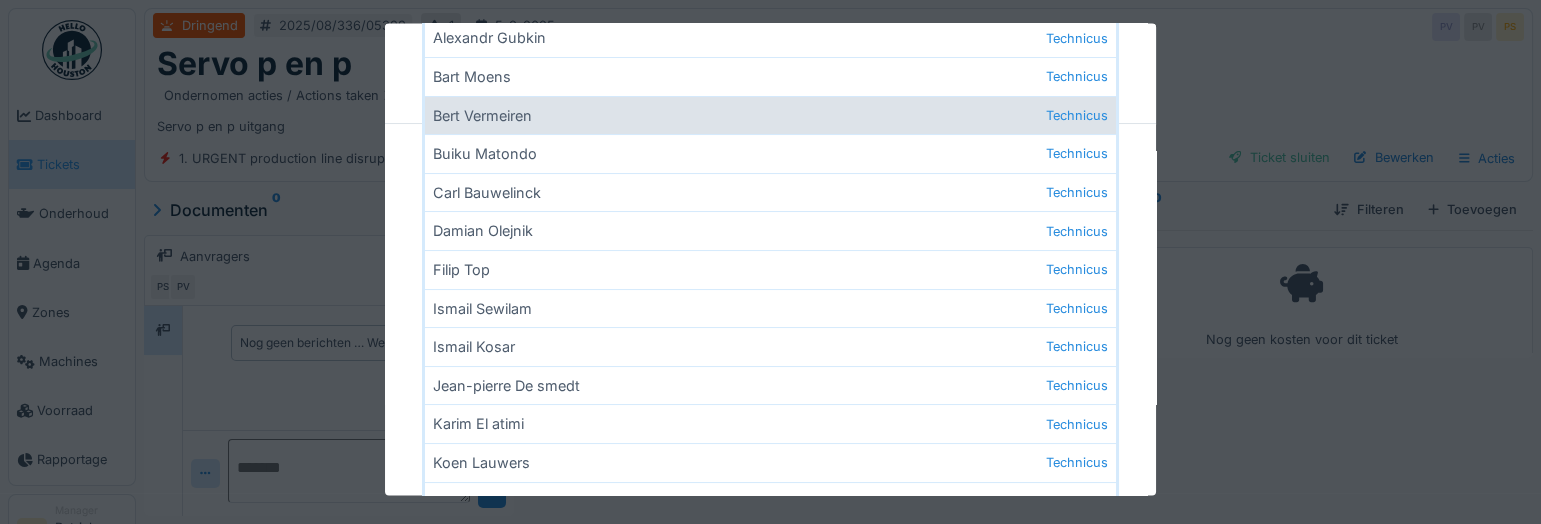 click on "Bert Vermeiren   Technicus" at bounding box center (770, 114) 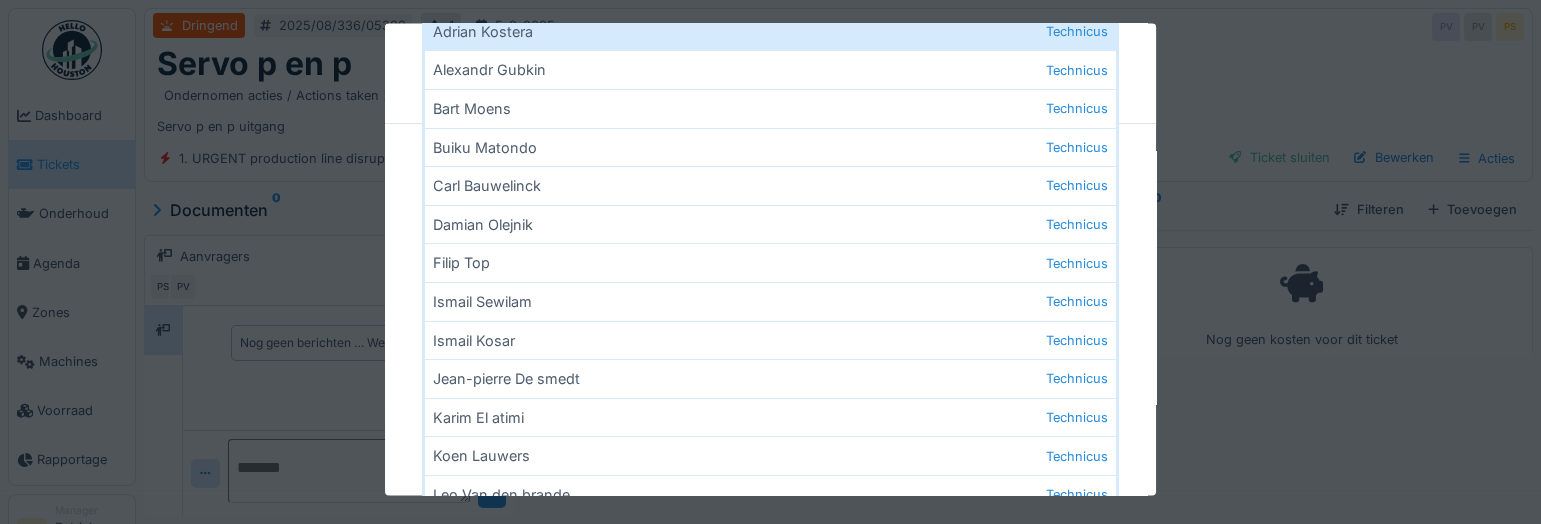 click on "**********" at bounding box center [770, 41] 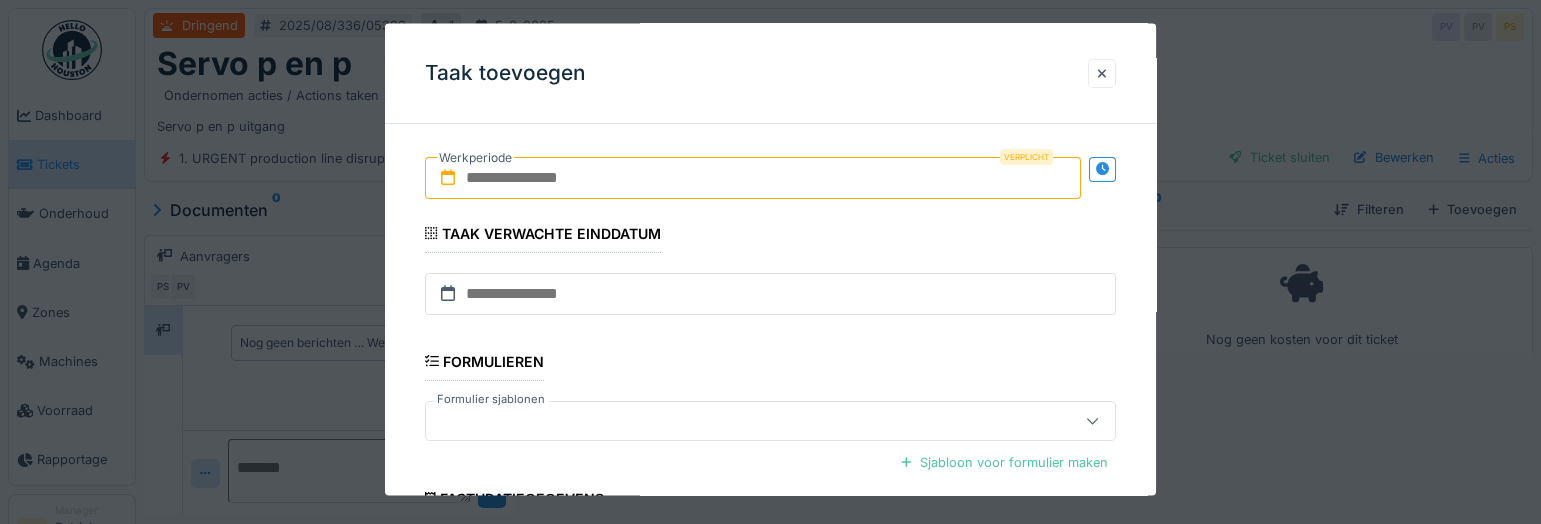scroll, scrollTop: 454, scrollLeft: 0, axis: vertical 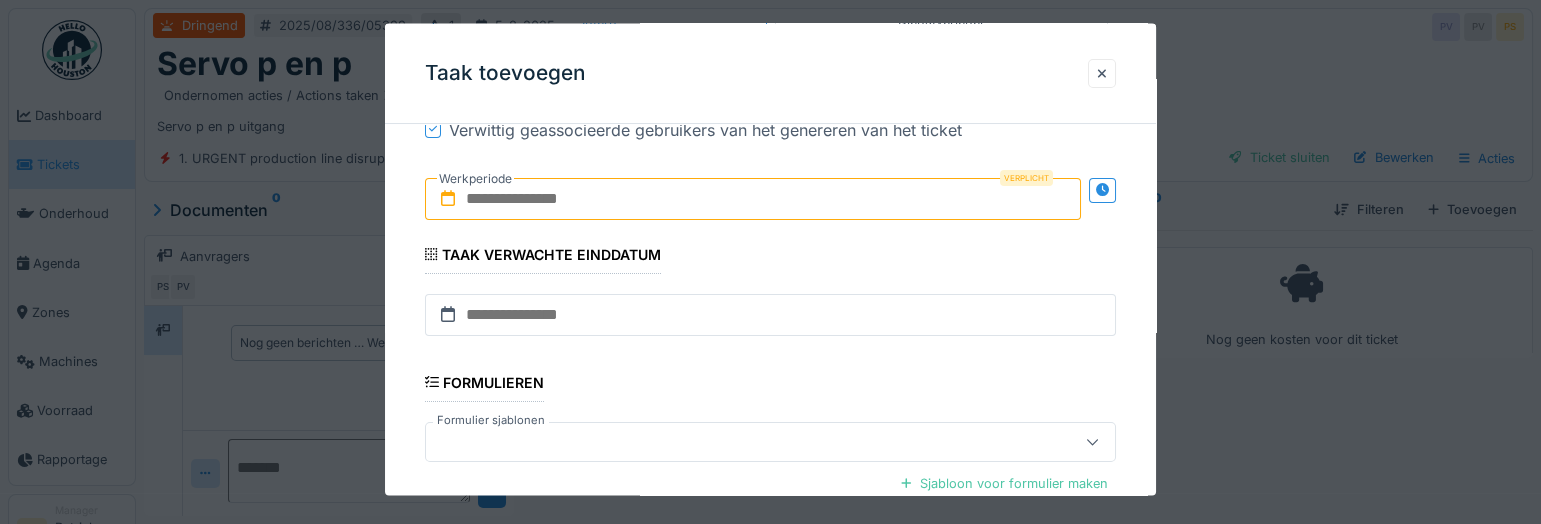 click at bounding box center [753, 198] 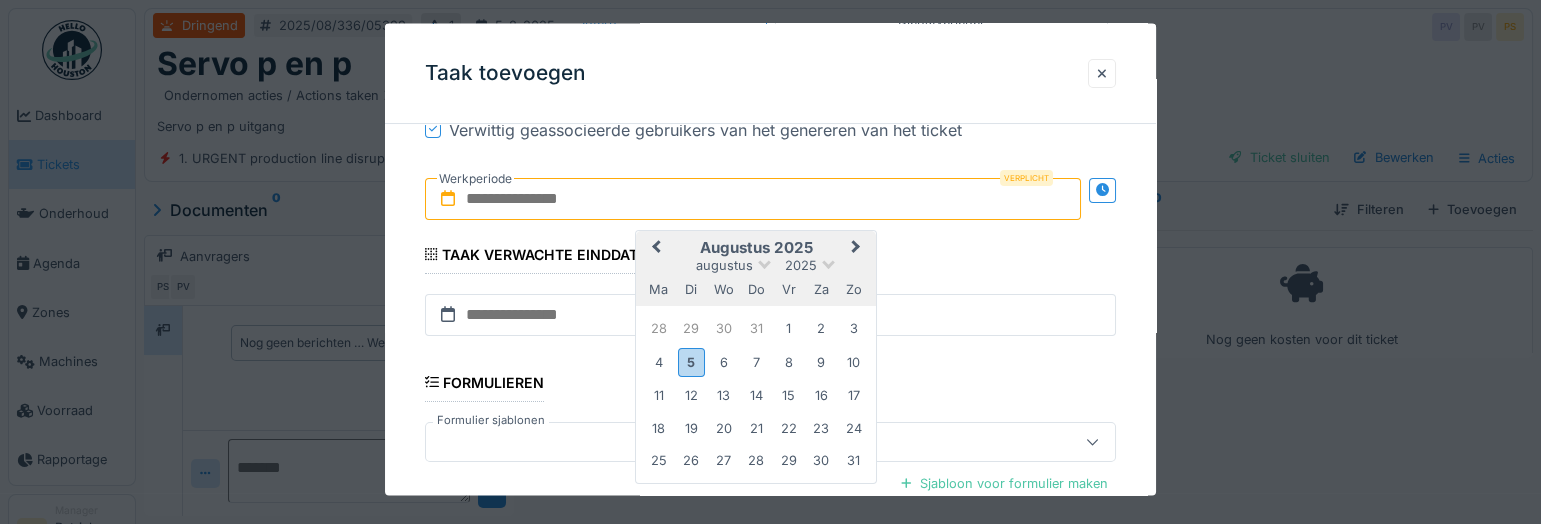 click on "augustus 2025" at bounding box center [756, 247] 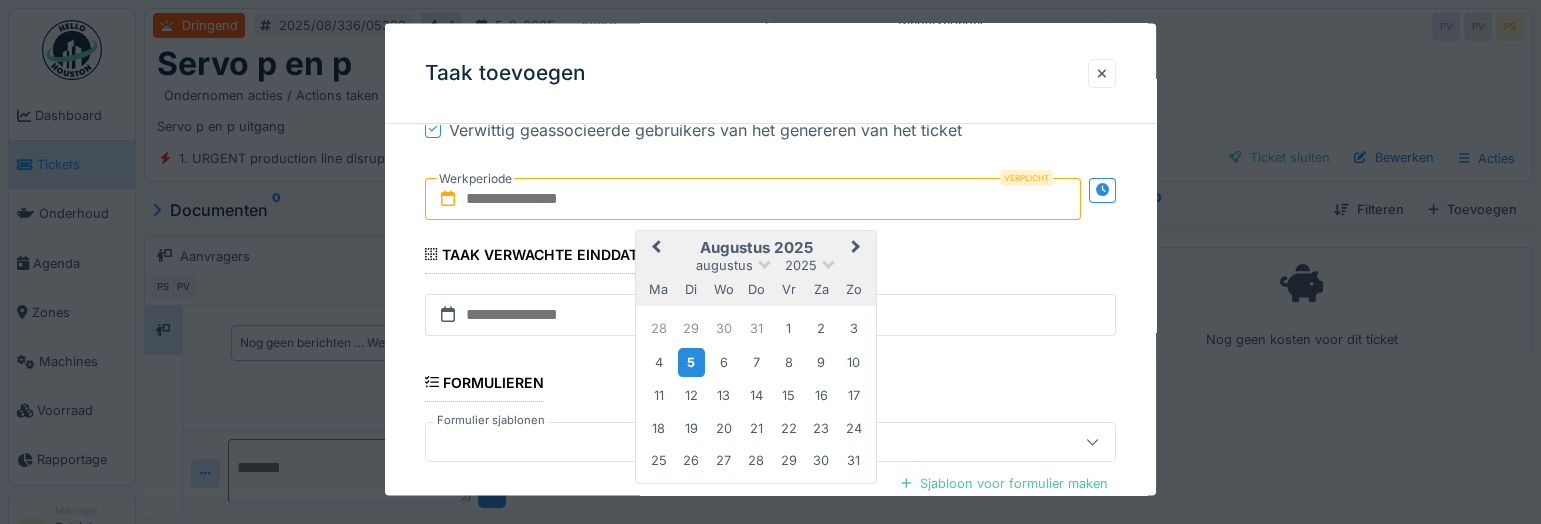 click on "5" at bounding box center [691, 361] 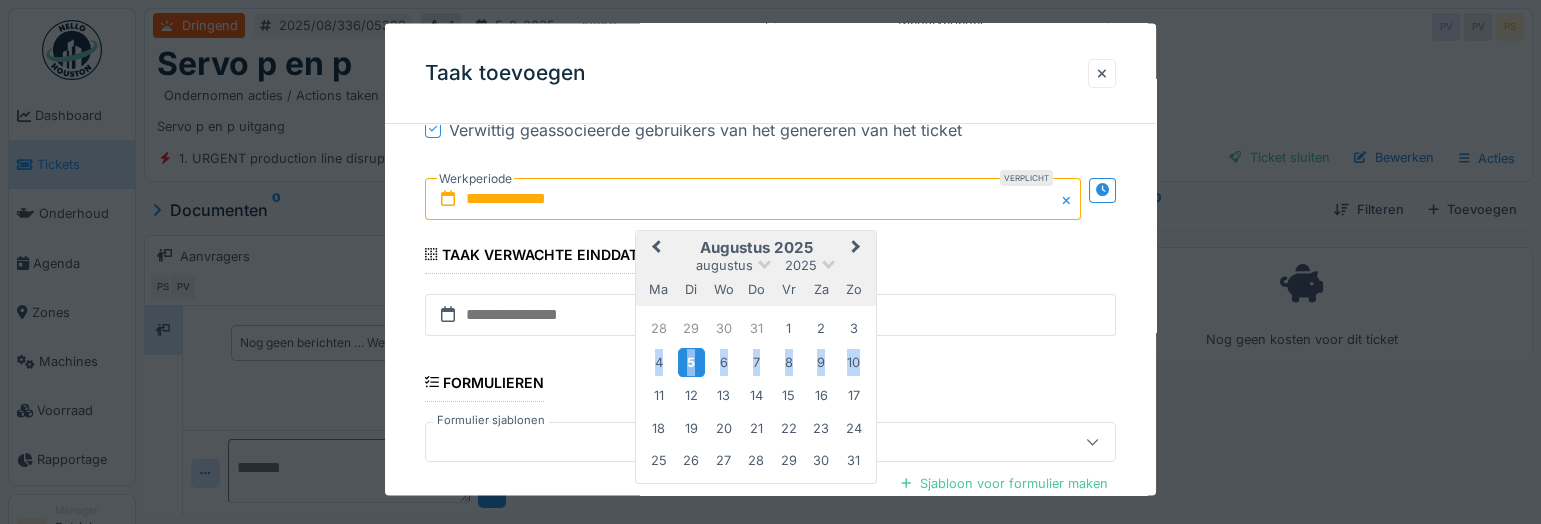 click on "5" at bounding box center (691, 361) 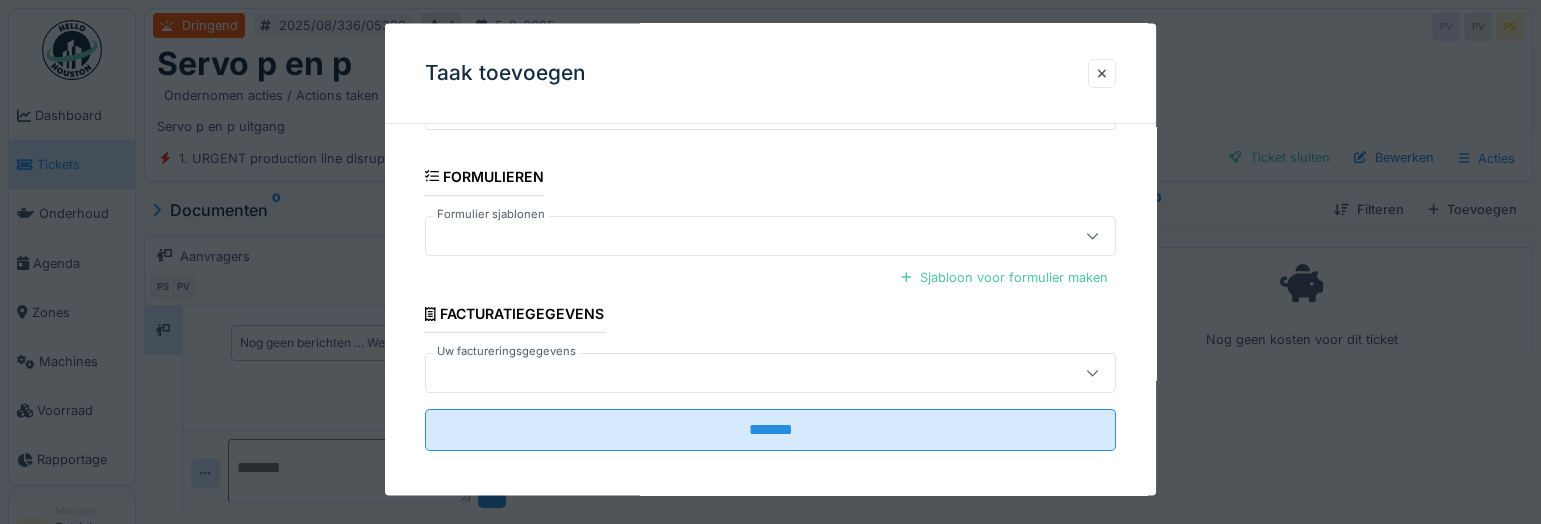 scroll, scrollTop: 670, scrollLeft: 0, axis: vertical 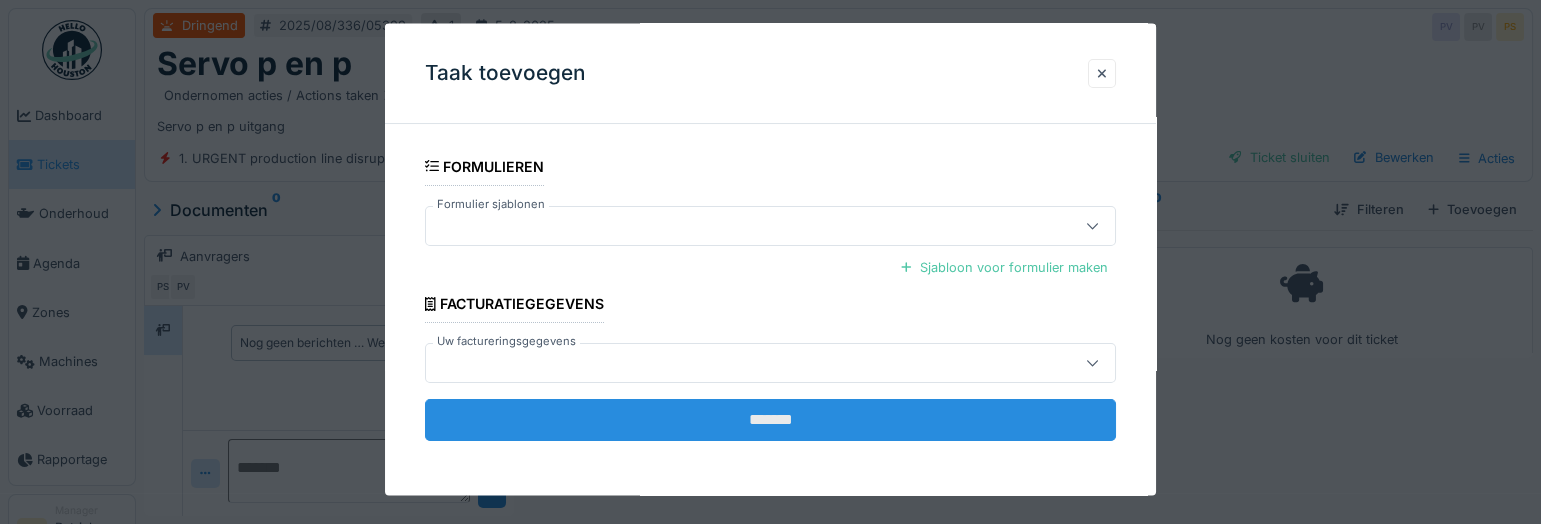 click on "*******" at bounding box center (770, 420) 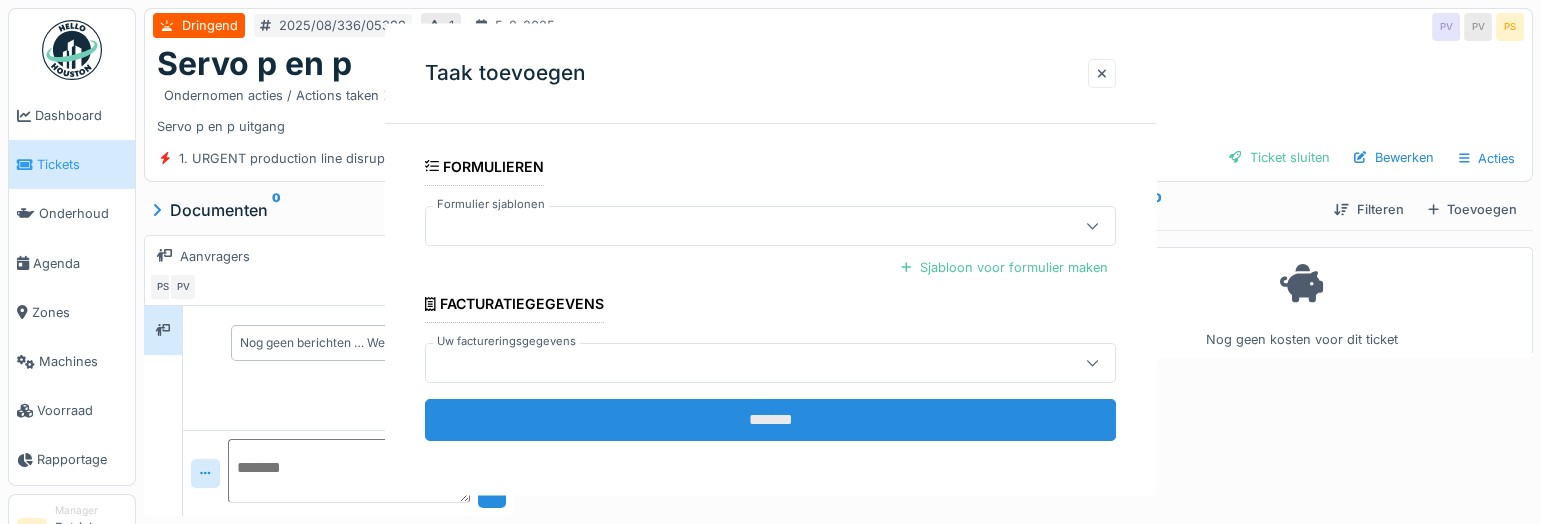 scroll, scrollTop: 0, scrollLeft: 0, axis: both 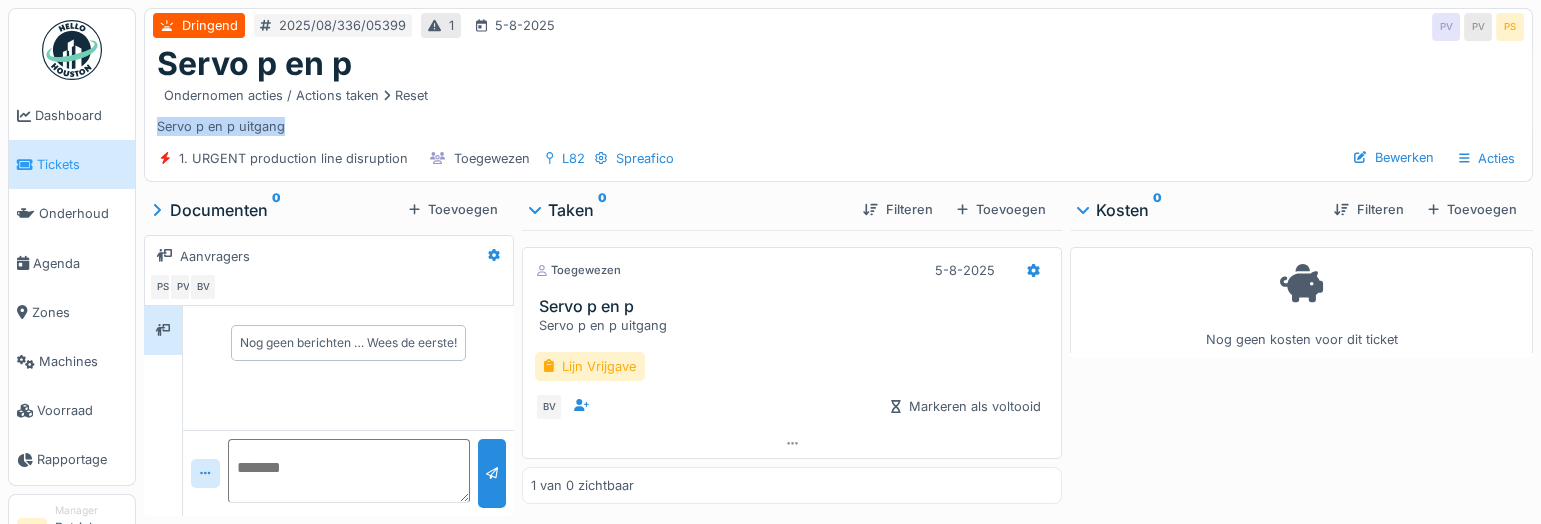 drag, startPoint x: 303, startPoint y: 131, endPoint x: 158, endPoint y: 130, distance: 145.00345 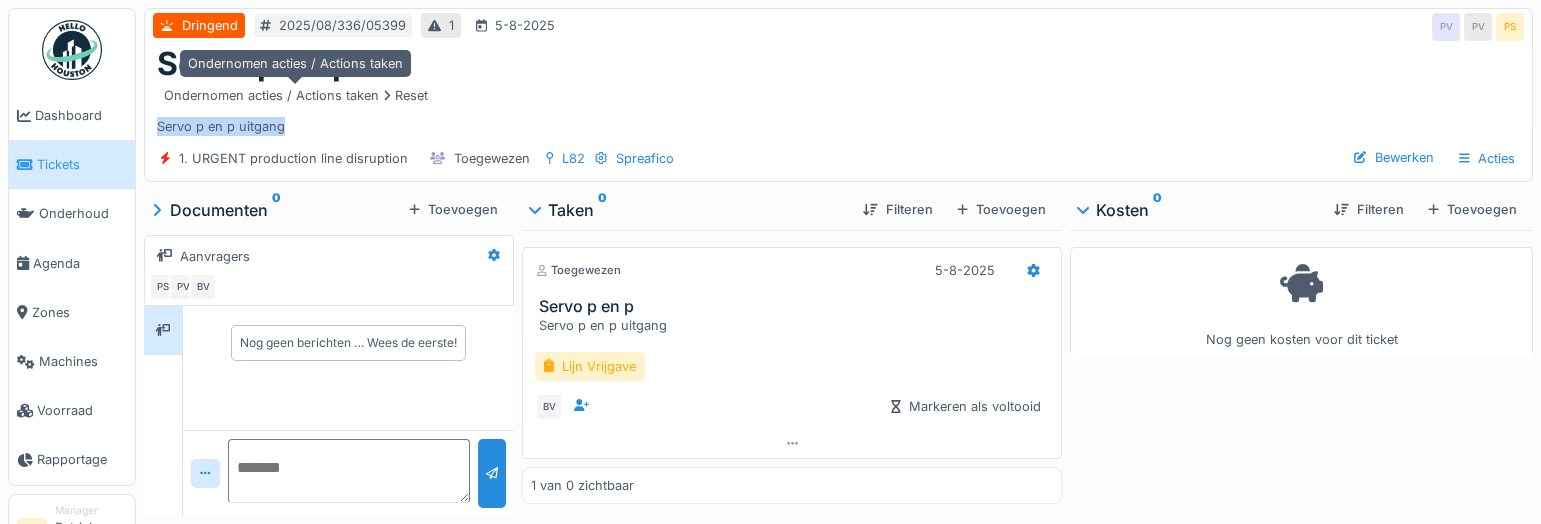 copy on "Servo p en p uitgang" 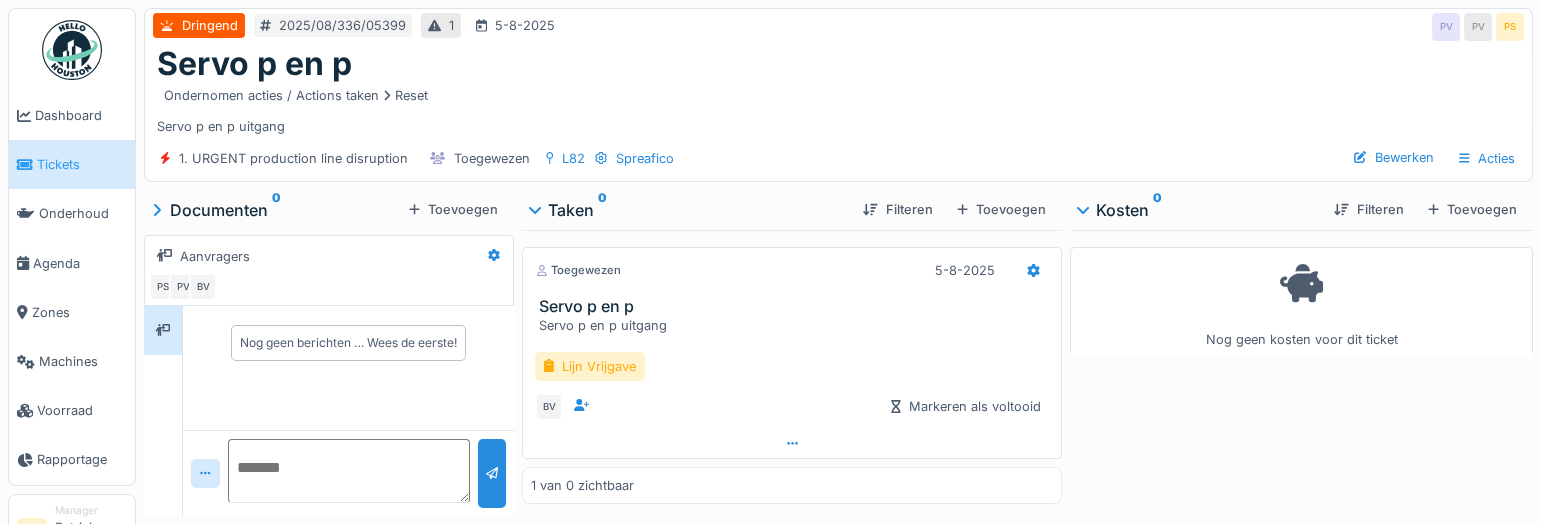 click 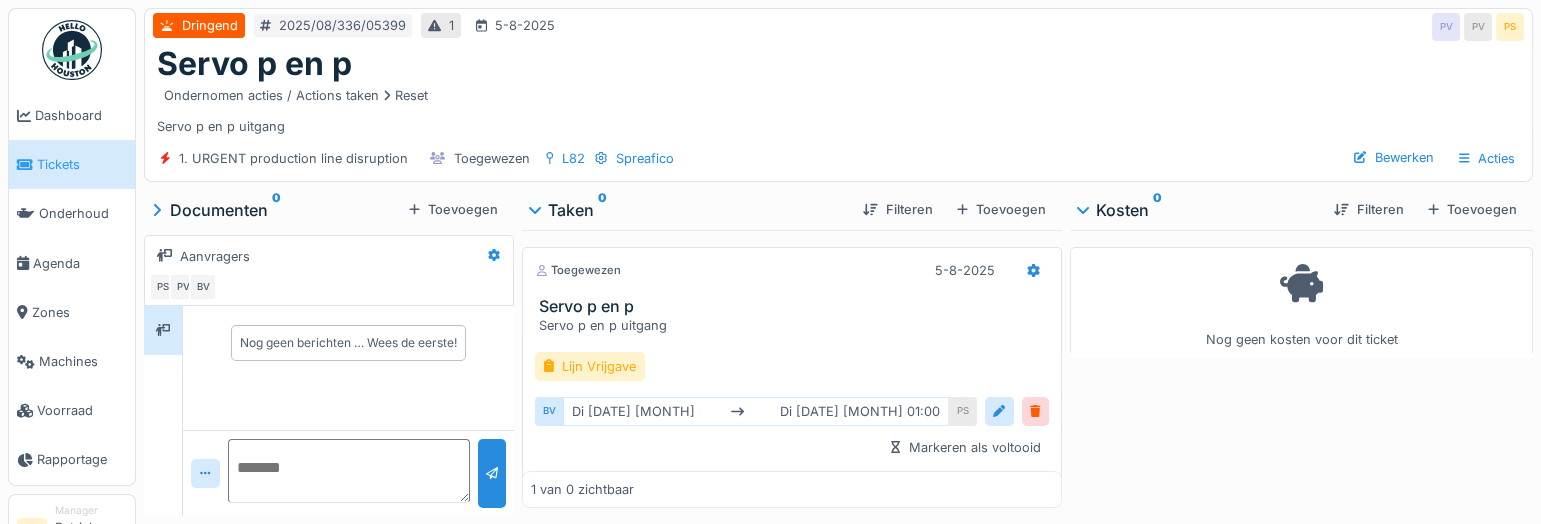 scroll, scrollTop: 13, scrollLeft: 0, axis: vertical 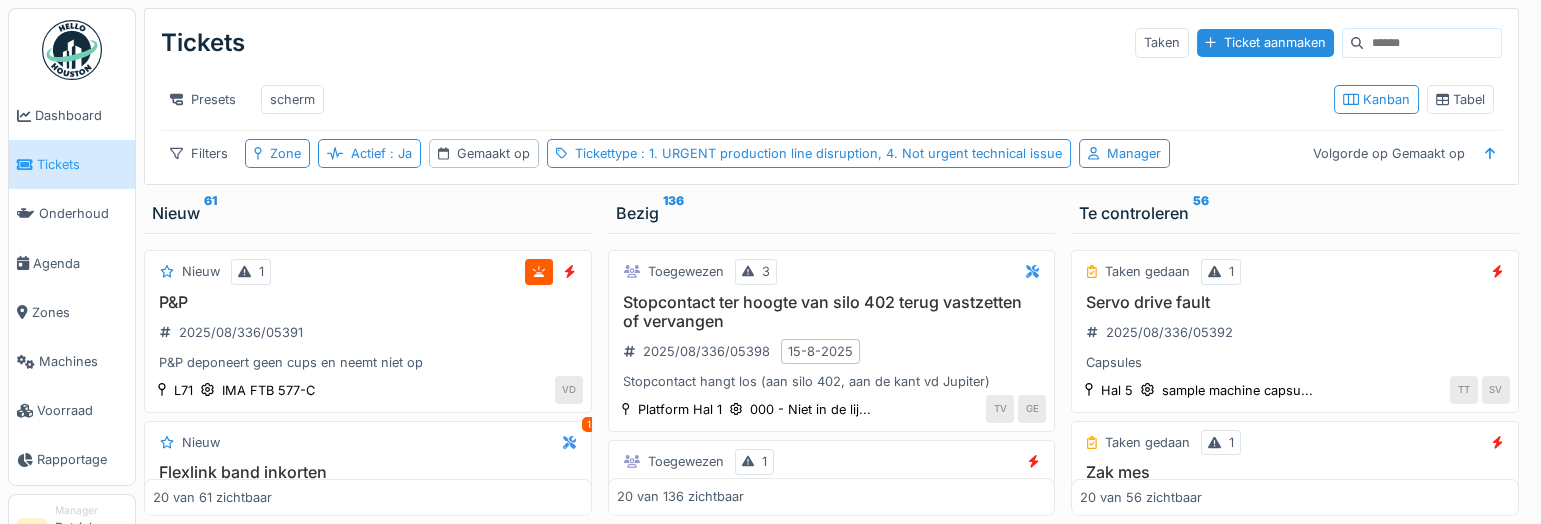 click on "Tickets Taken Ticket aanmaken" at bounding box center (831, 43) 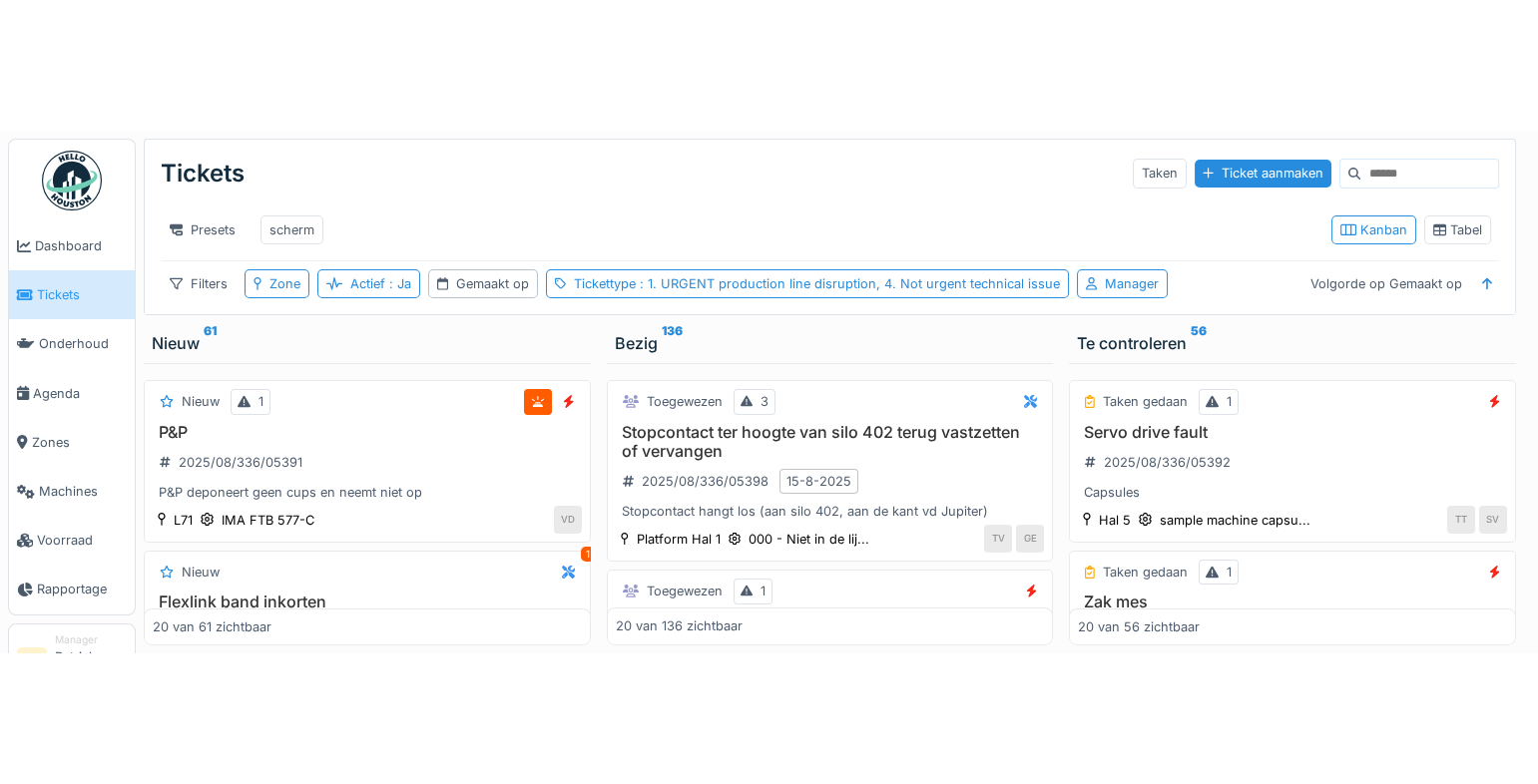 scroll, scrollTop: 221, scrollLeft: 0, axis: vertical 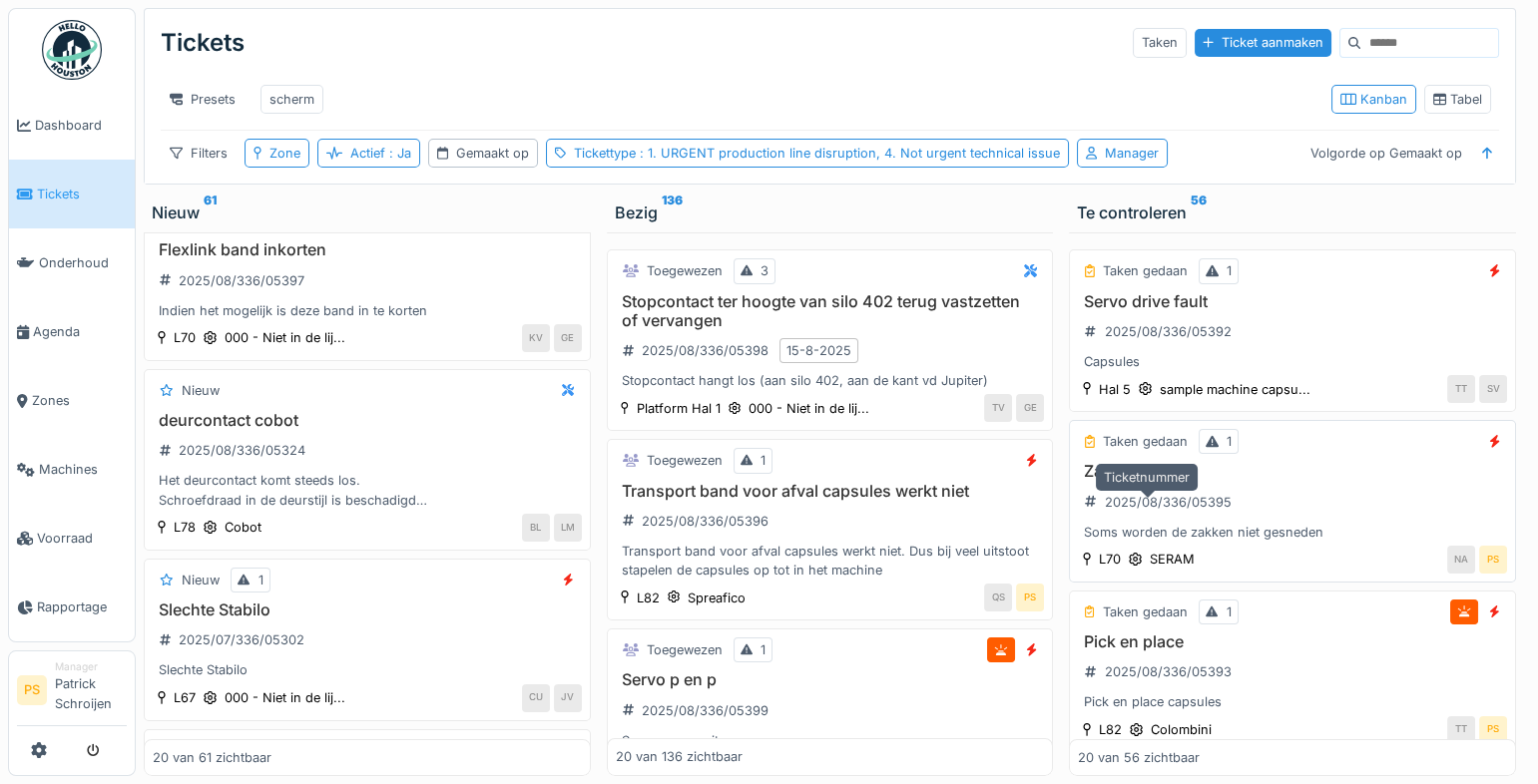 click on "2025/08/336/05395" at bounding box center [1167, 502] 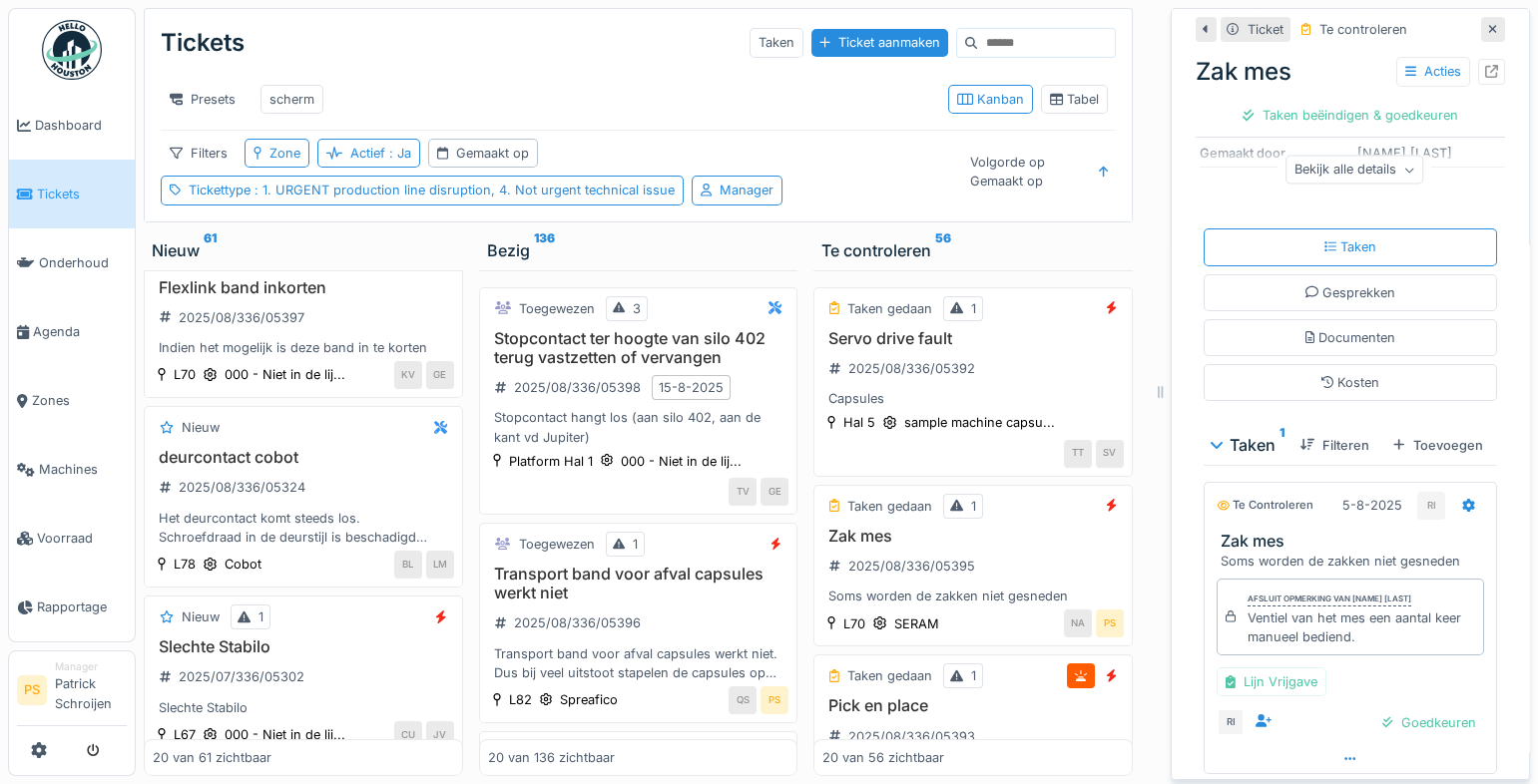 scroll, scrollTop: 340, scrollLeft: 0, axis: vertical 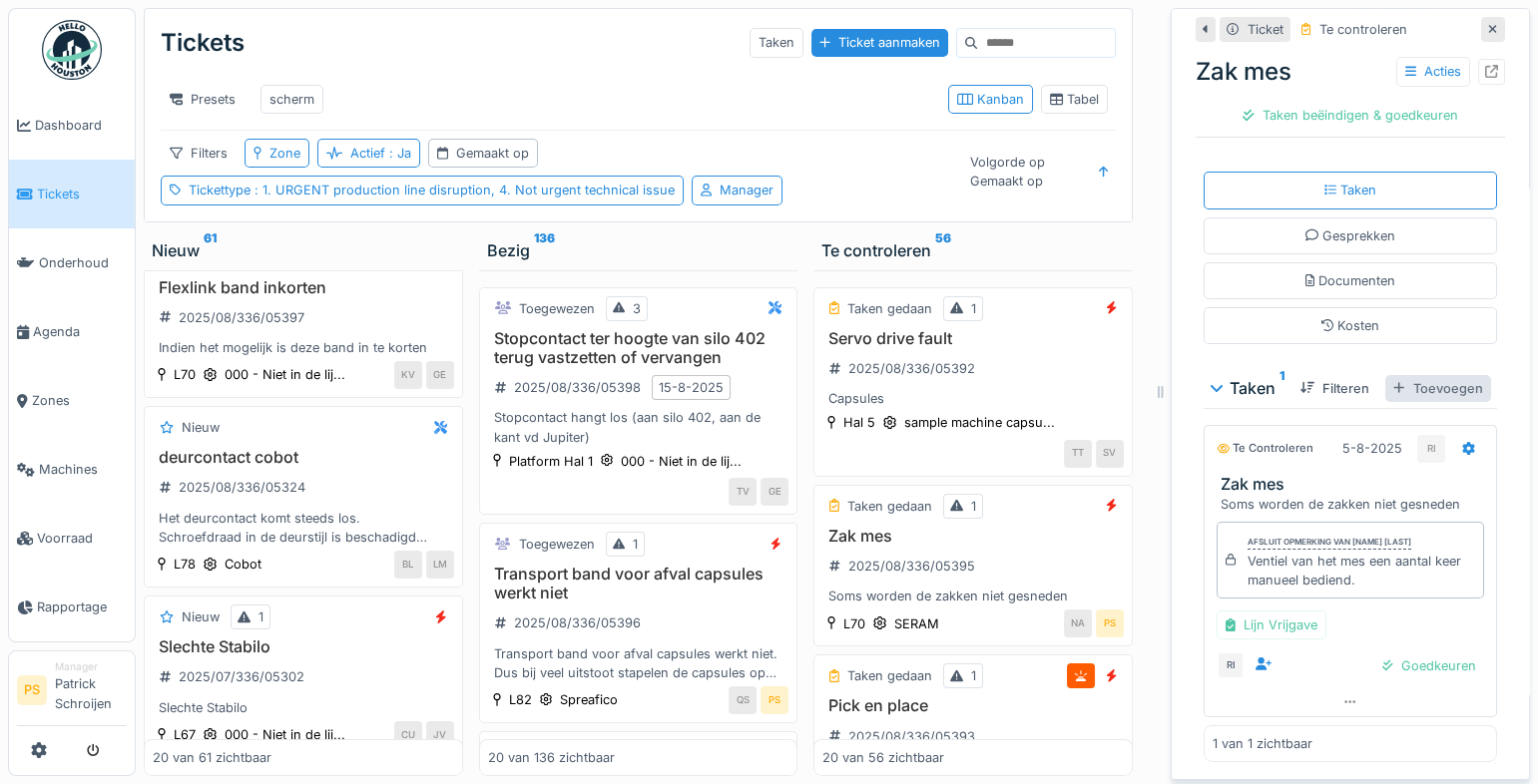 click on "Toevoegen" at bounding box center (1437, 388) 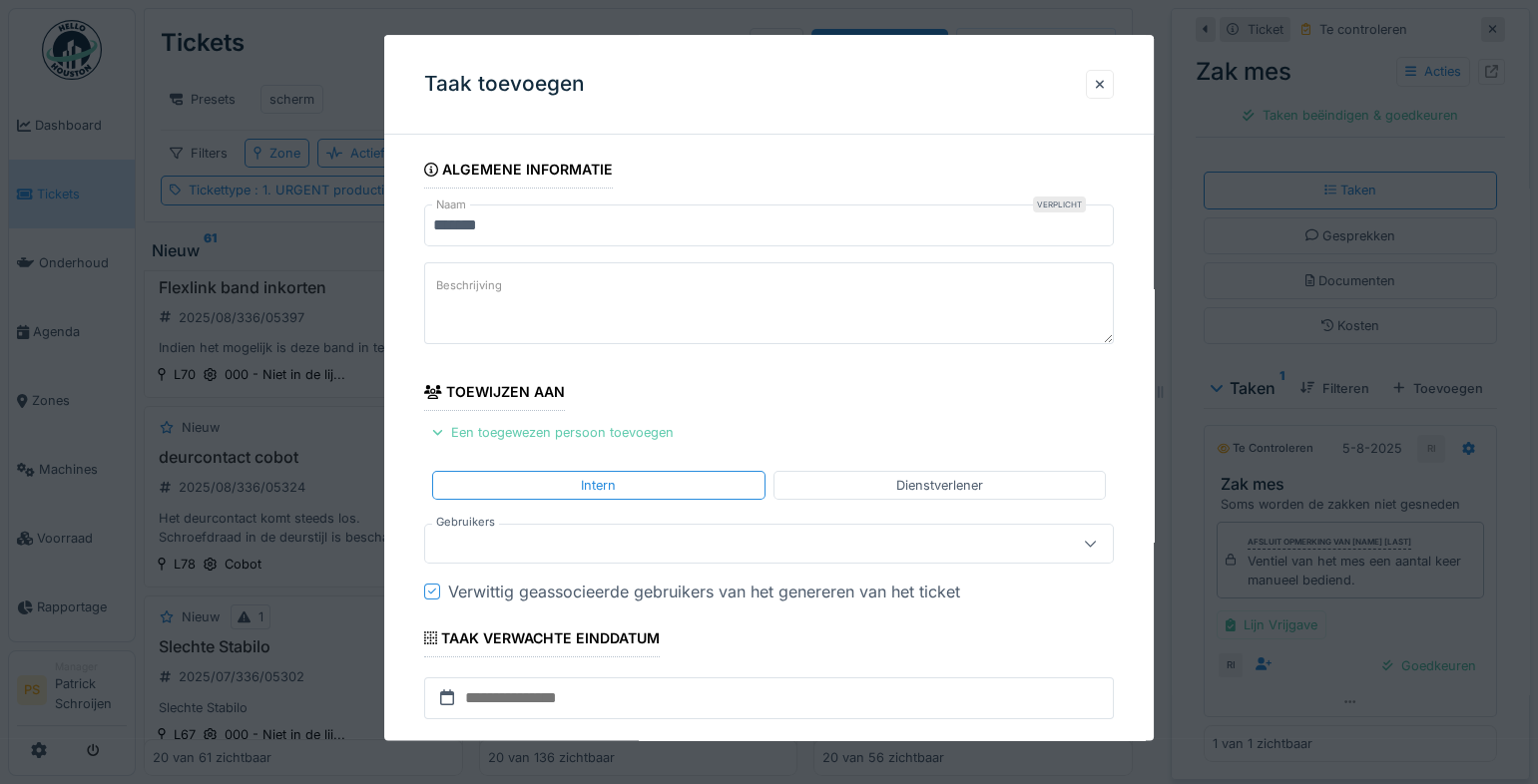 click on "Een toegewezen persoon toevoegen" at bounding box center [553, 433] 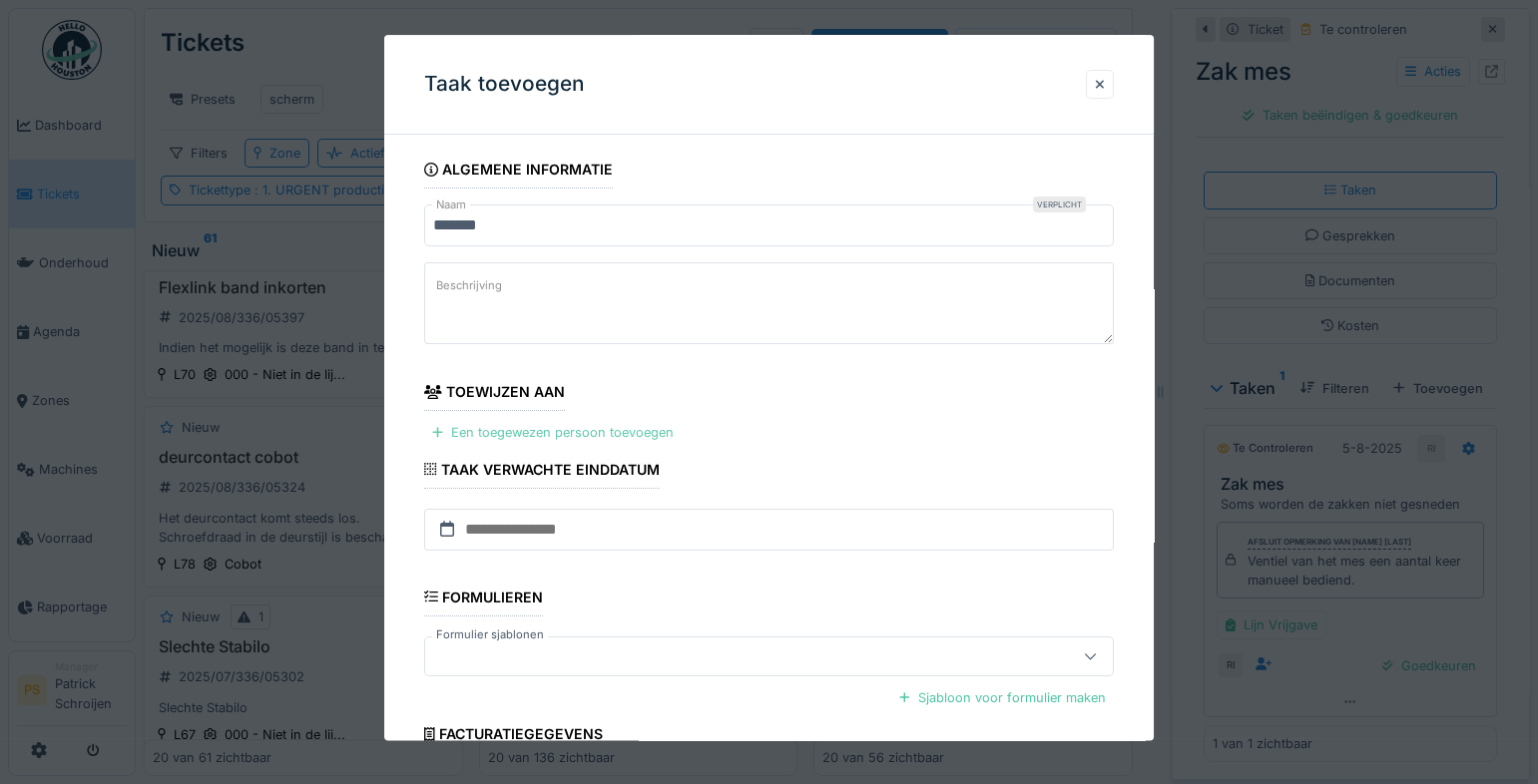 click on "Een toegewezen persoon toevoegen" at bounding box center [553, 433] 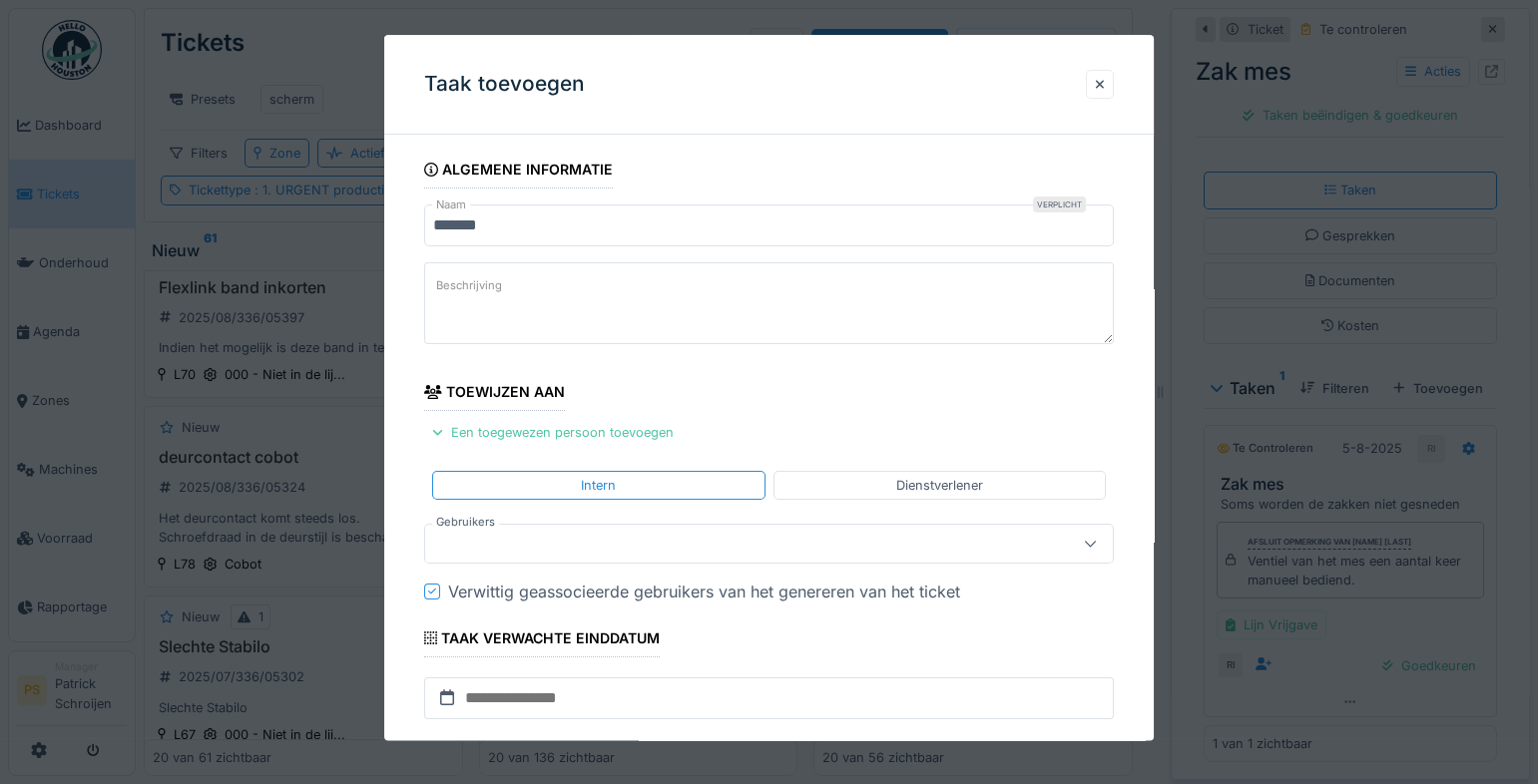 click at bounding box center [735, 544] 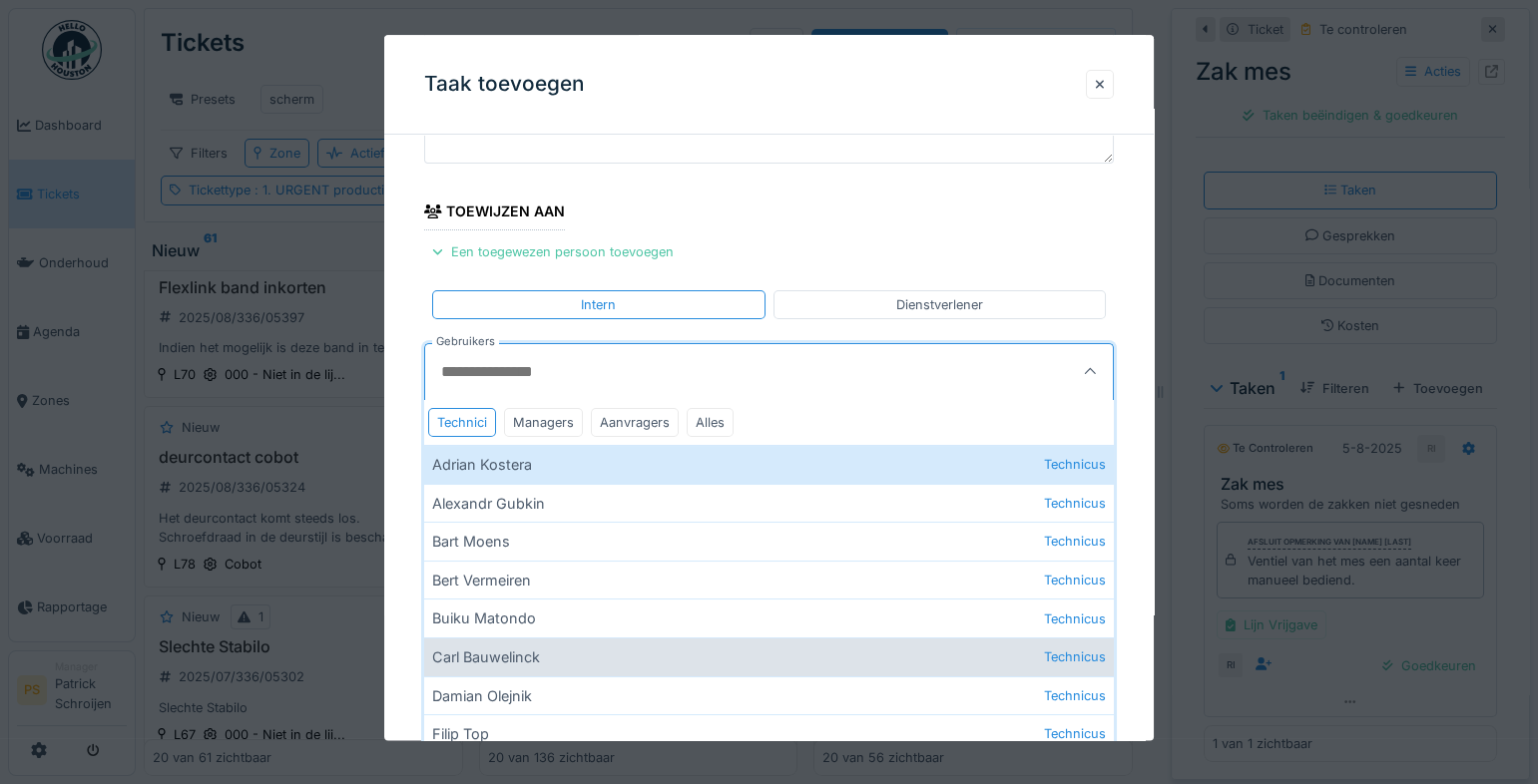 scroll, scrollTop: 271, scrollLeft: 0, axis: vertical 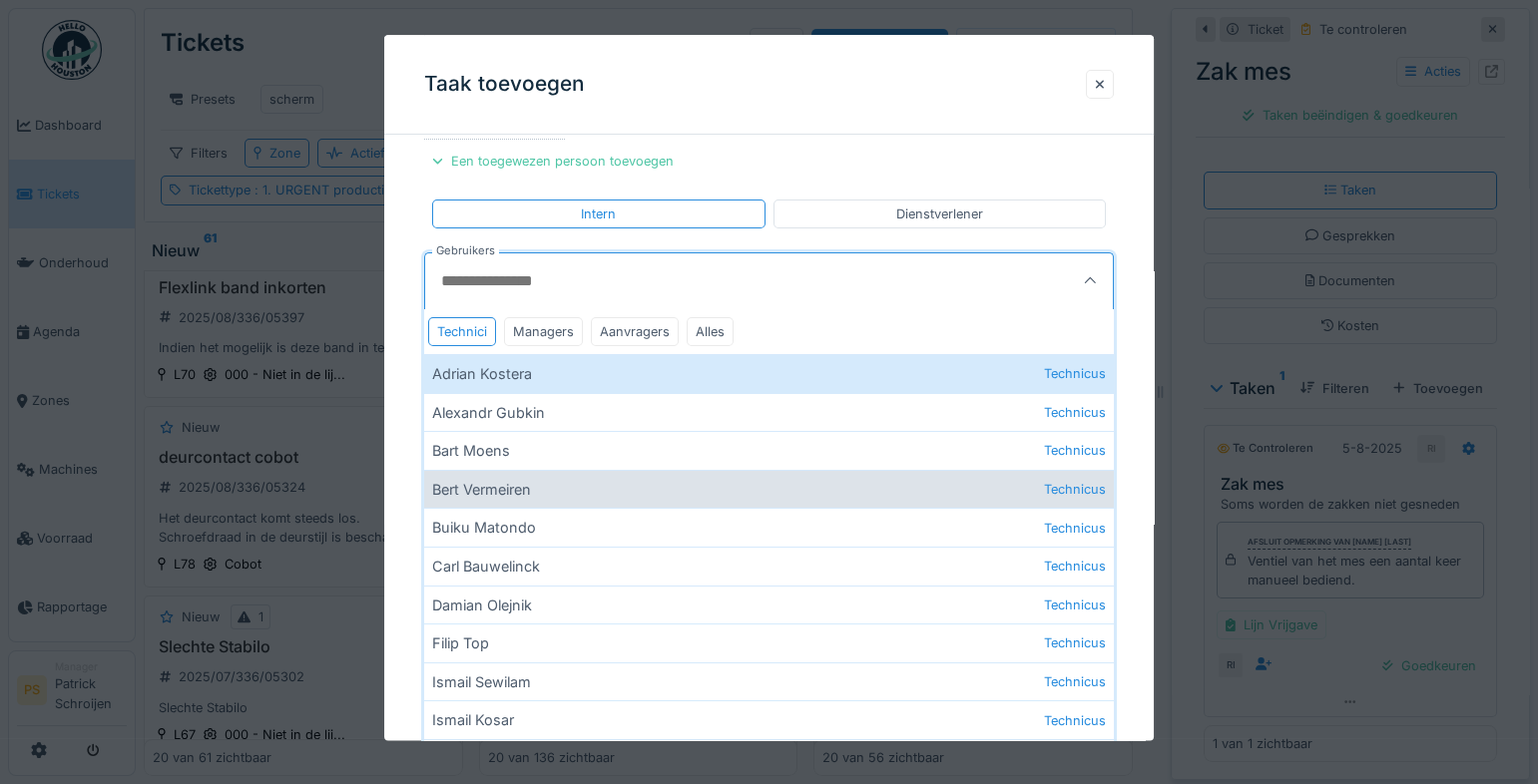 click on "Bert Vermeiren   Technicus" at bounding box center [769, 489] 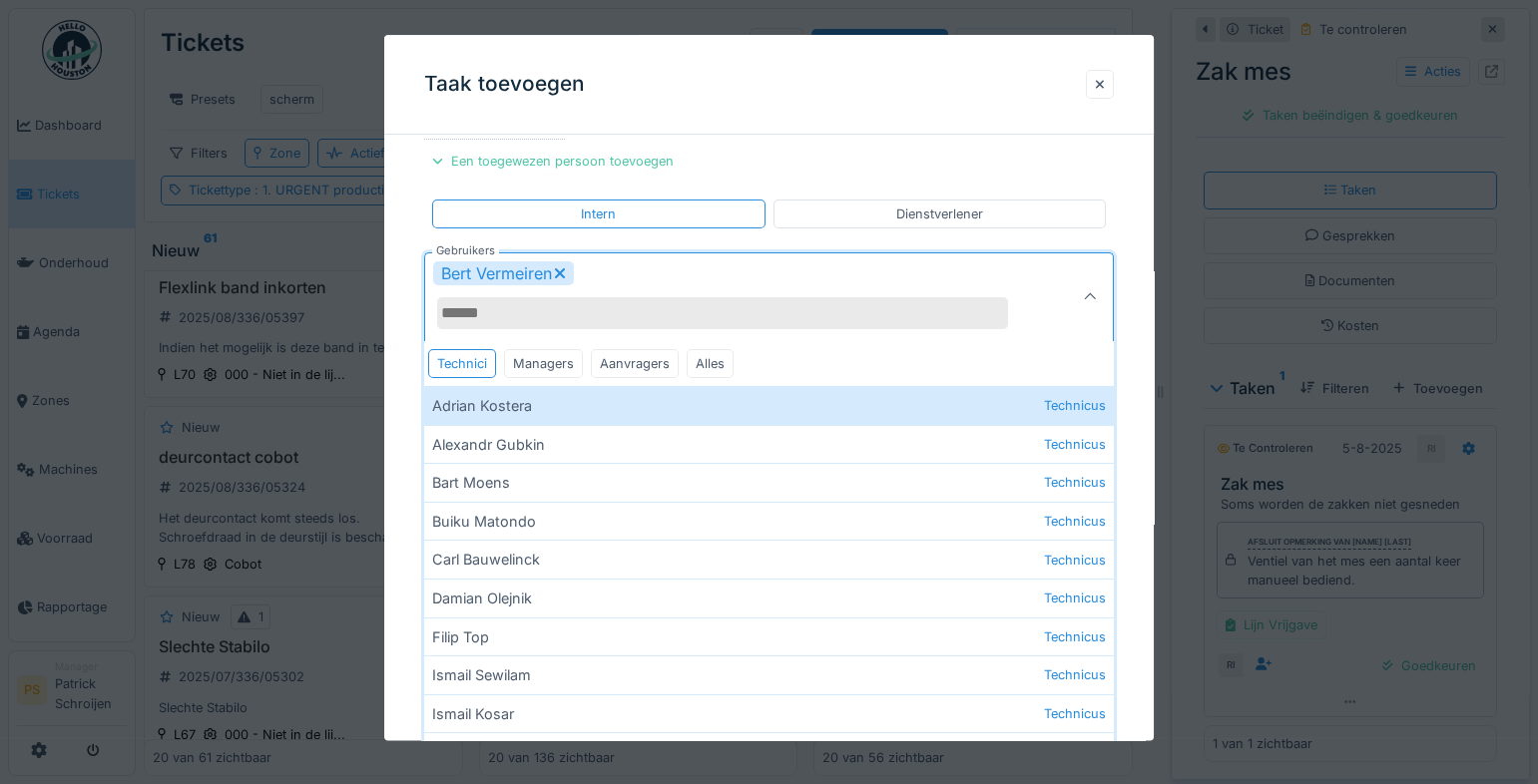 click on "Algemene informatie Naam Verplicht ******* Beschrijving Toewijzen aan Een toegewezen persoon toevoegen   Intern   Dienstverlener Gebruikers Bert Vermeiren   **** Technici Managers Aanvragers Alles Adrian Kostera   Technicus Alexandr Gubkin   Technicus Bart Moens   Technicus Buiku Matondo   Technicus Carl Bauwelinck   Technicus Damian Olejnik   Technicus Filip Top   Technicus Ismail Sewilam   Technicus Ismail Kosar   Technicus Jean-pierre De smedt   Technicus Karim El atimi   Technicus Koen Lauwers   Technicus Leo  Van den brande   Technicus Matthias Van mulders   Technicus Nick Van walle   Technicus Niko Verbelen   Technicus Olcay Sarikaya   Technicus Raymund Marquez   Technicus Robbert Ide   Technicus Laad meer.. 19 van 24 zichtbaar   Verwittig geassocieerde gebruikers van het genereren van het ticket Verplicht Werkperiode Taak verwachte einddatum Formulieren Formulier sjablonen Sjabloon voor formulier maken Facturatiegegevens Uw factureringsgegevens *******" at bounding box center (769, 415) 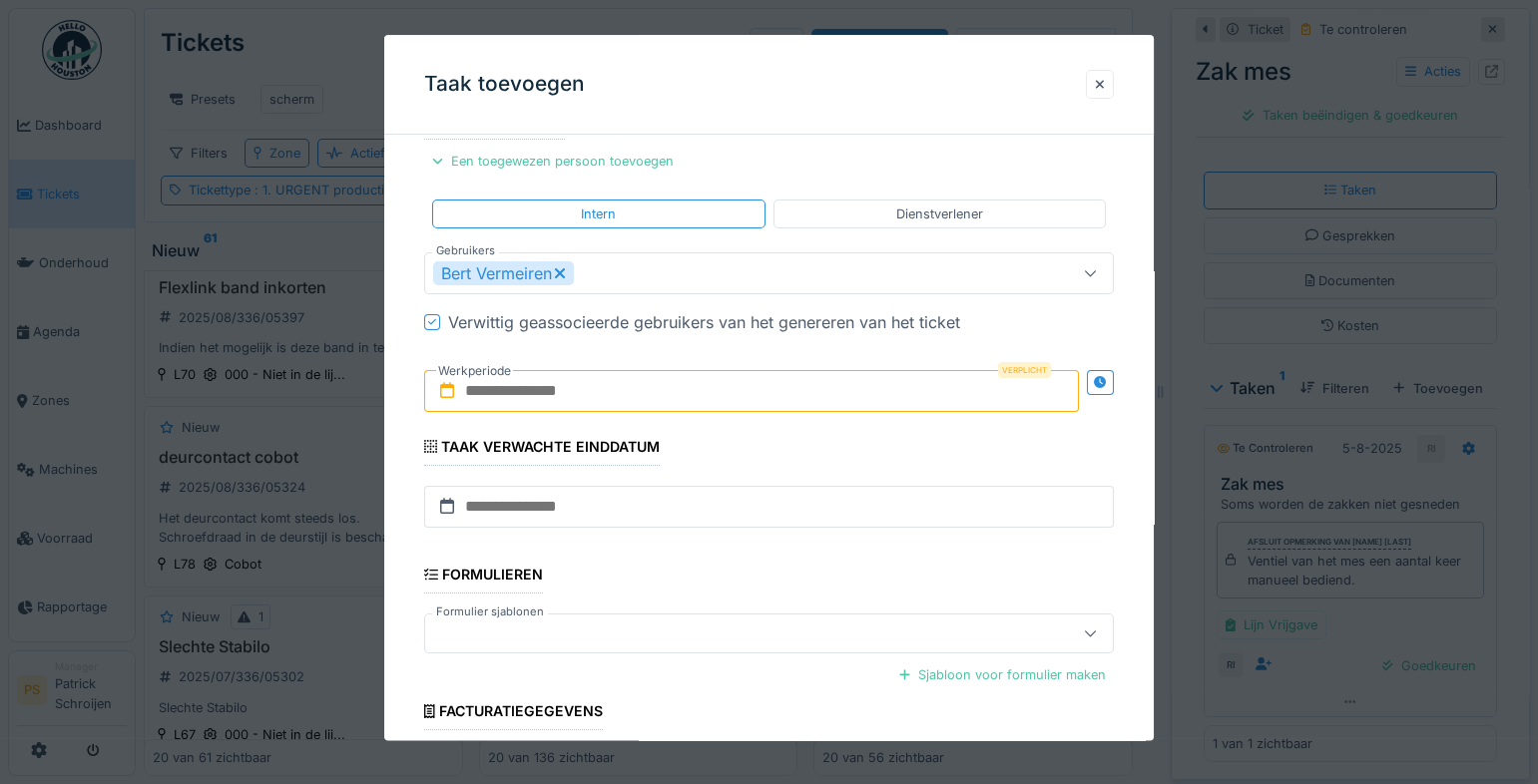 click at bounding box center [752, 391] 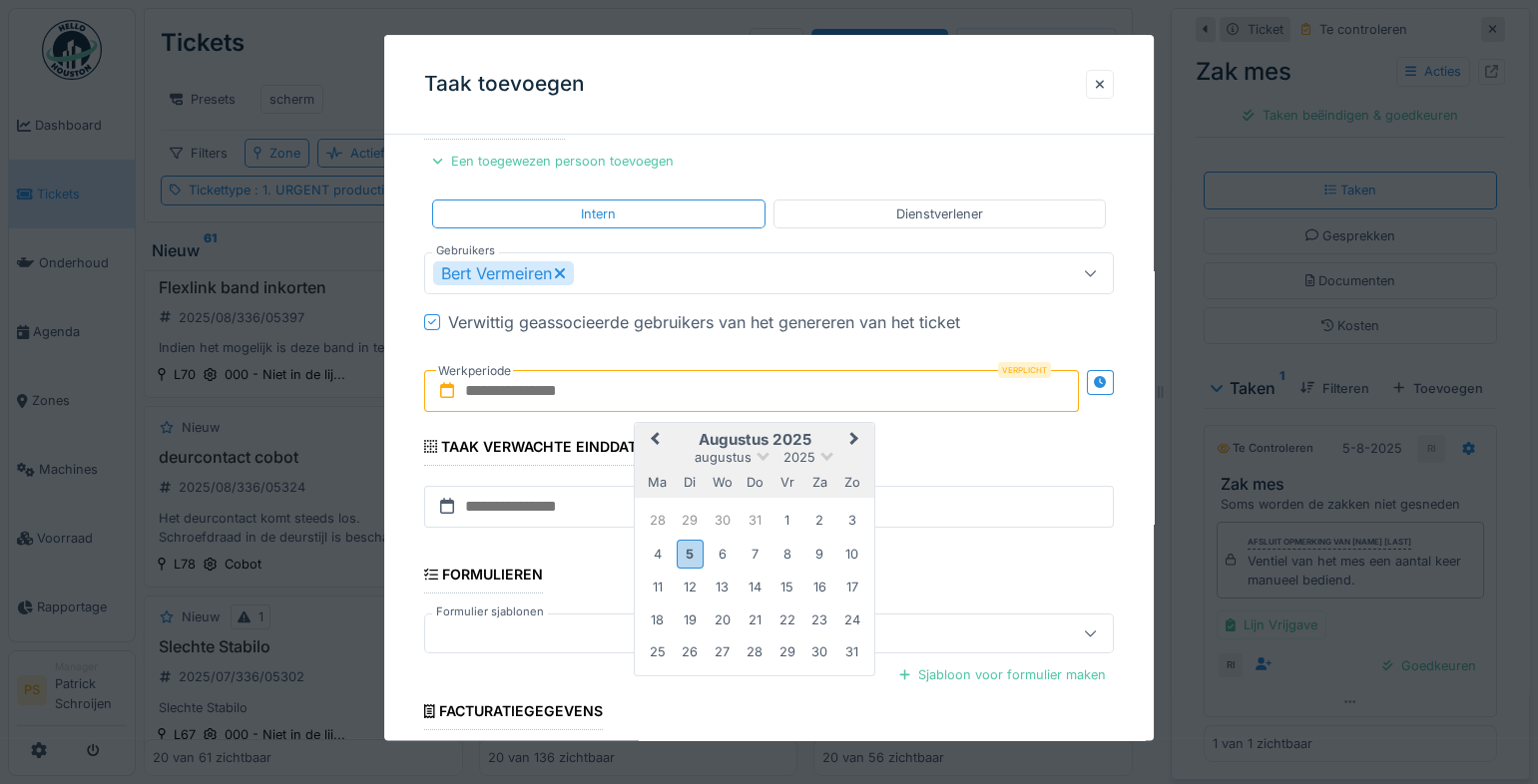 click on "augustus 2025" at bounding box center (755, 440) 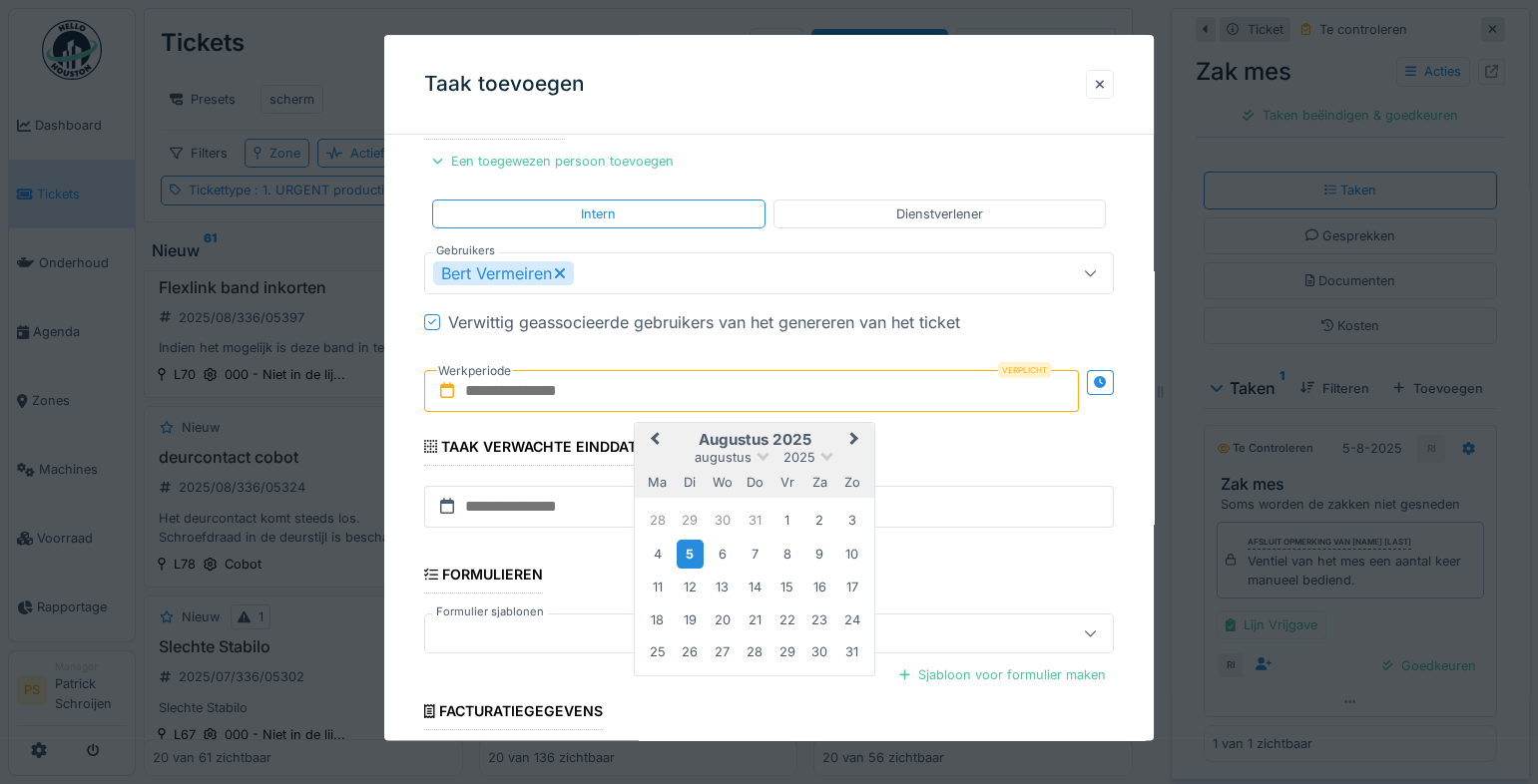 click on "5" at bounding box center (690, 554) 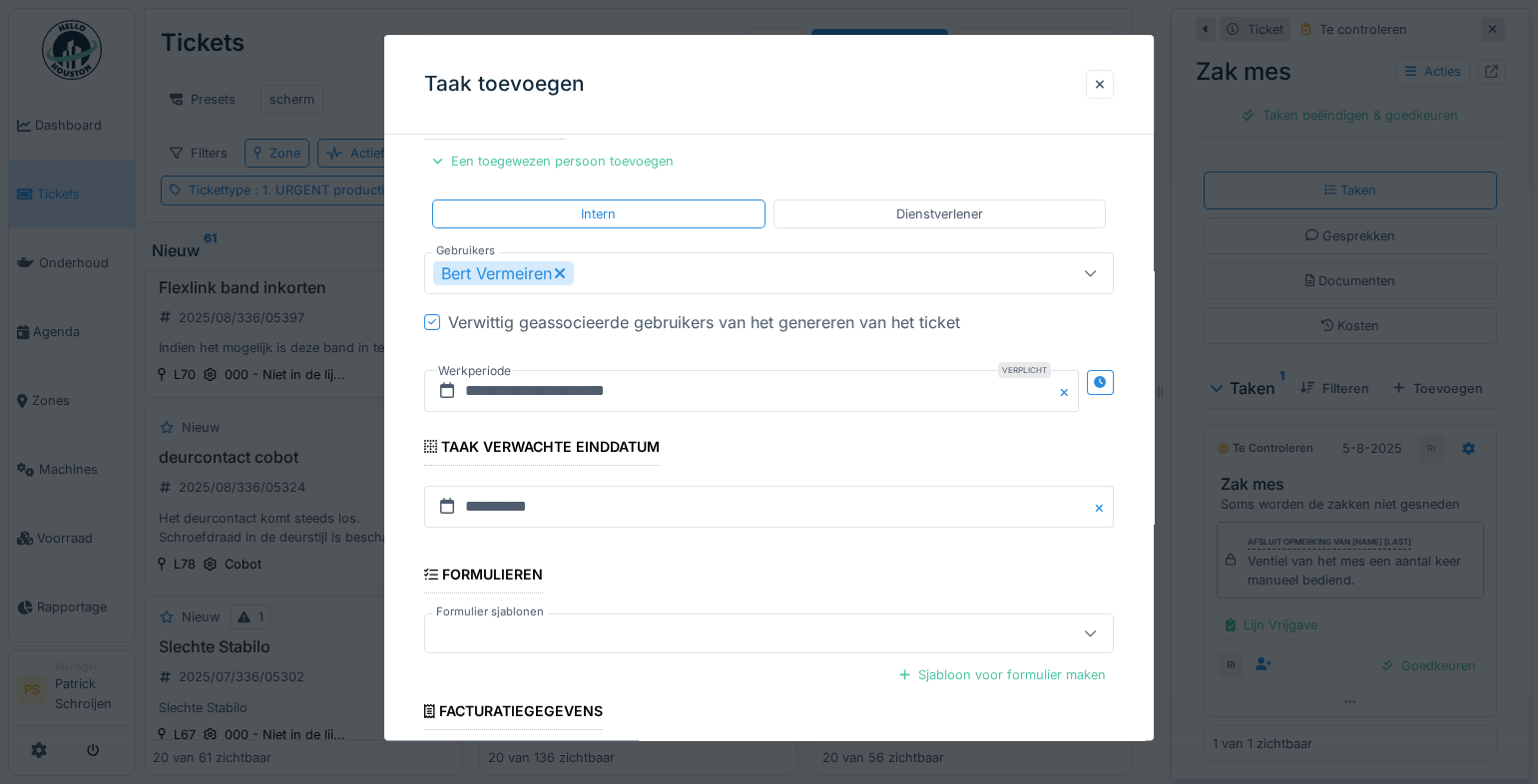 scroll, scrollTop: 431, scrollLeft: 0, axis: vertical 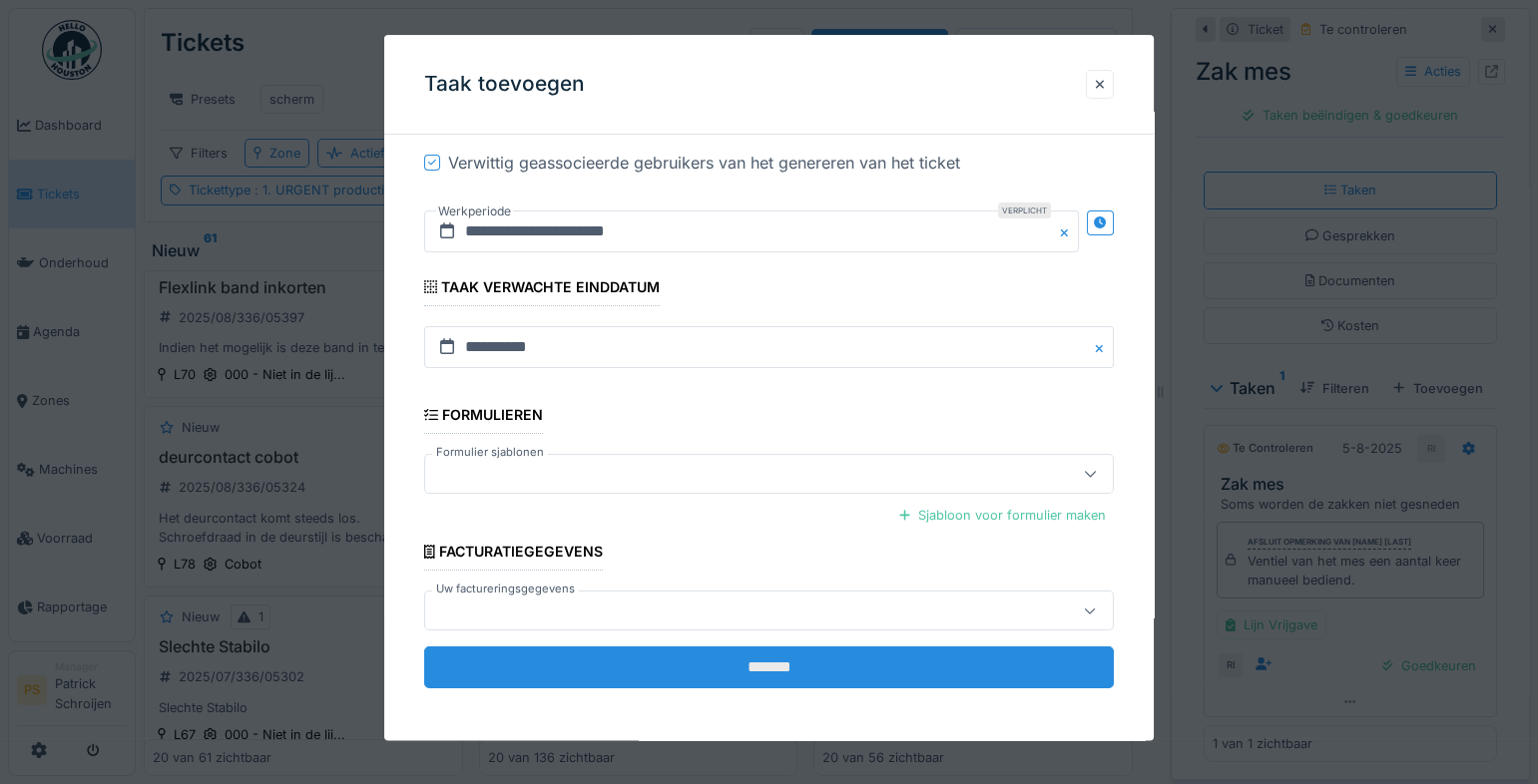 click on "*******" at bounding box center [769, 668] 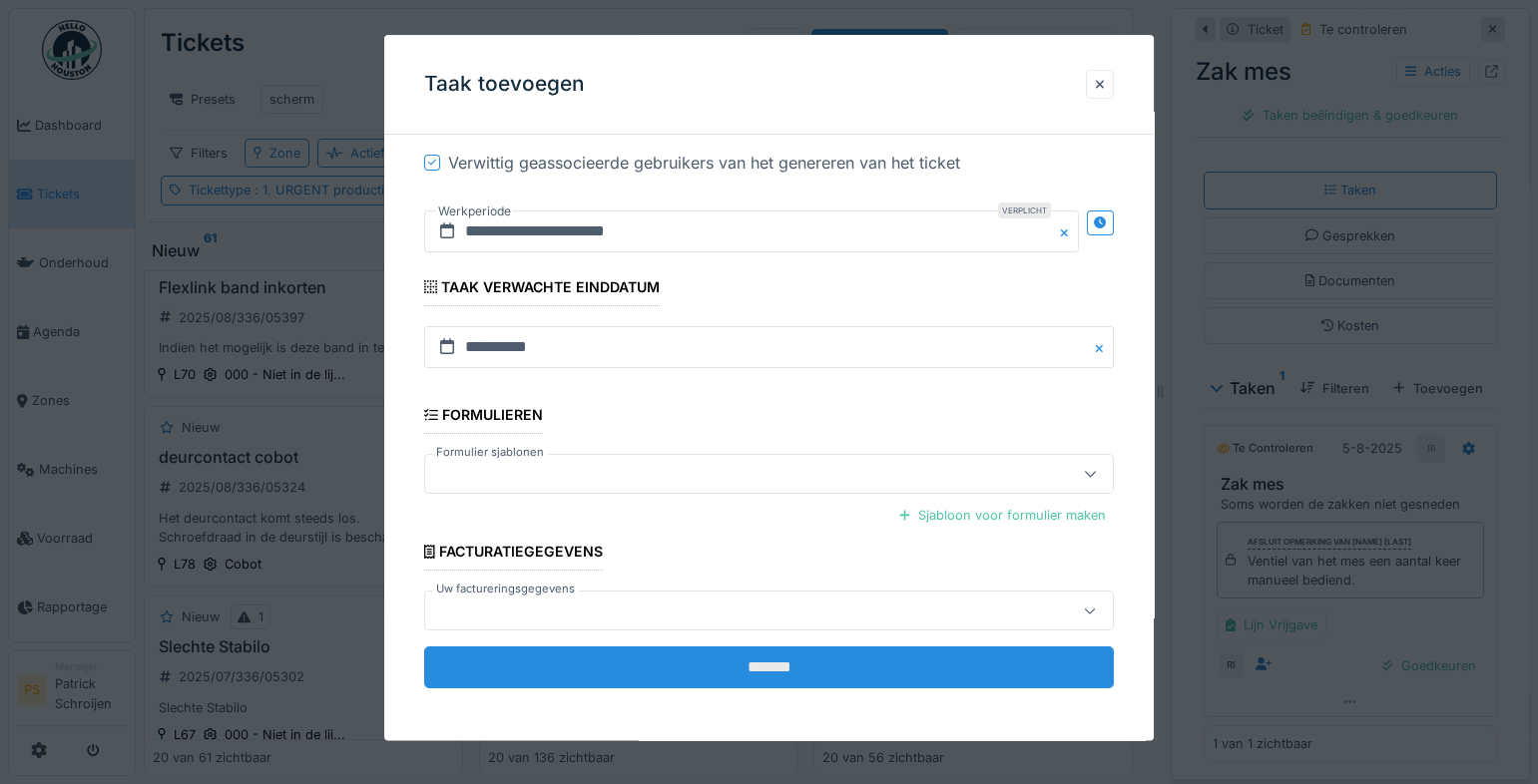 scroll, scrollTop: 0, scrollLeft: 0, axis: both 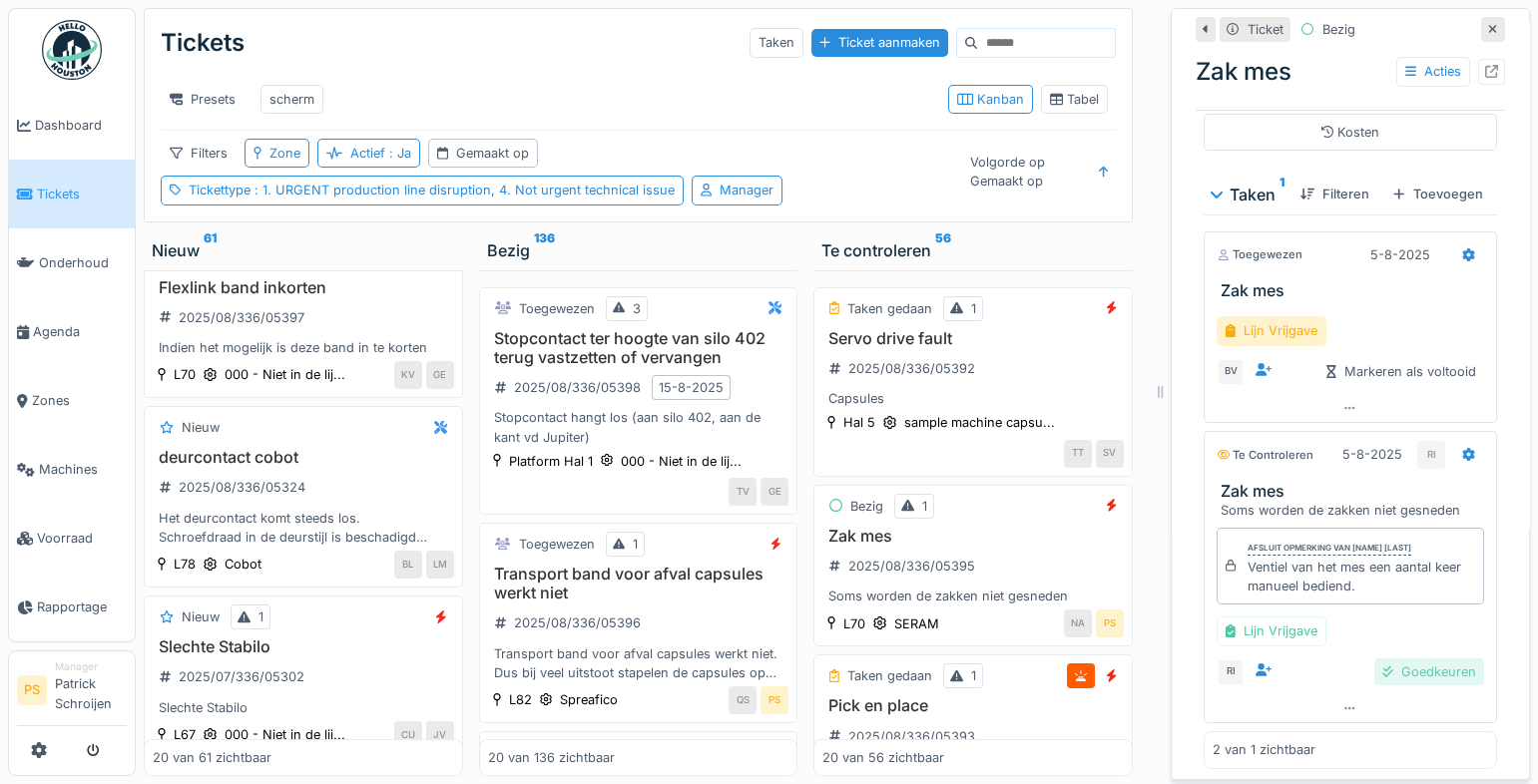 click on "Goedkeuren" at bounding box center [1429, 671] 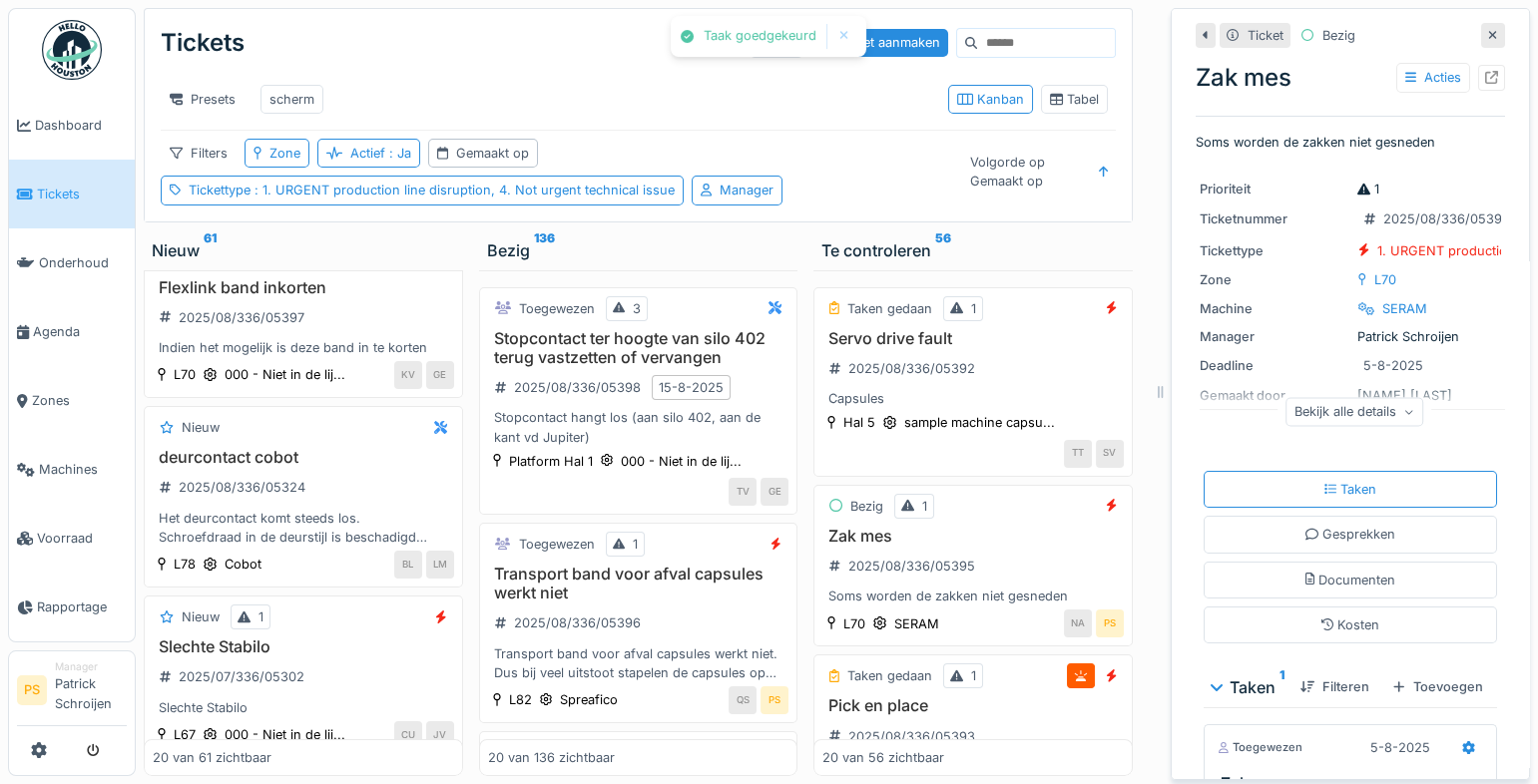 scroll, scrollTop: 0, scrollLeft: 0, axis: both 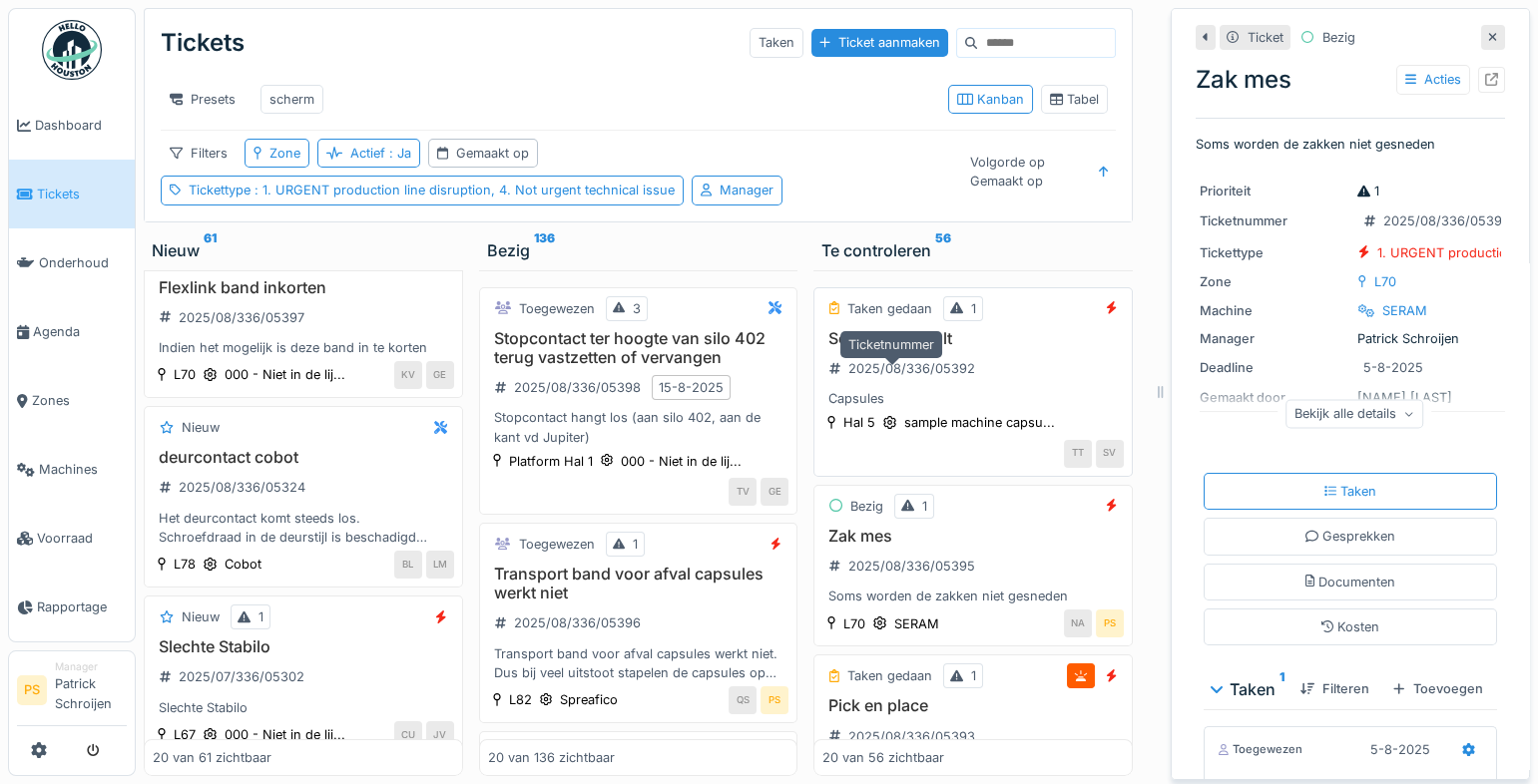 click on "2025/08/336/05392" at bounding box center (911, 368) 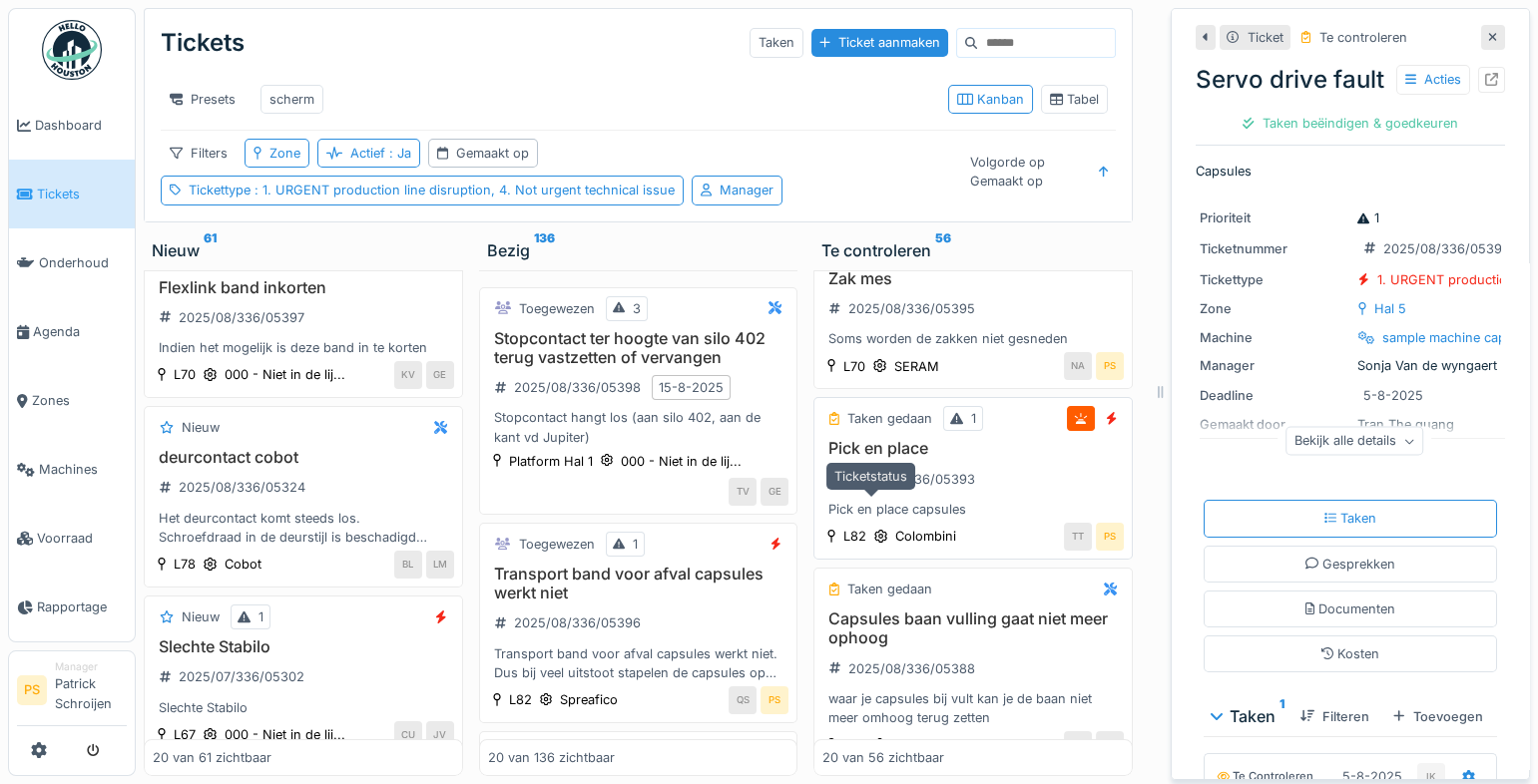 scroll, scrollTop: 271, scrollLeft: 0, axis: vertical 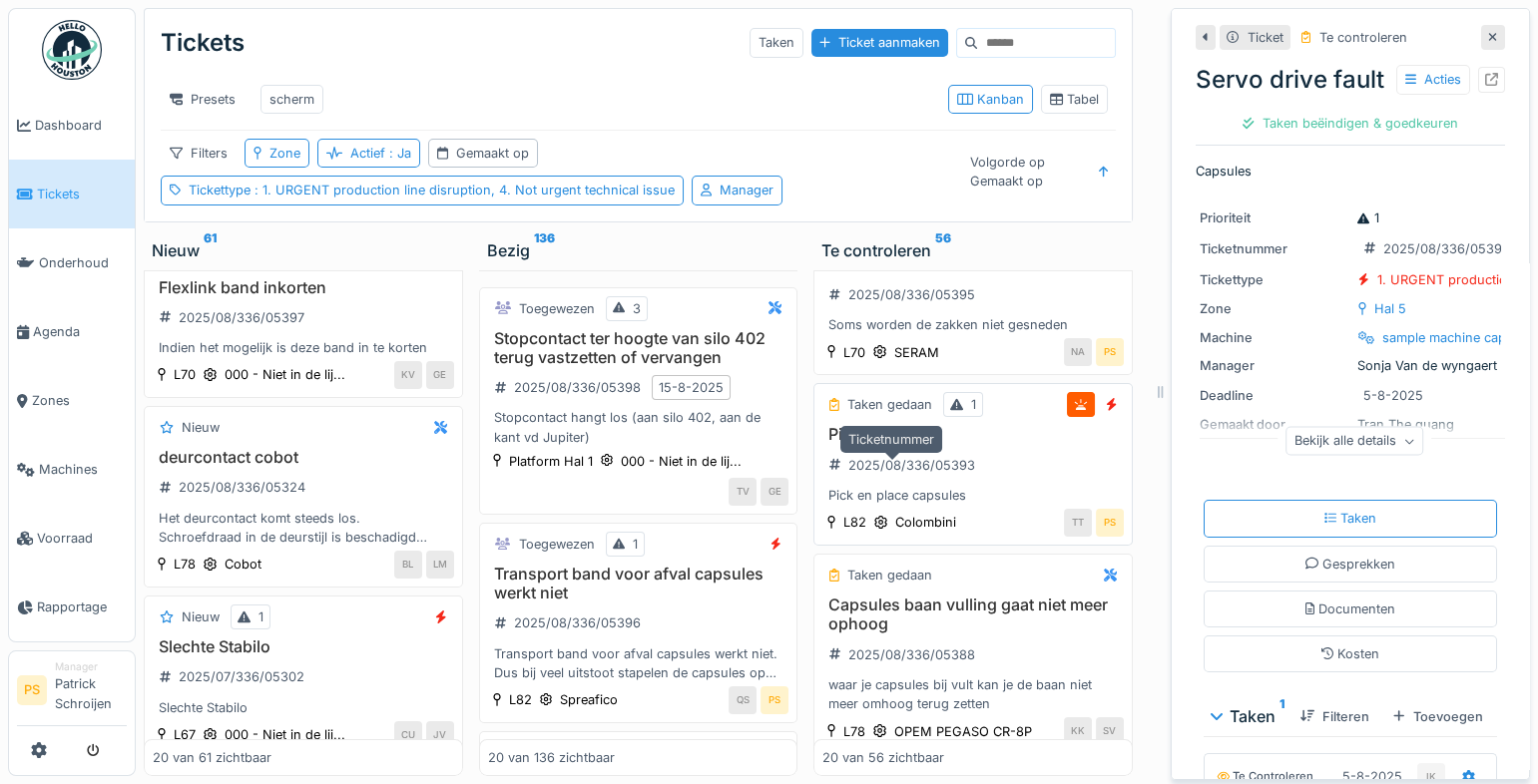 click on "2025/08/336/05393" at bounding box center (911, 465) 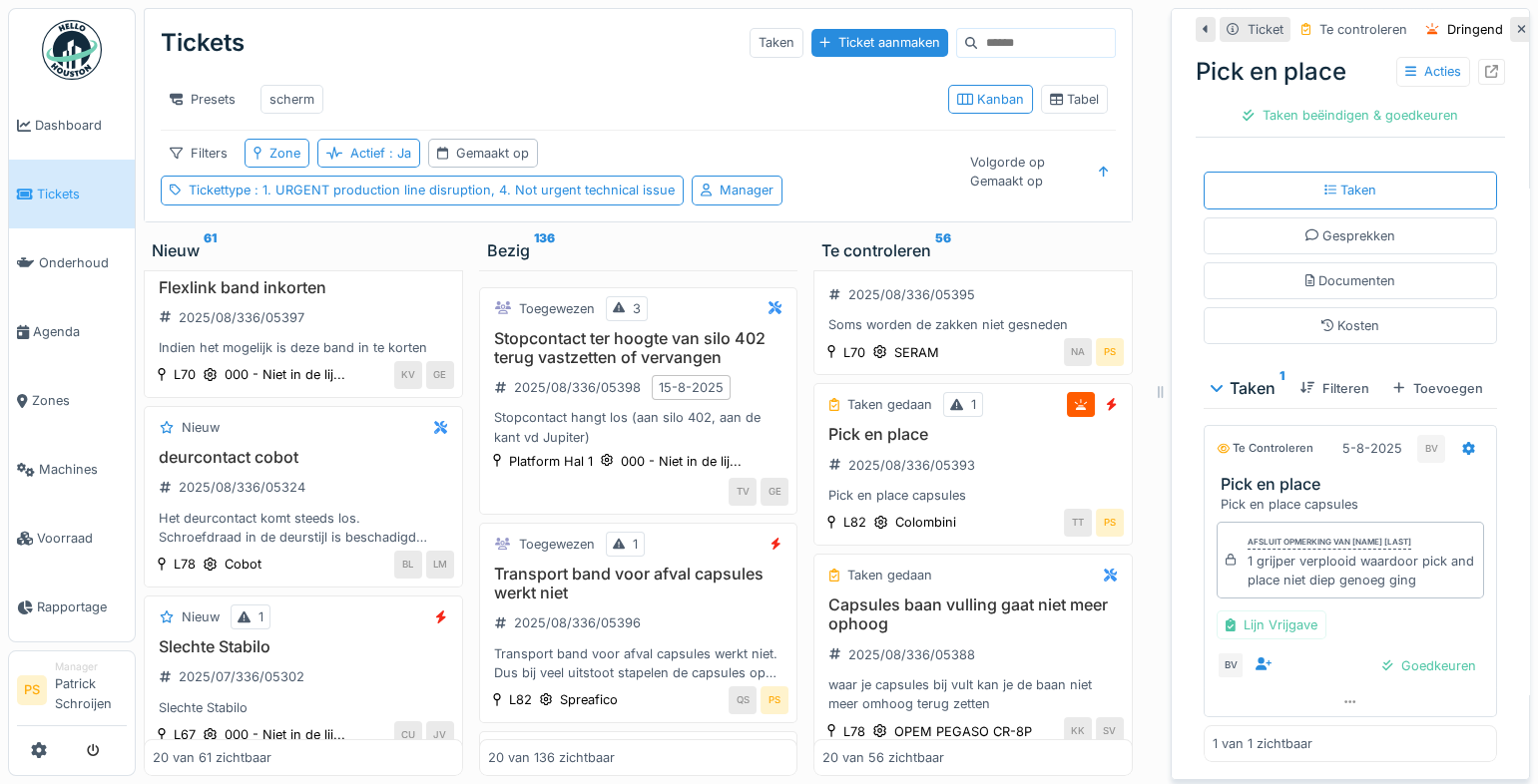 scroll, scrollTop: 354, scrollLeft: 0, axis: vertical 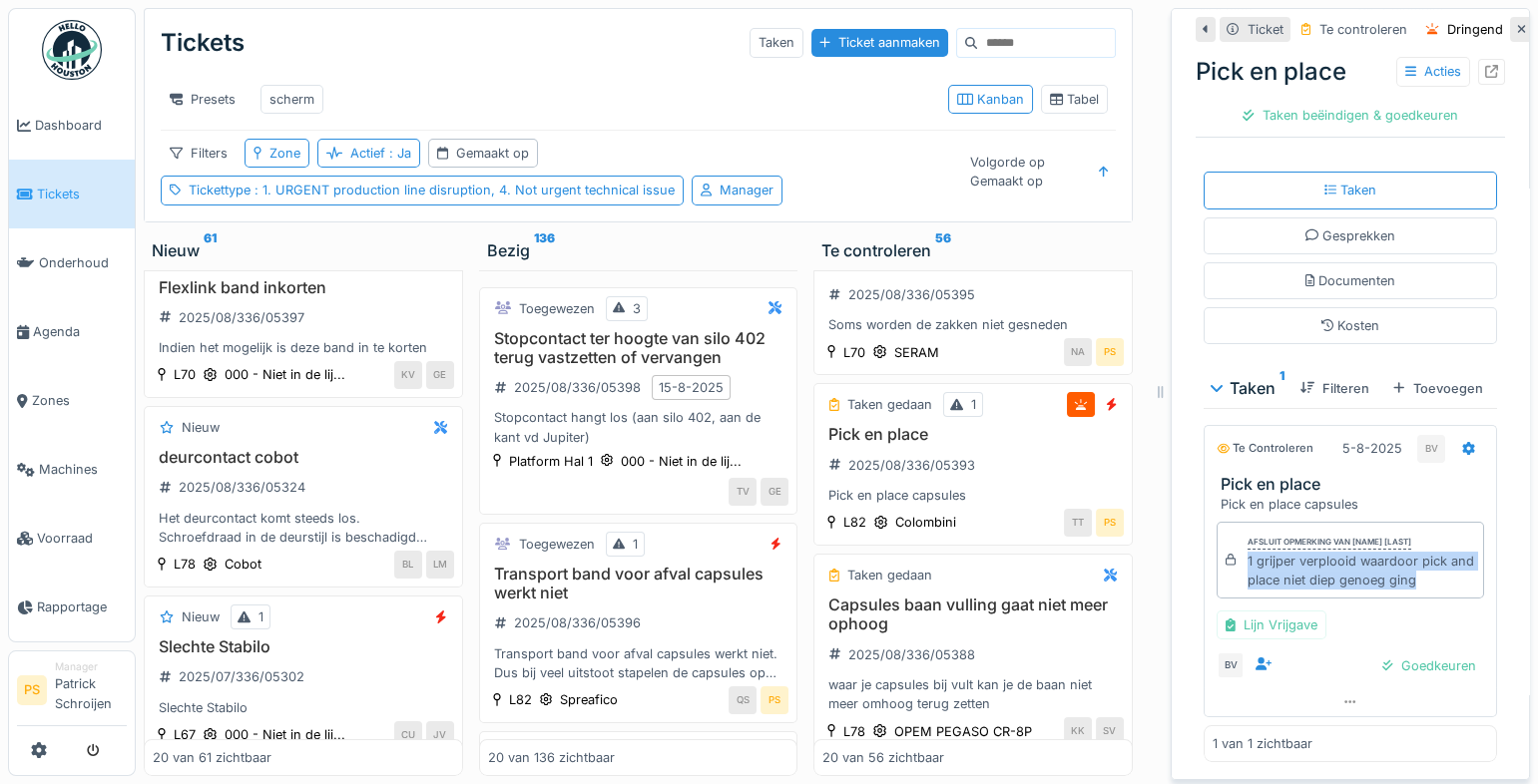 drag, startPoint x: 1233, startPoint y: 536, endPoint x: 1458, endPoint y: 567, distance: 227.1255 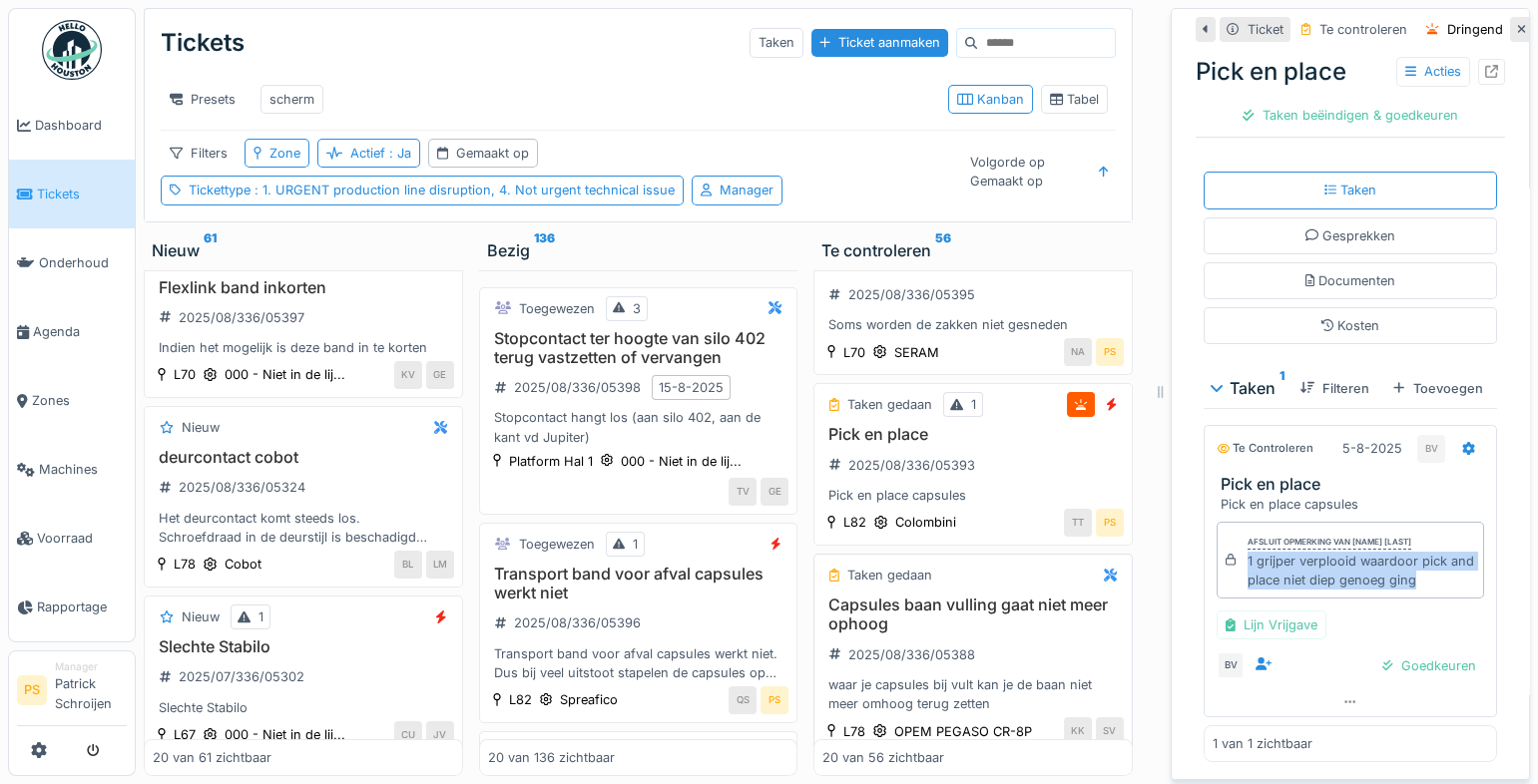 copy on "1 grijper verplooid waardoor pick and place niet diep genoeg ging" 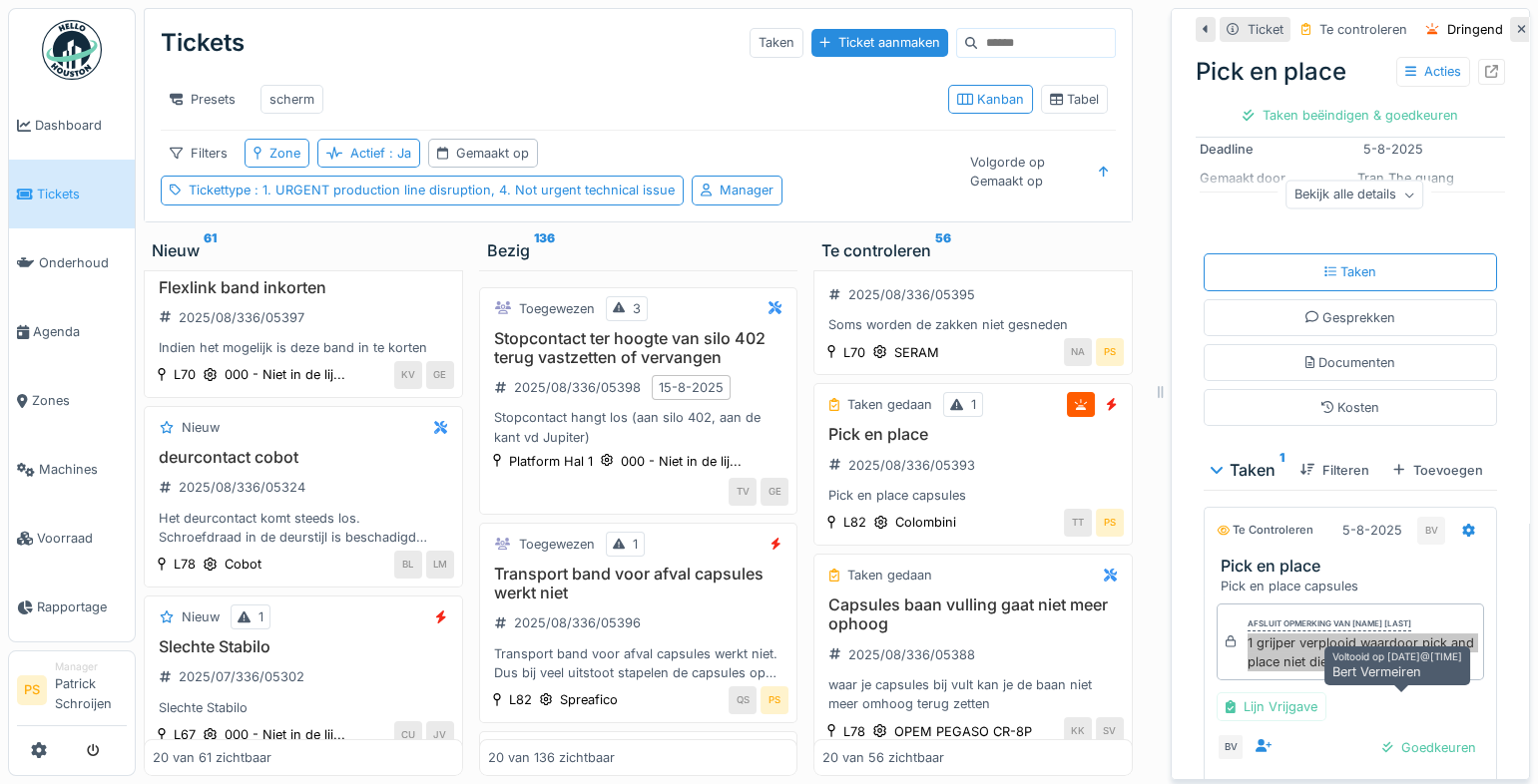 scroll, scrollTop: 0, scrollLeft: 0, axis: both 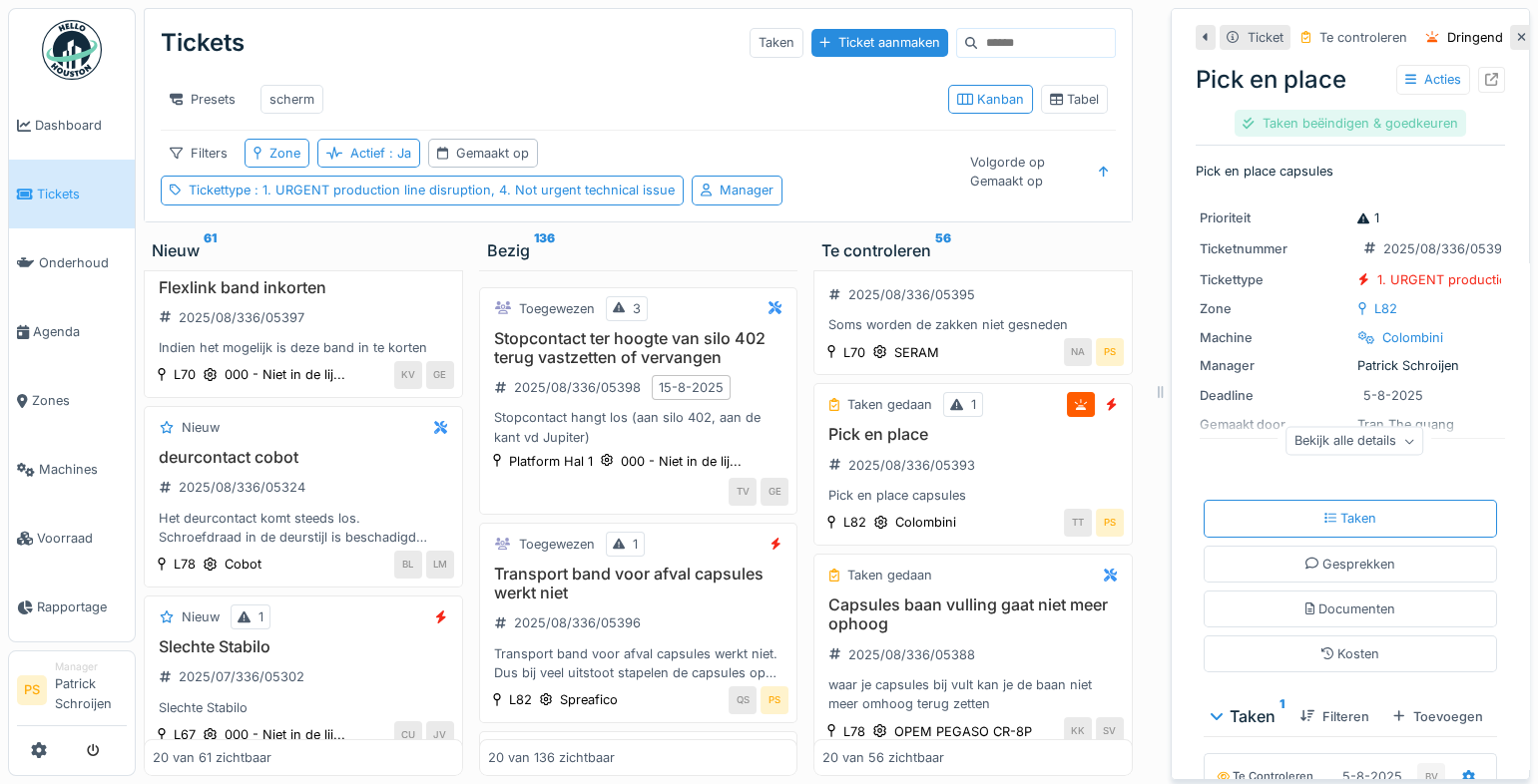 click on "Taken beëindigen & goedkeuren" at bounding box center [1349, 123] 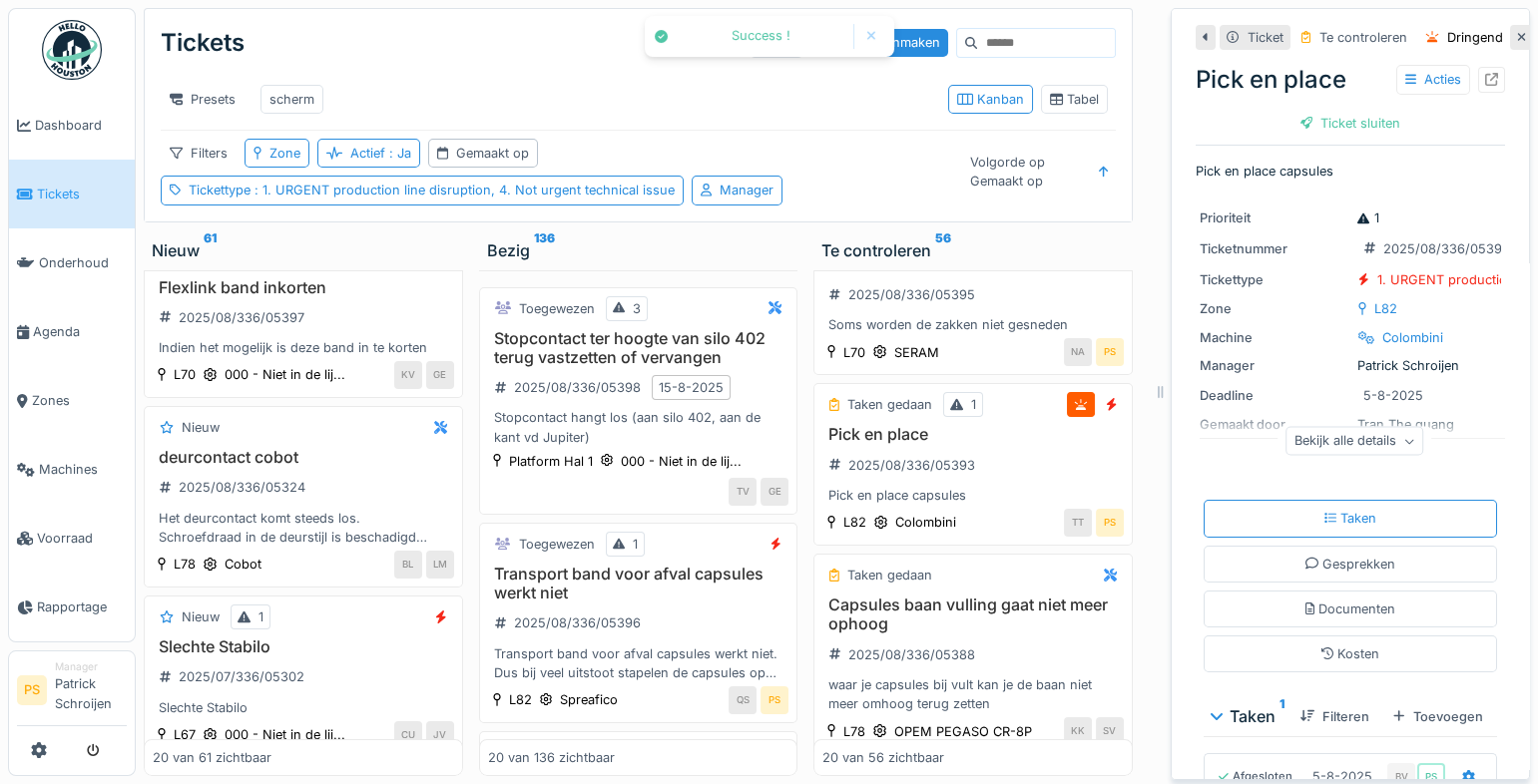 click on "Ticket sluiten" at bounding box center (1350, 123) 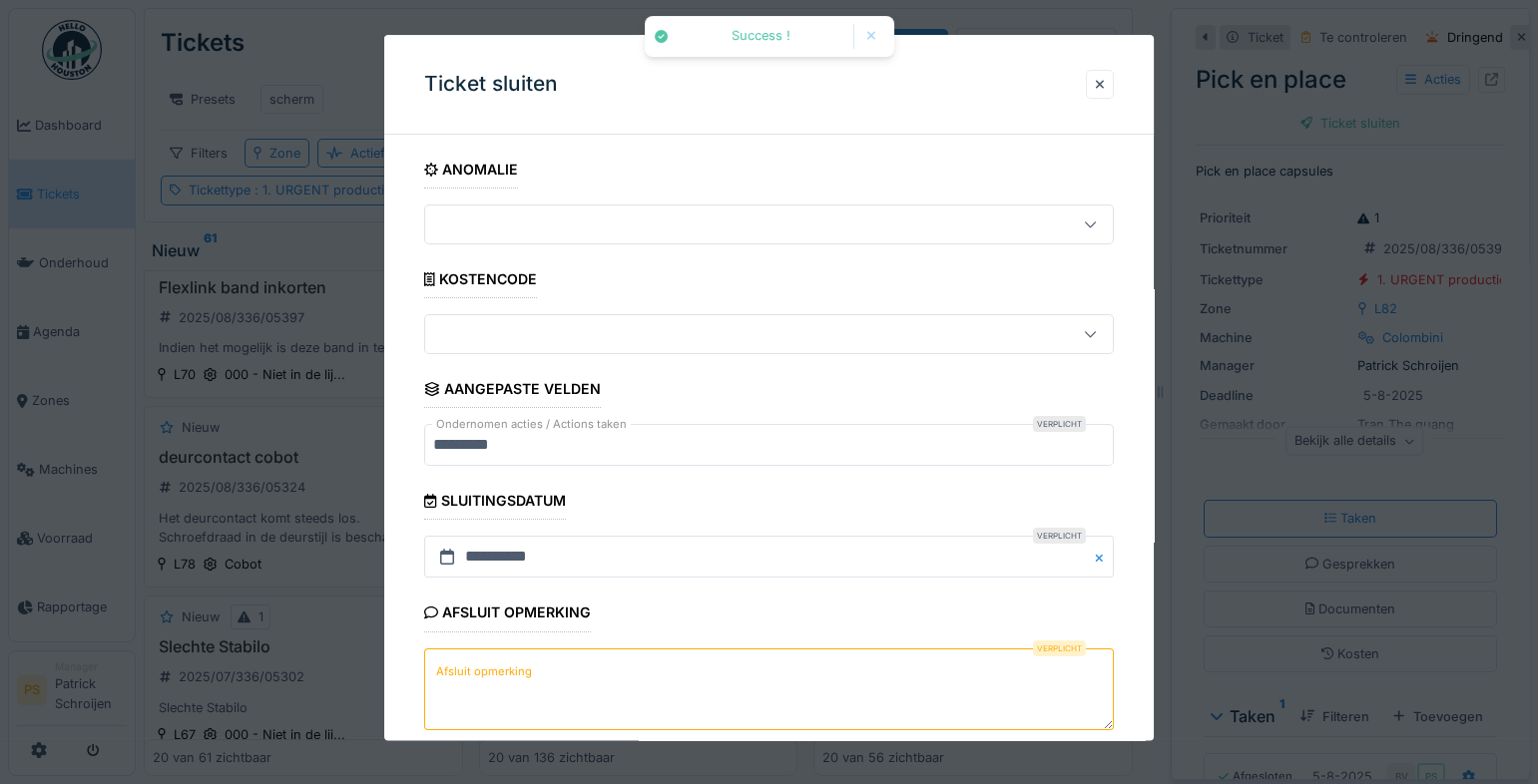click on "Afsluit opmerking" at bounding box center (769, 689) 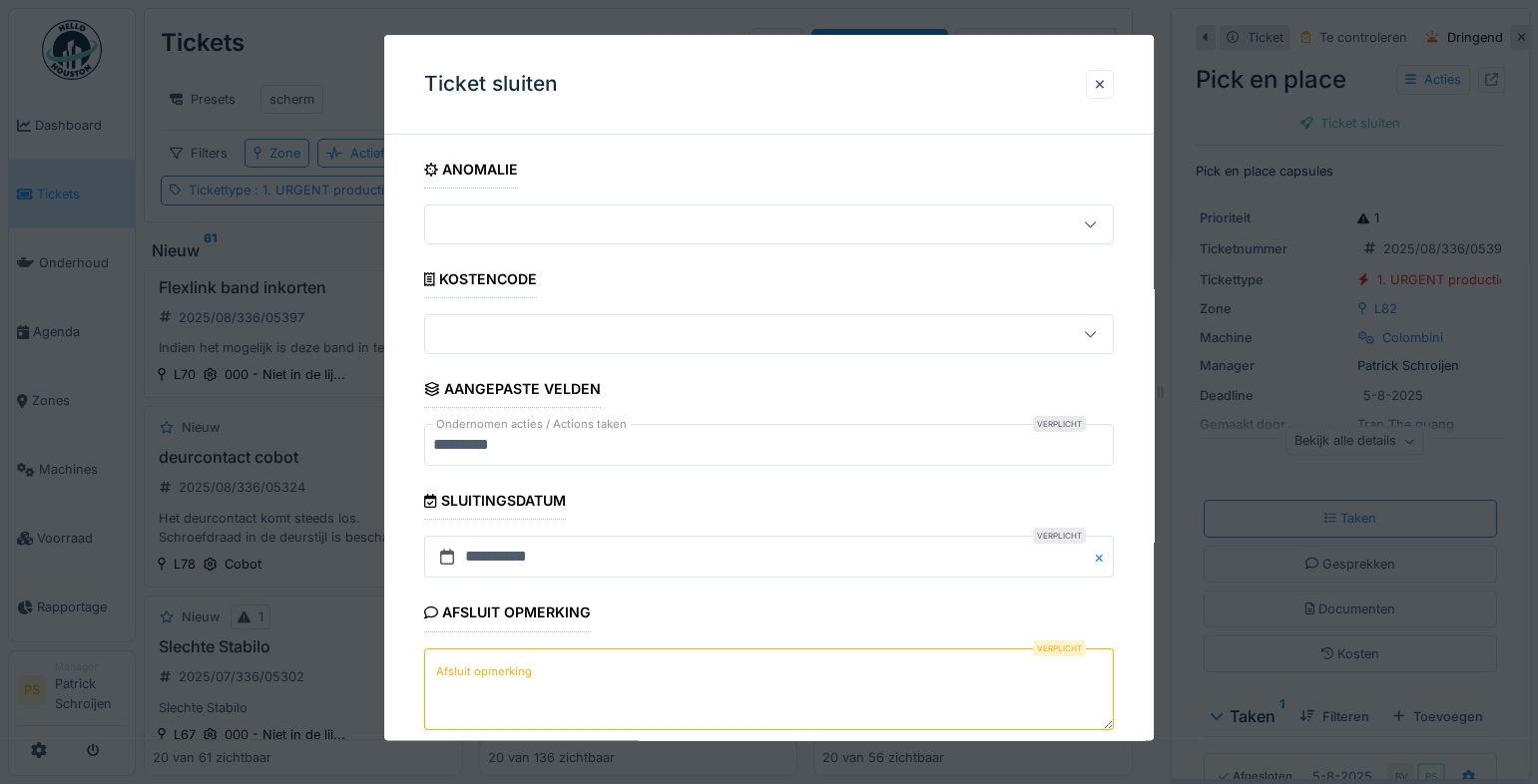 paste on "**********" 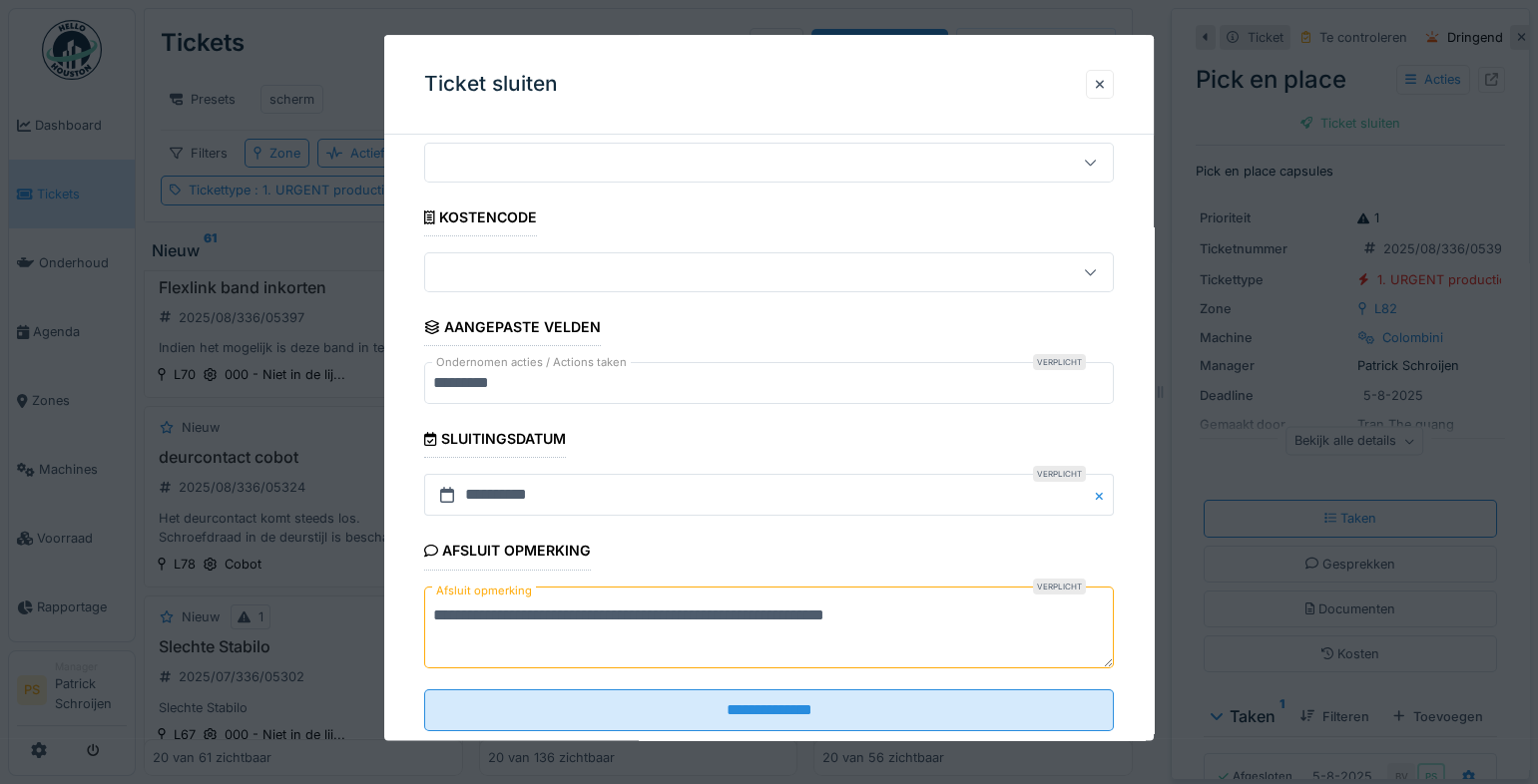 scroll, scrollTop: 105, scrollLeft: 0, axis: vertical 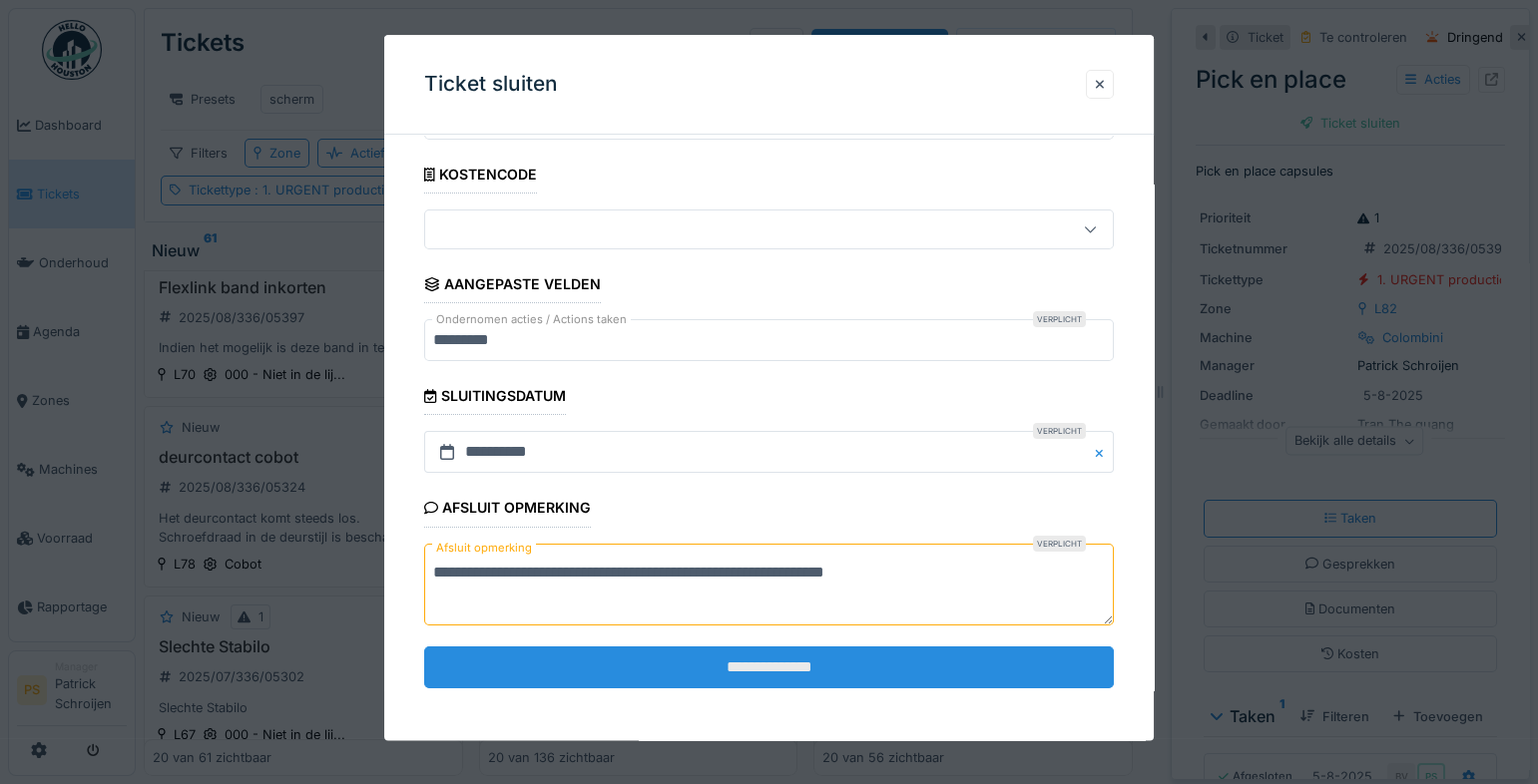type on "**********" 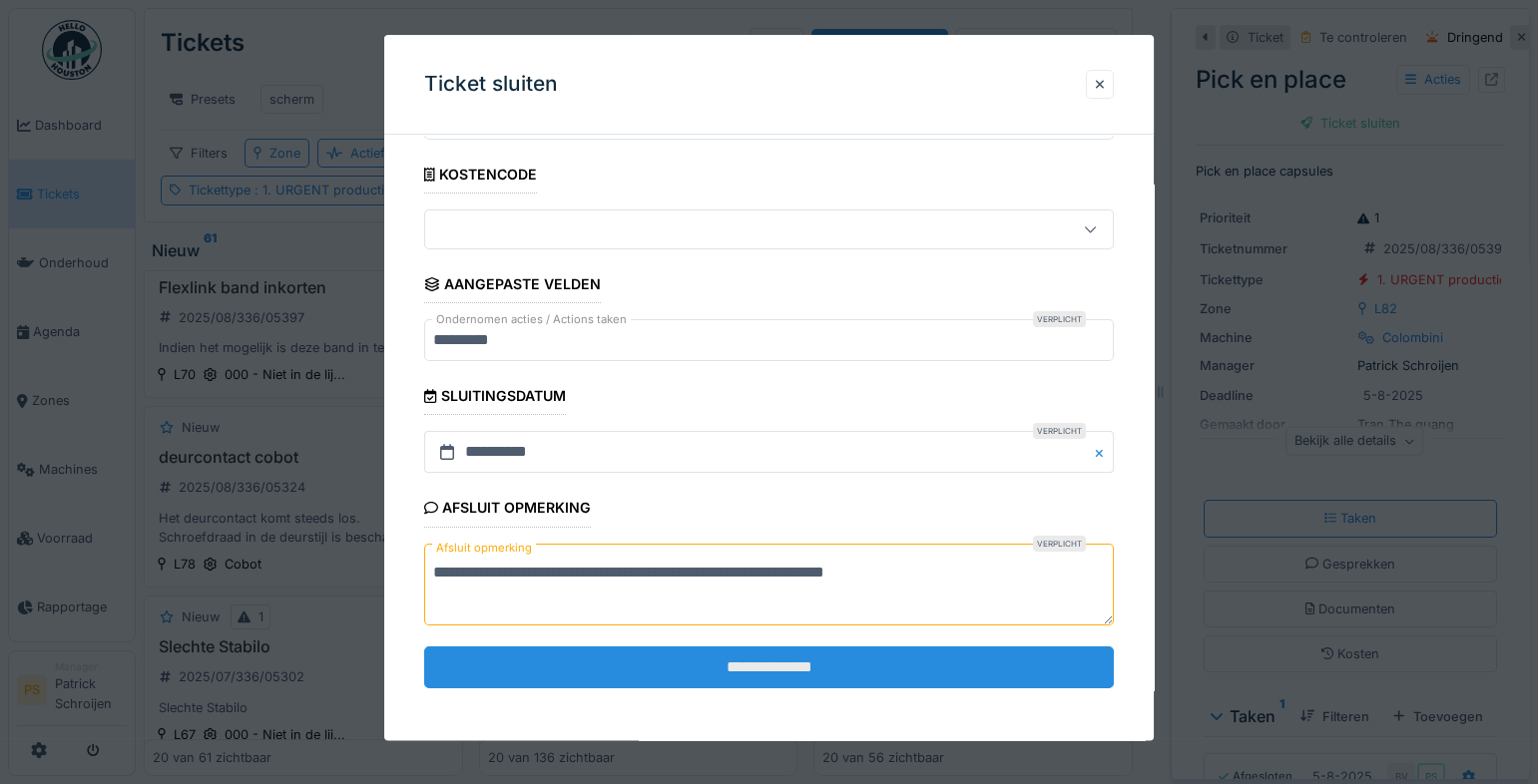 click on "**********" at bounding box center [769, 667] 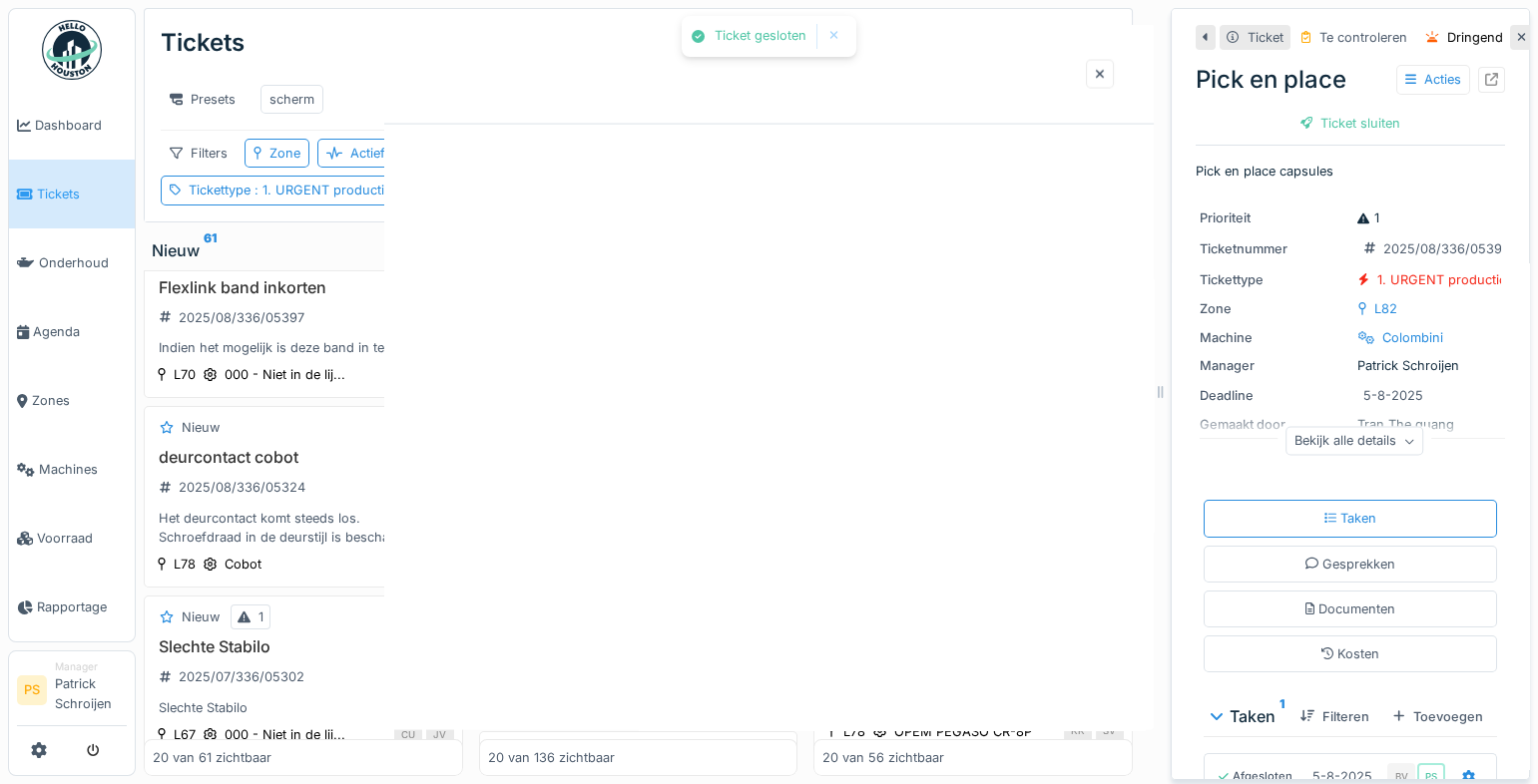 scroll, scrollTop: 0, scrollLeft: 0, axis: both 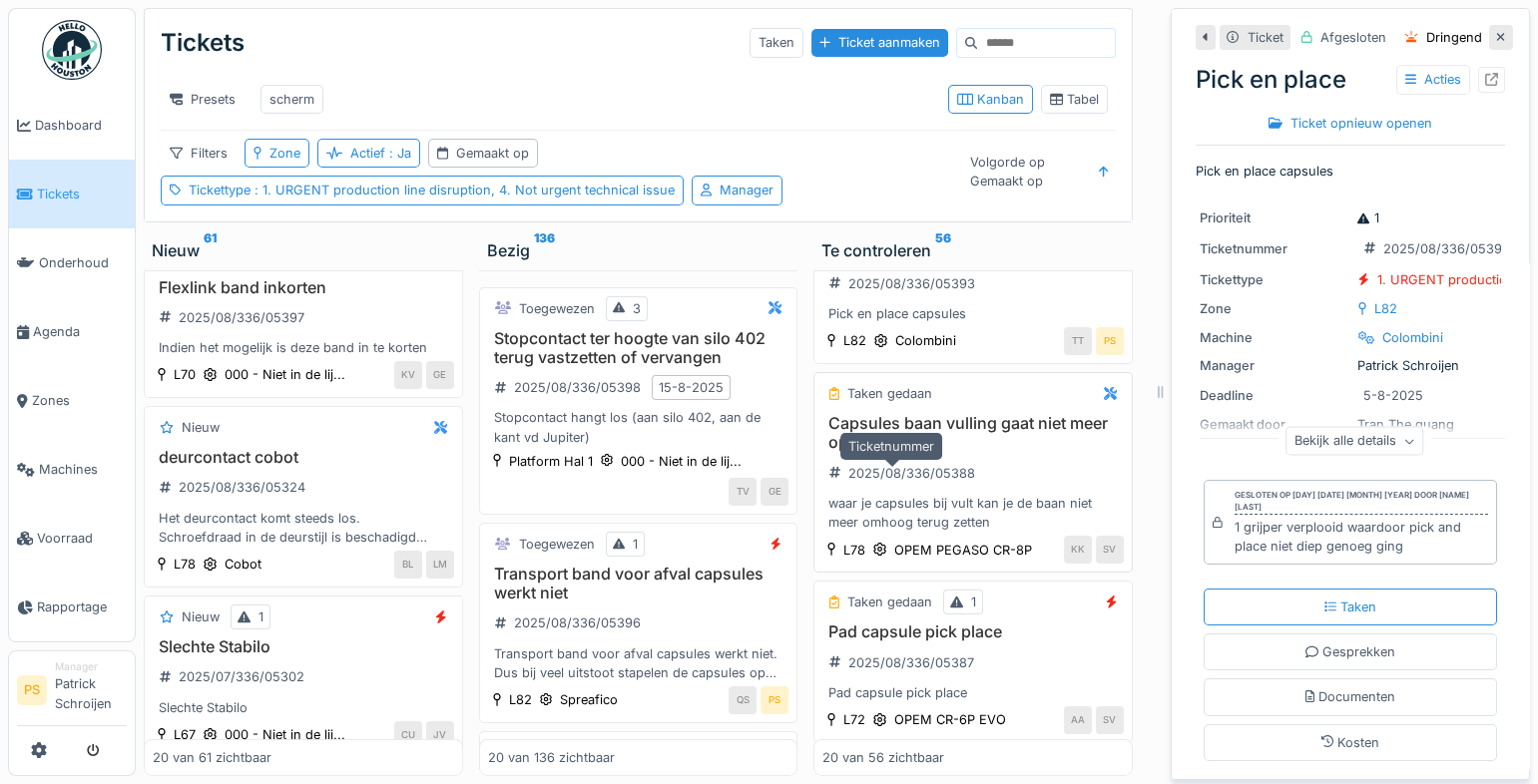 click on "2025/08/336/05388" at bounding box center [911, 473] 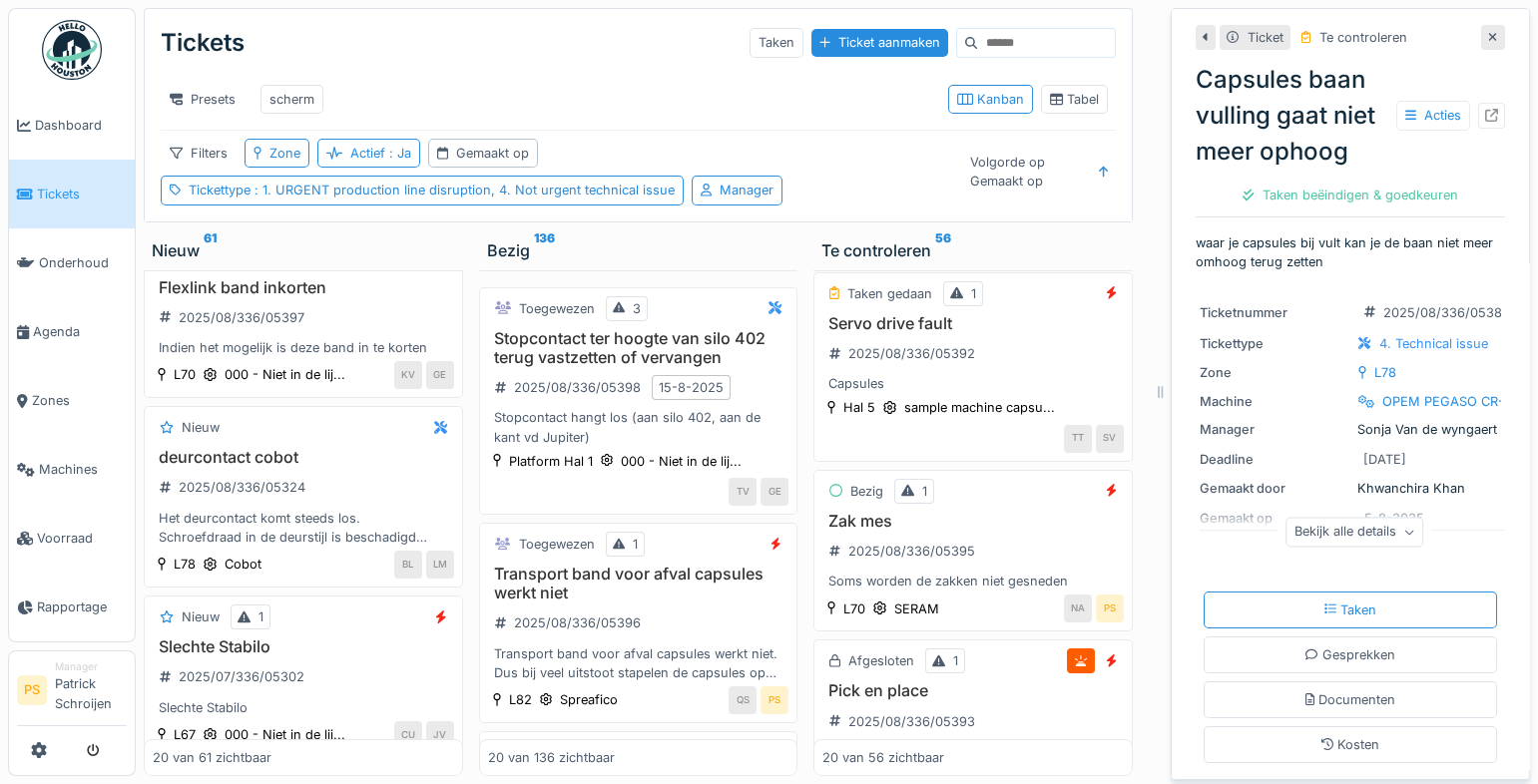 scroll, scrollTop: 0, scrollLeft: 0, axis: both 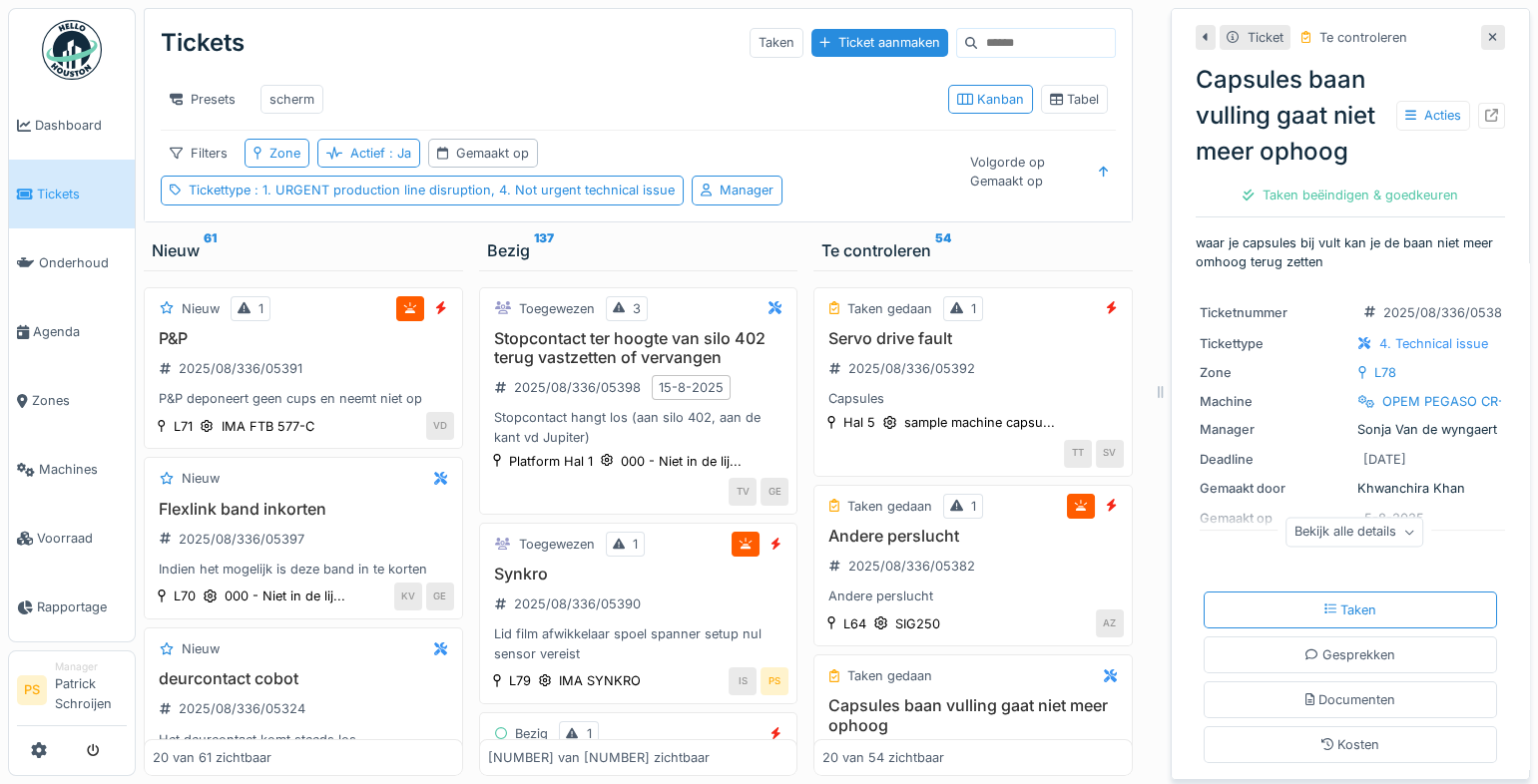 drag, startPoint x: 522, startPoint y: 57, endPoint x: 447, endPoint y: 41, distance: 76.687678 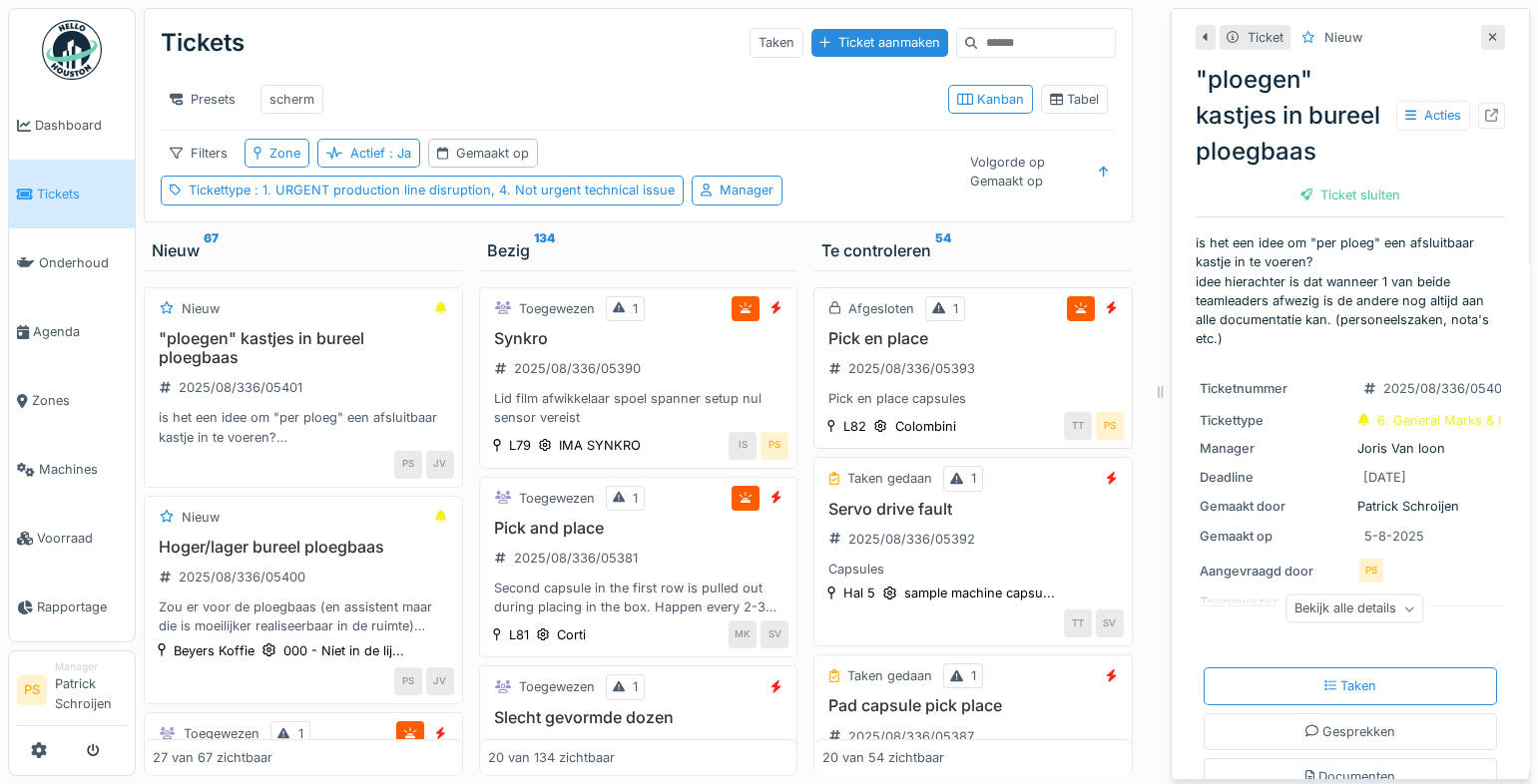 scroll, scrollTop: 13, scrollLeft: 0, axis: vertical 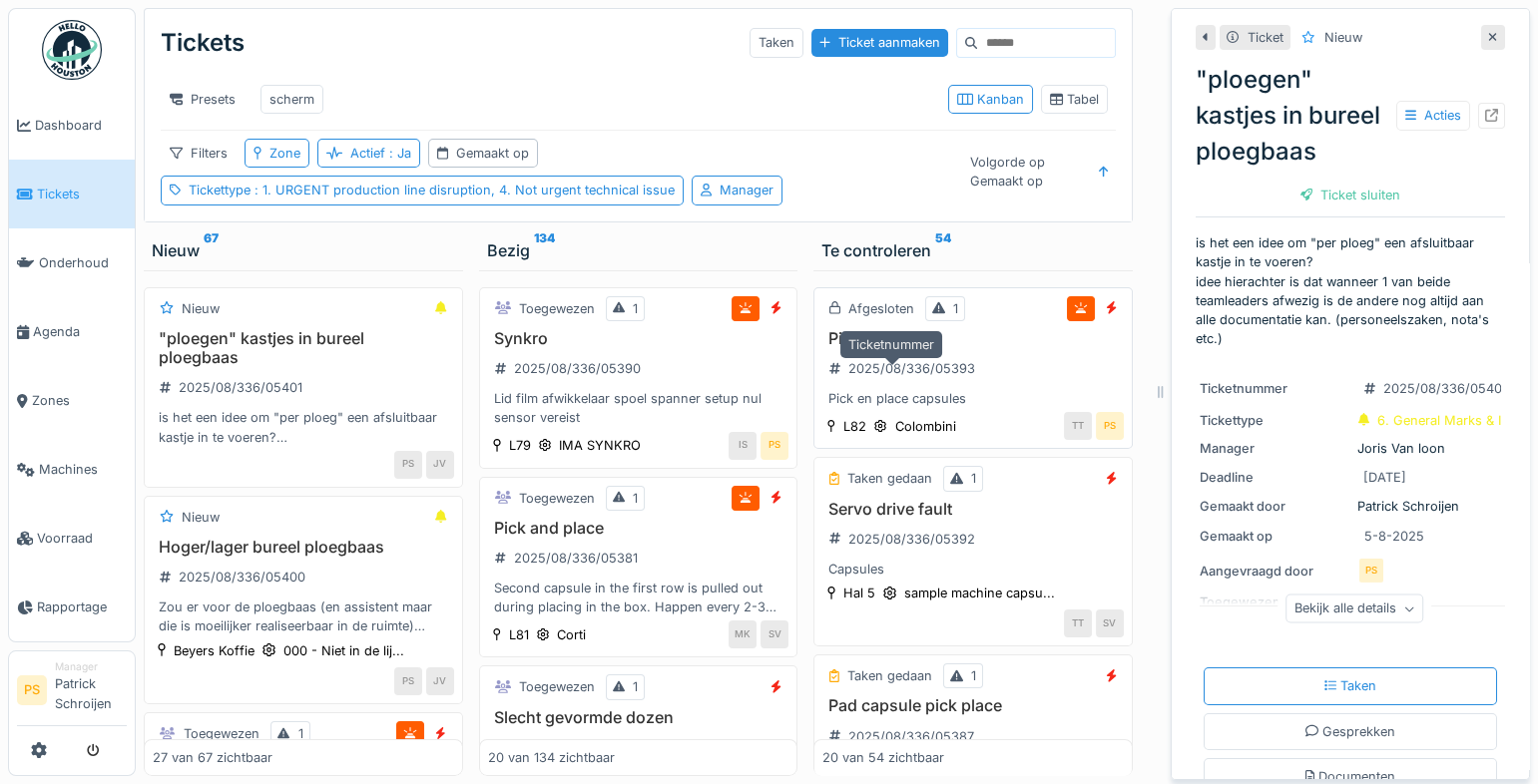 click on "2025/08/336/05393" at bounding box center (911, 368) 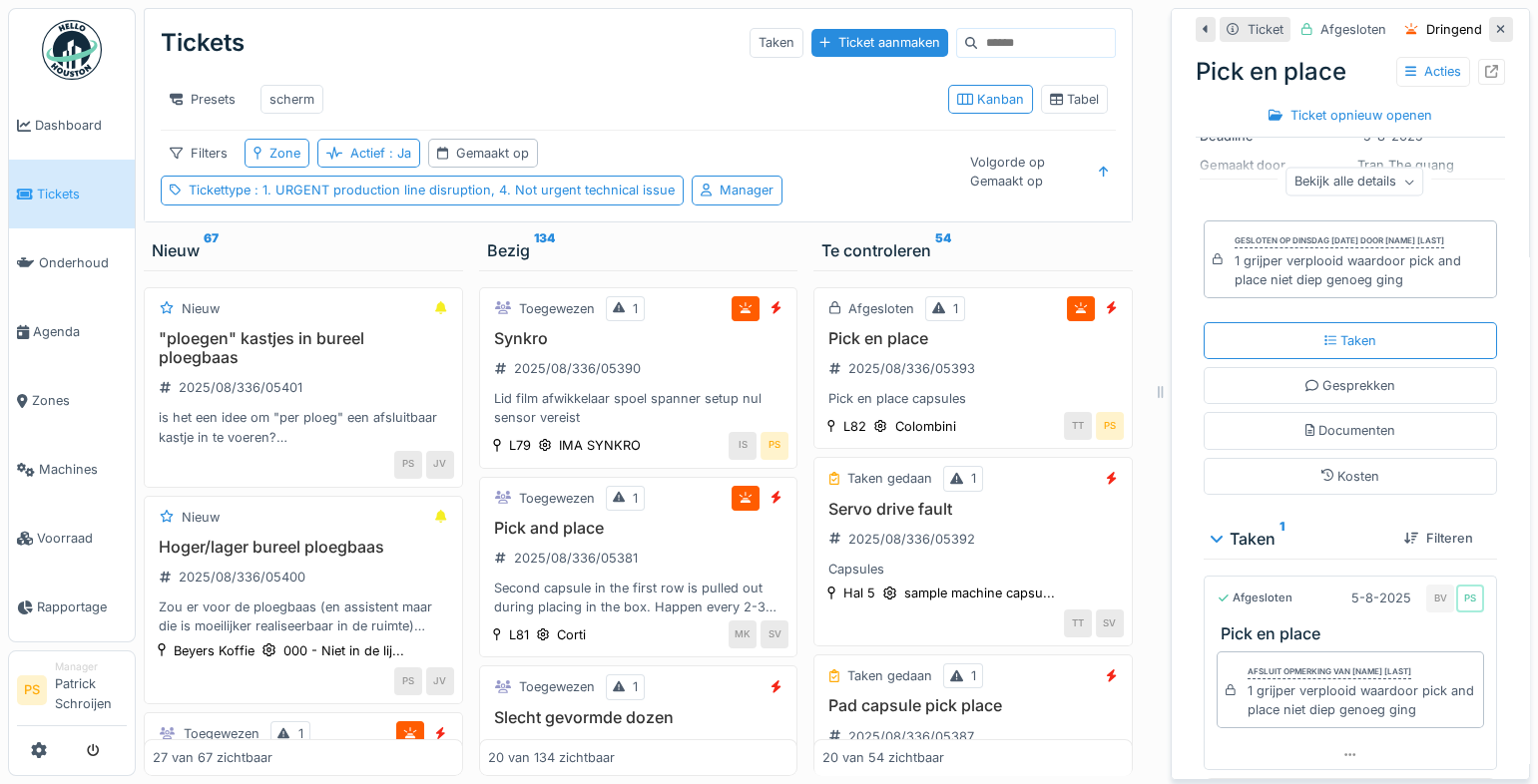 scroll, scrollTop: 227, scrollLeft: 0, axis: vertical 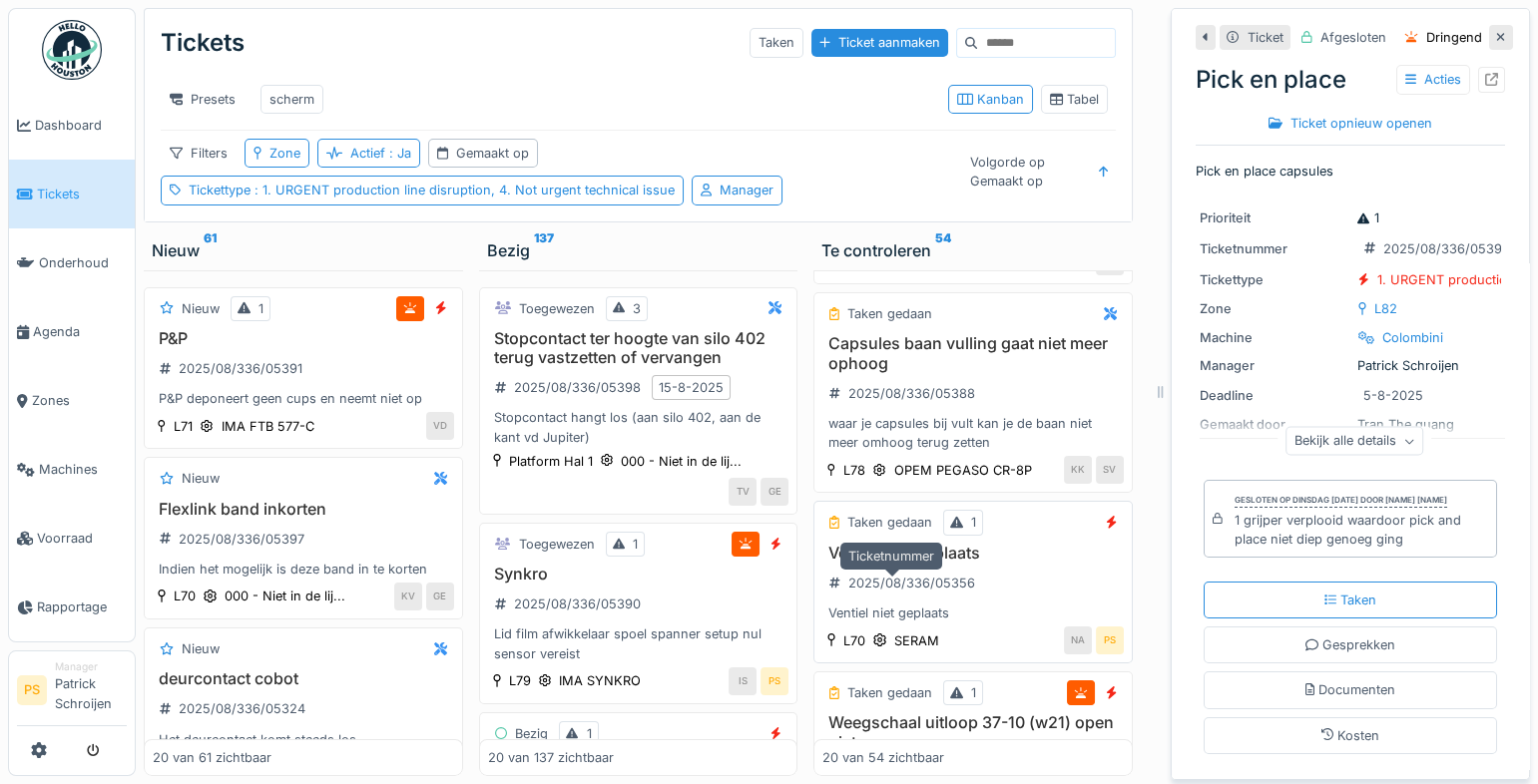click on "2025/08/336/05356" at bounding box center (911, 583) 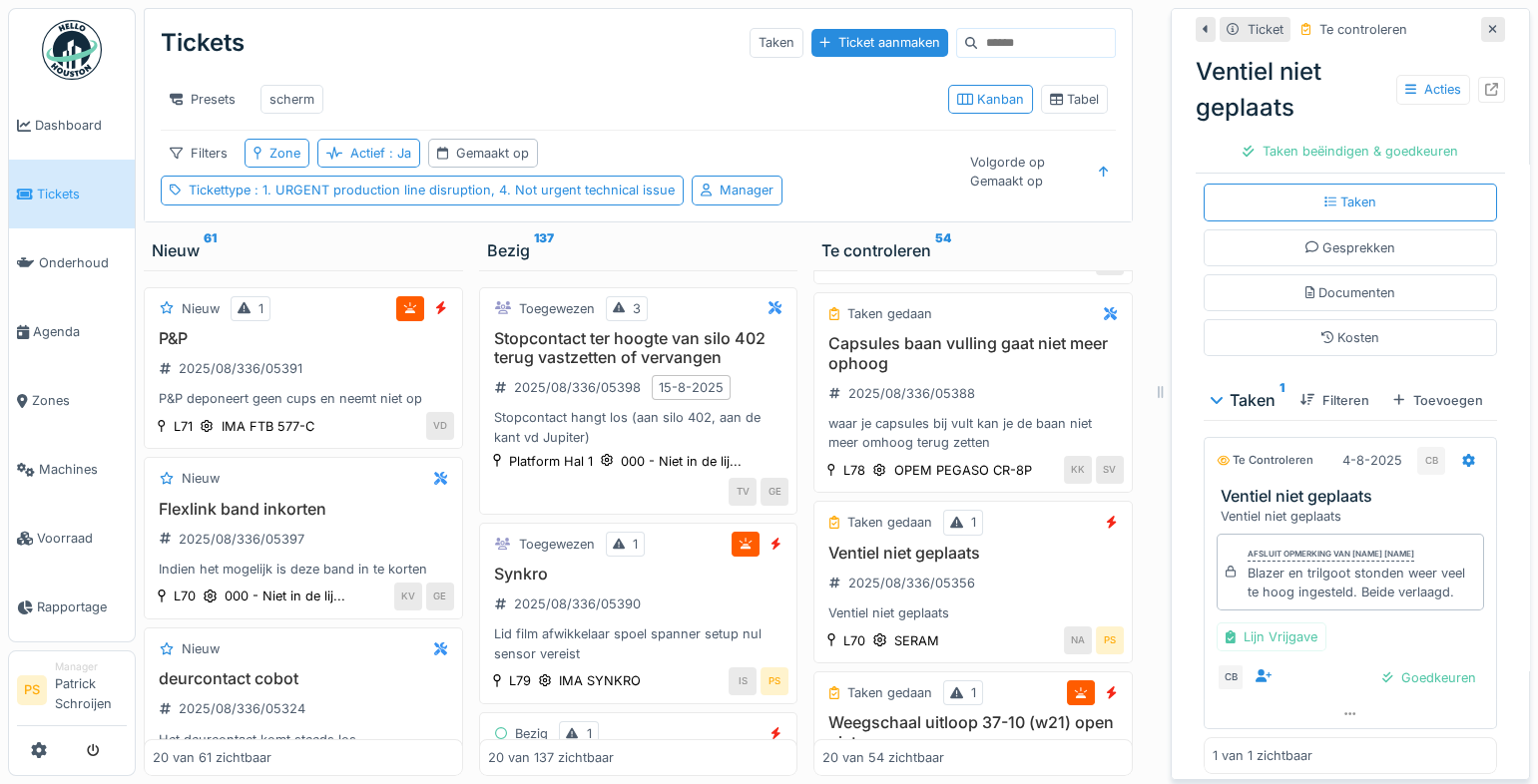 scroll, scrollTop: 362, scrollLeft: 0, axis: vertical 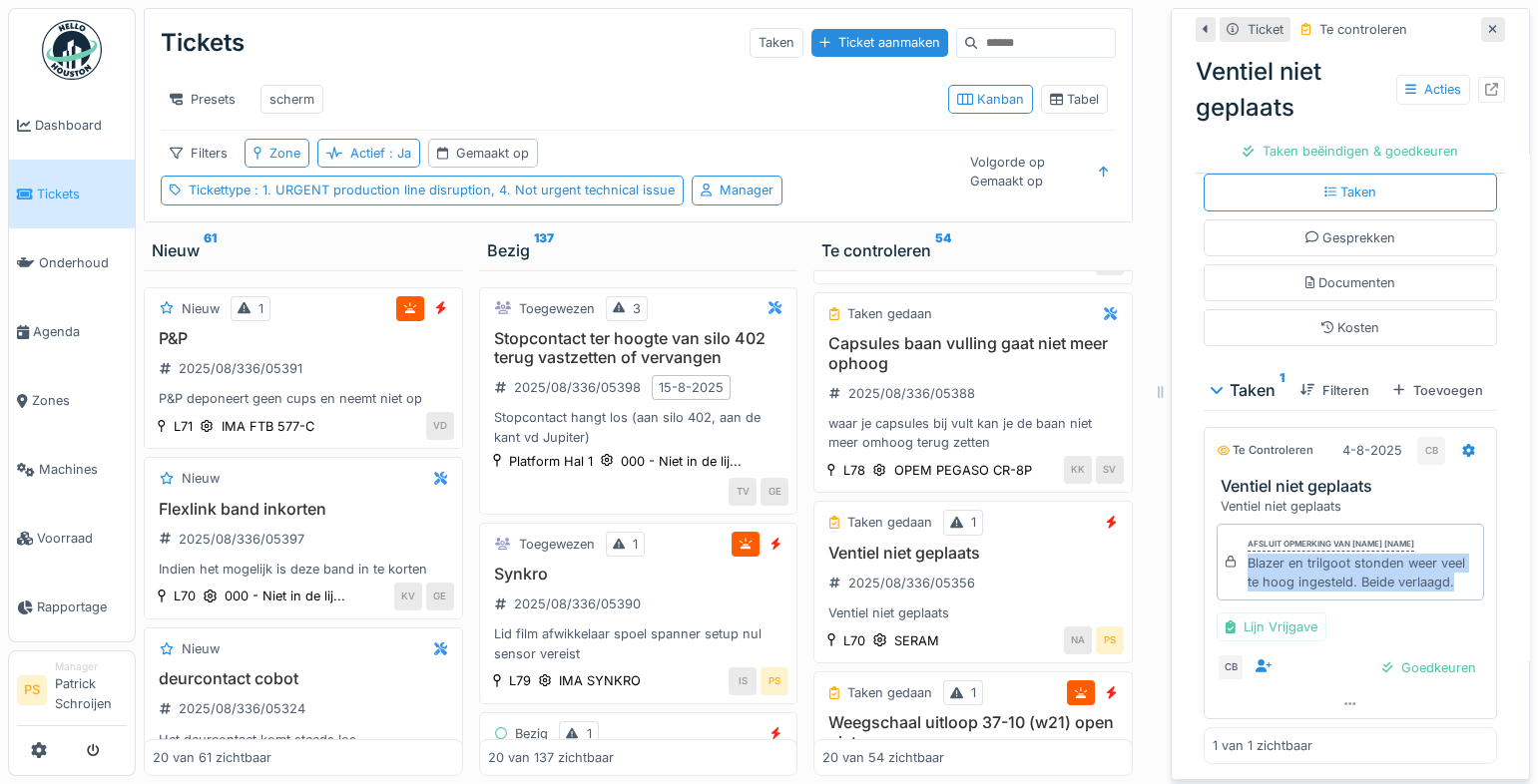 drag, startPoint x: 1292, startPoint y: 601, endPoint x: 1229, endPoint y: 562, distance: 74.09453 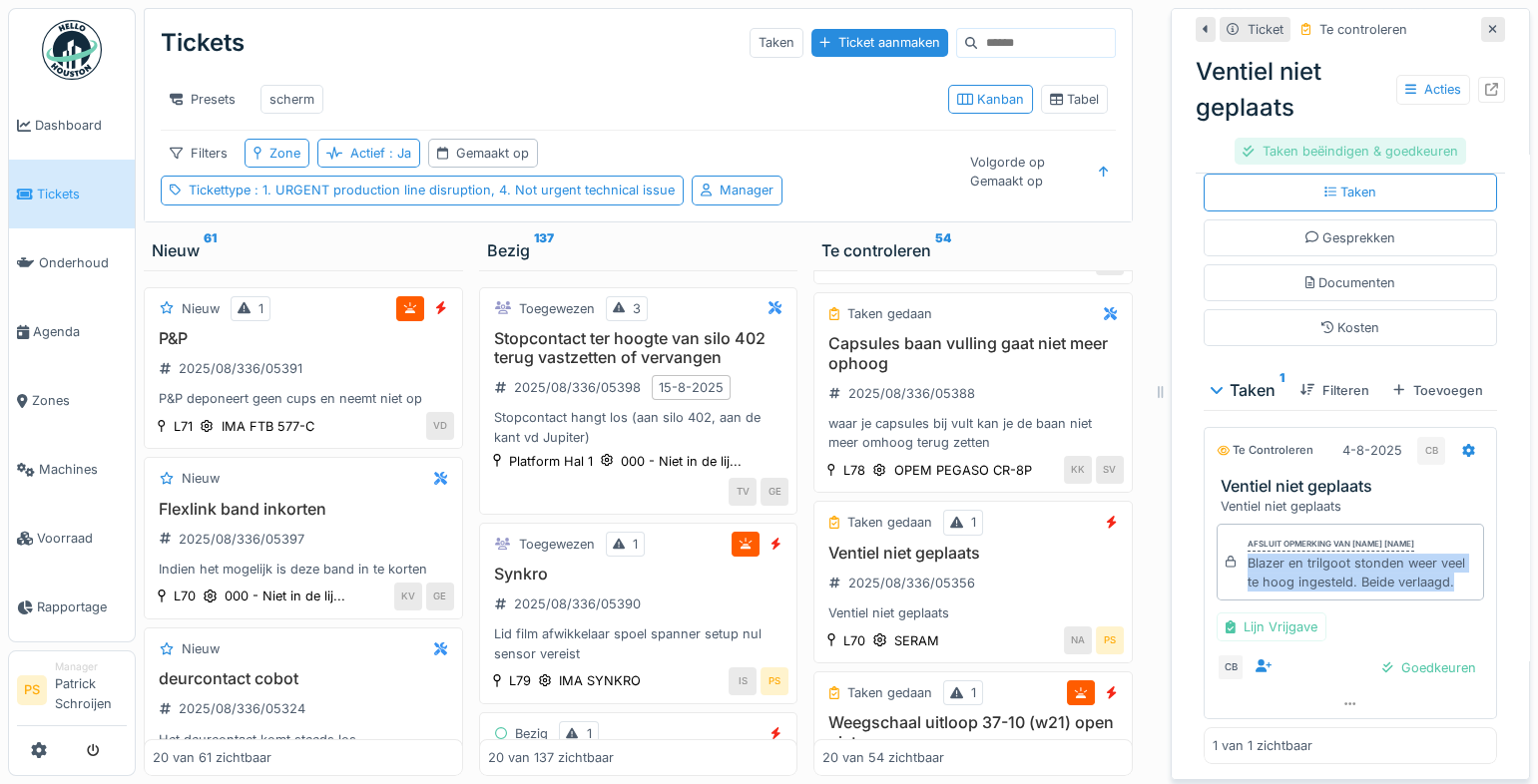 click on "Taken beëindigen & goedkeuren" at bounding box center [1349, 151] 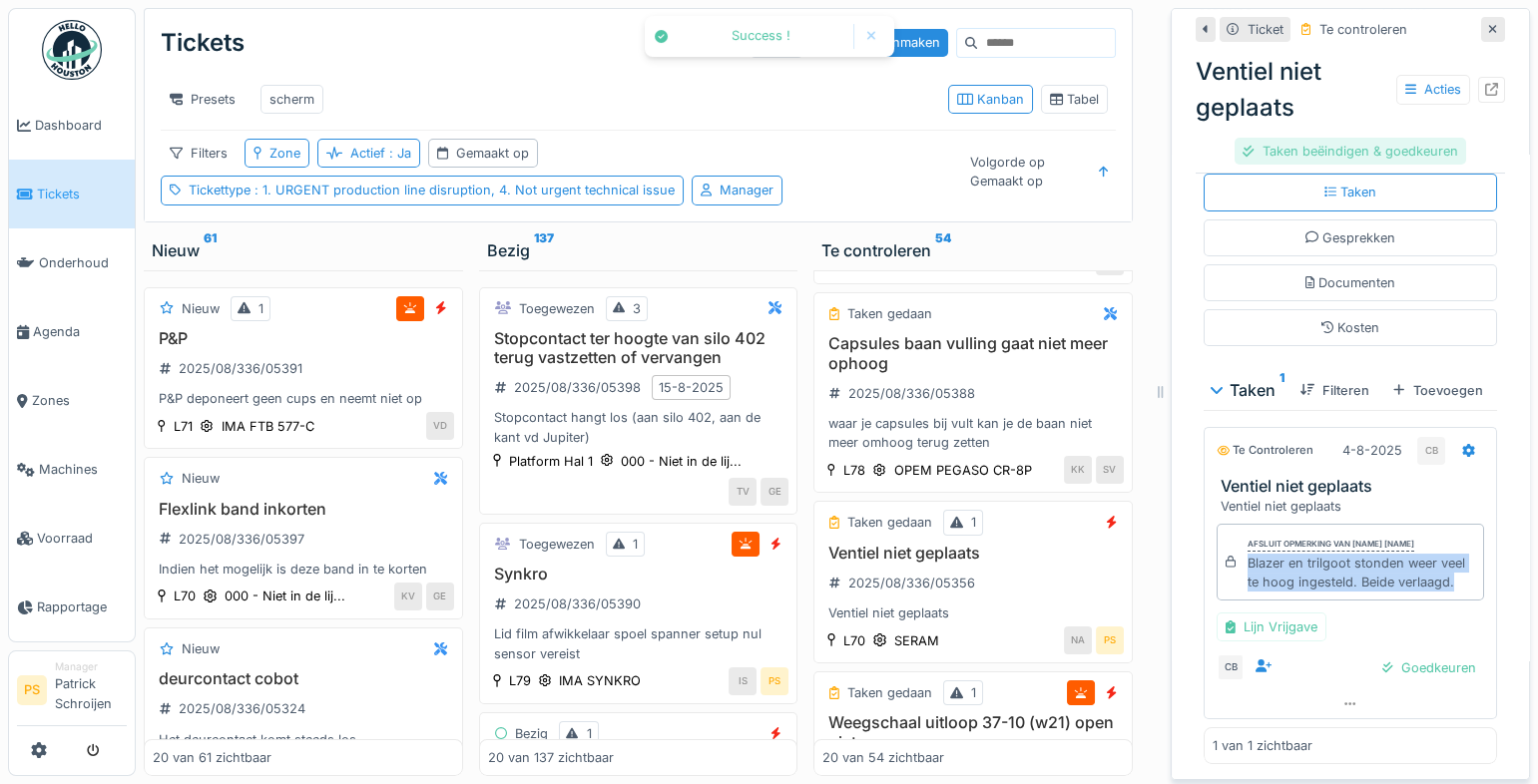 scroll, scrollTop: 324, scrollLeft: 0, axis: vertical 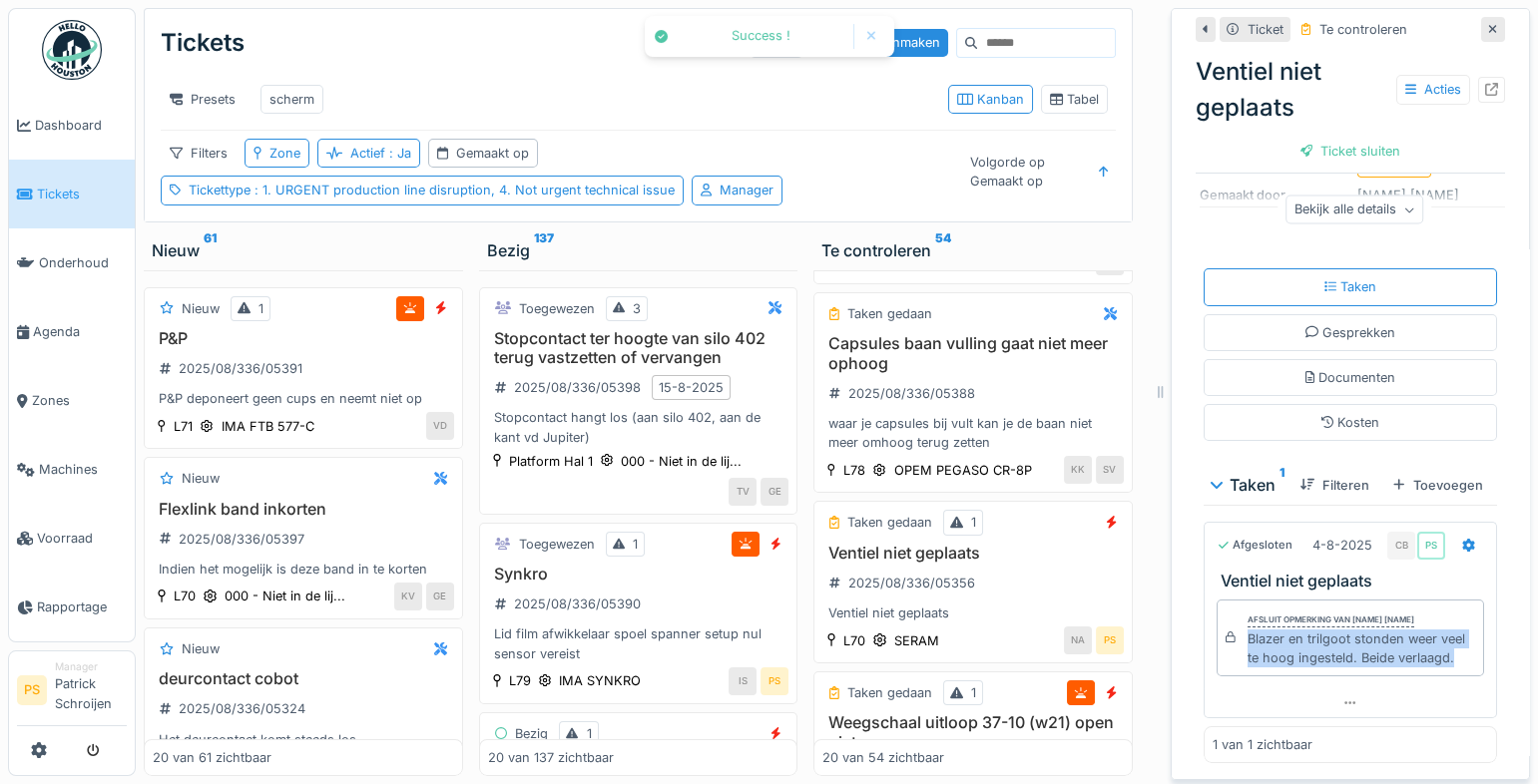 click on "Ticket sluiten" at bounding box center [1350, 151] 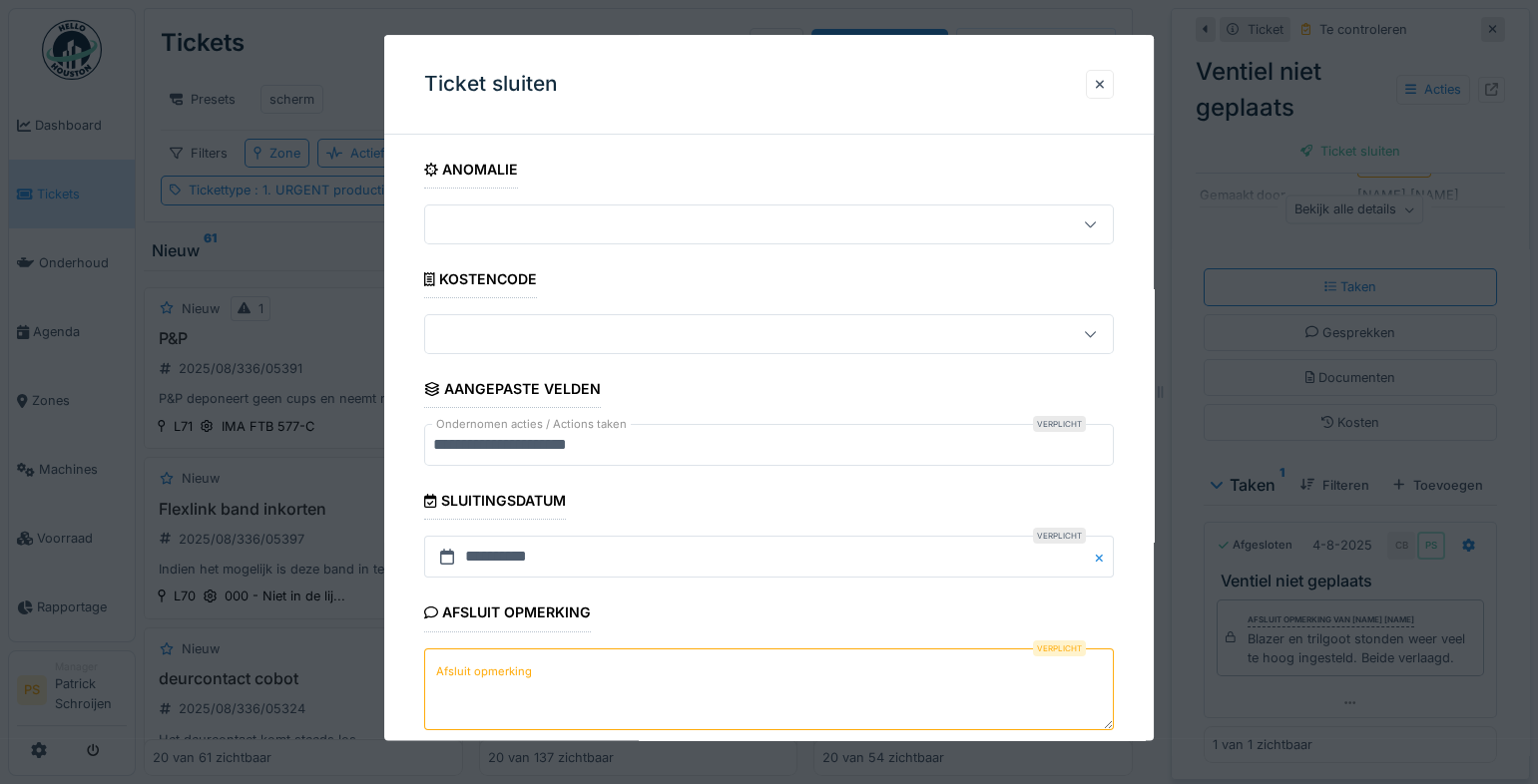 click on "Afsluit opmerking" at bounding box center (769, 689) 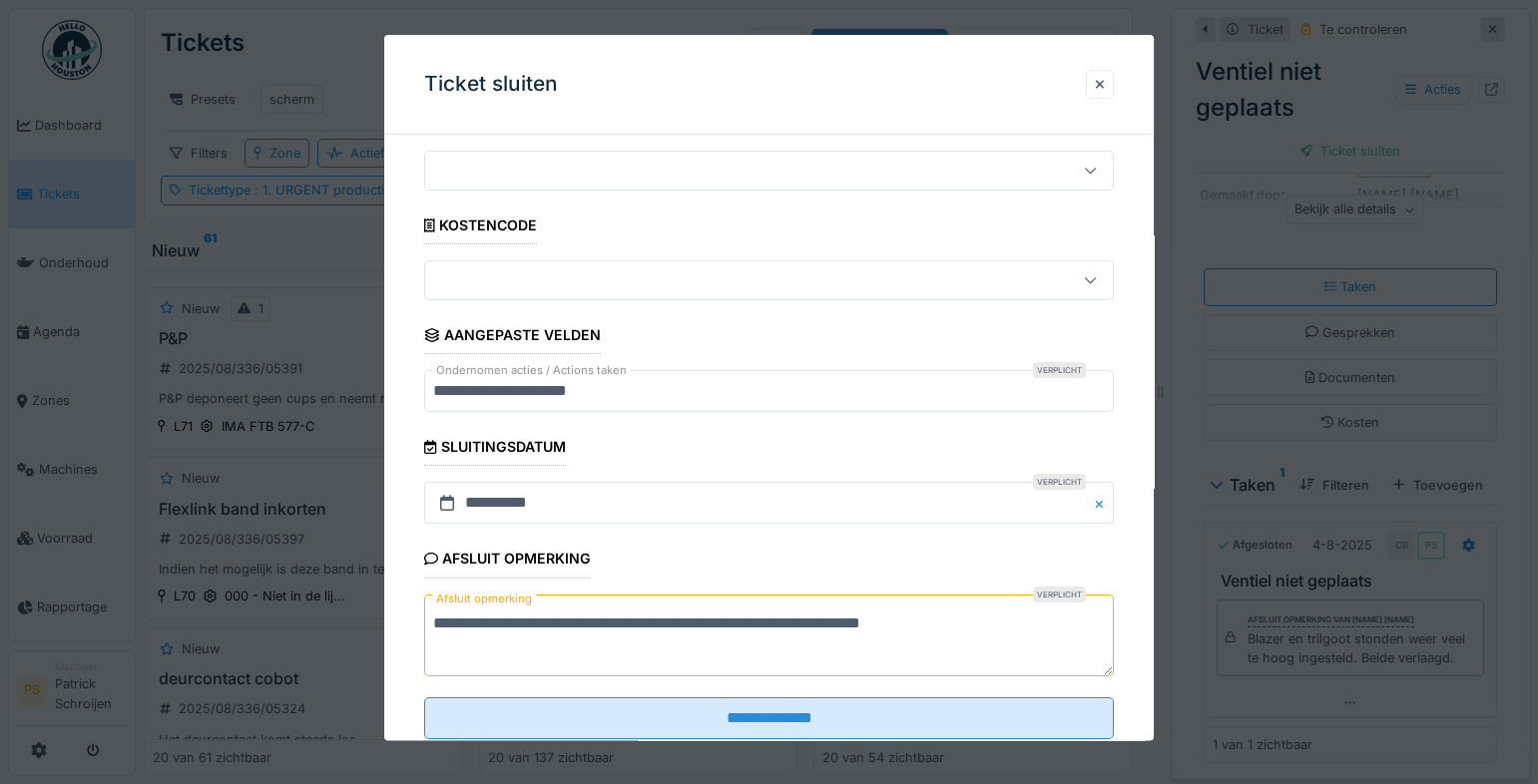 scroll, scrollTop: 105, scrollLeft: 0, axis: vertical 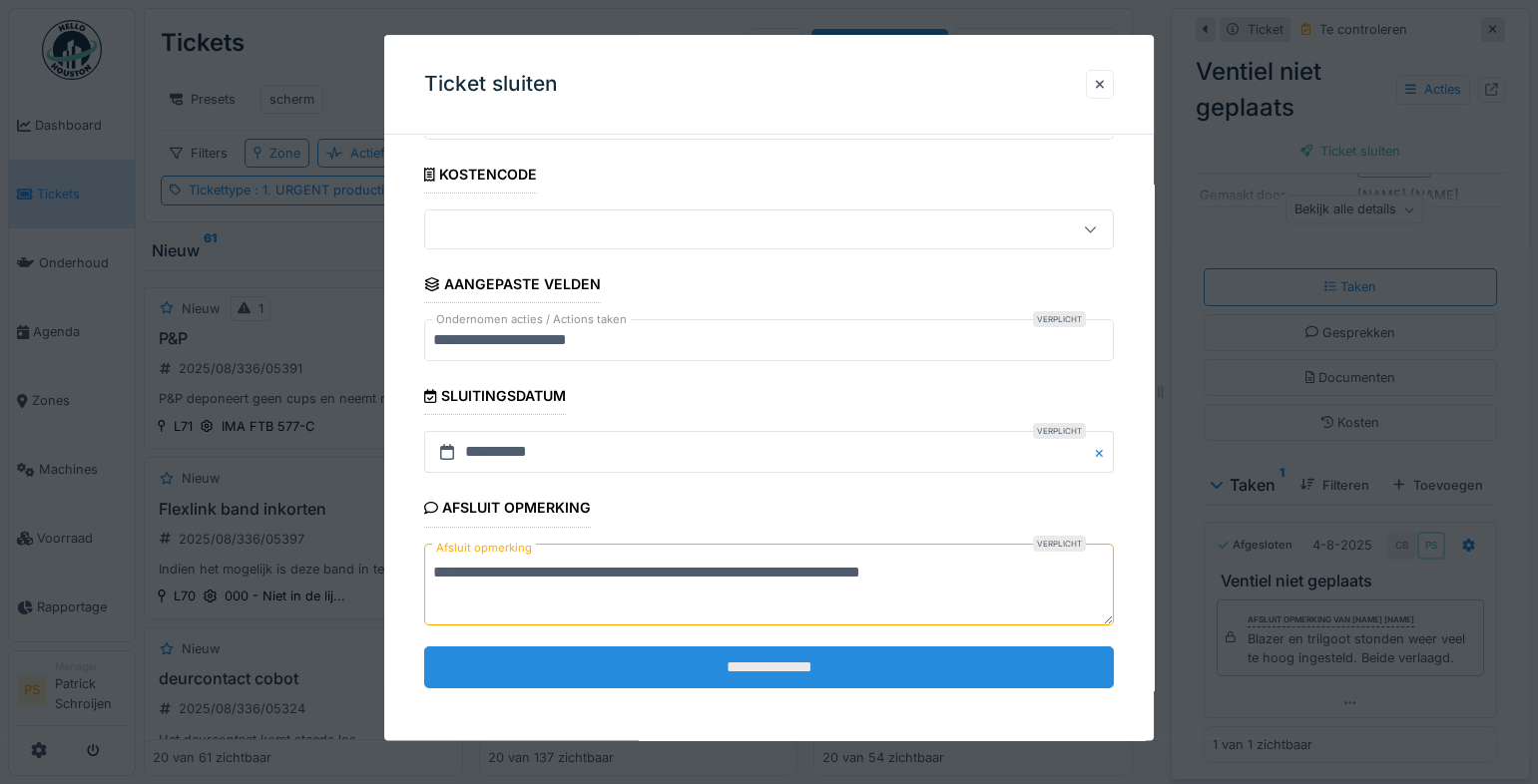 type on "**********" 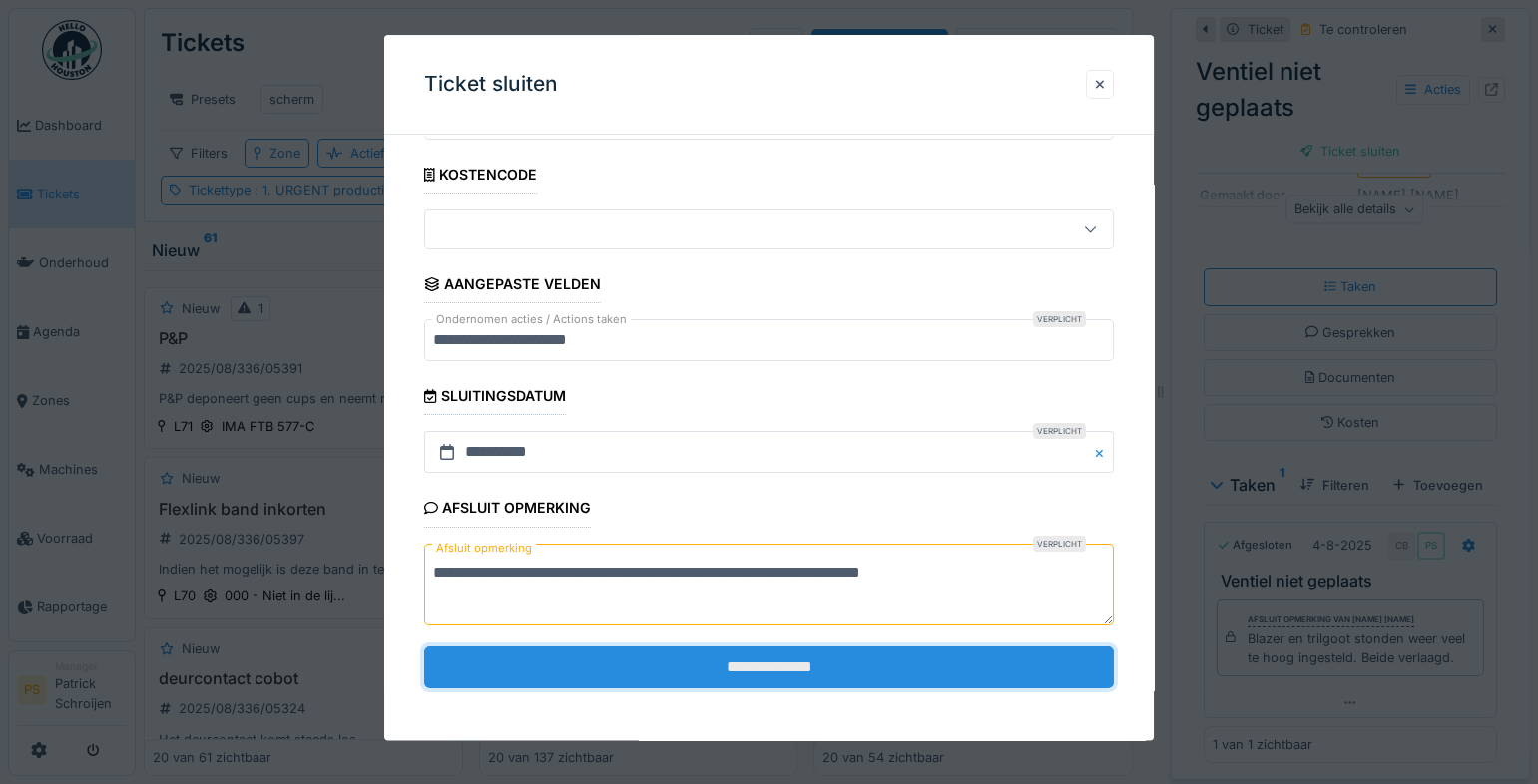 click on "**********" at bounding box center [769, 667] 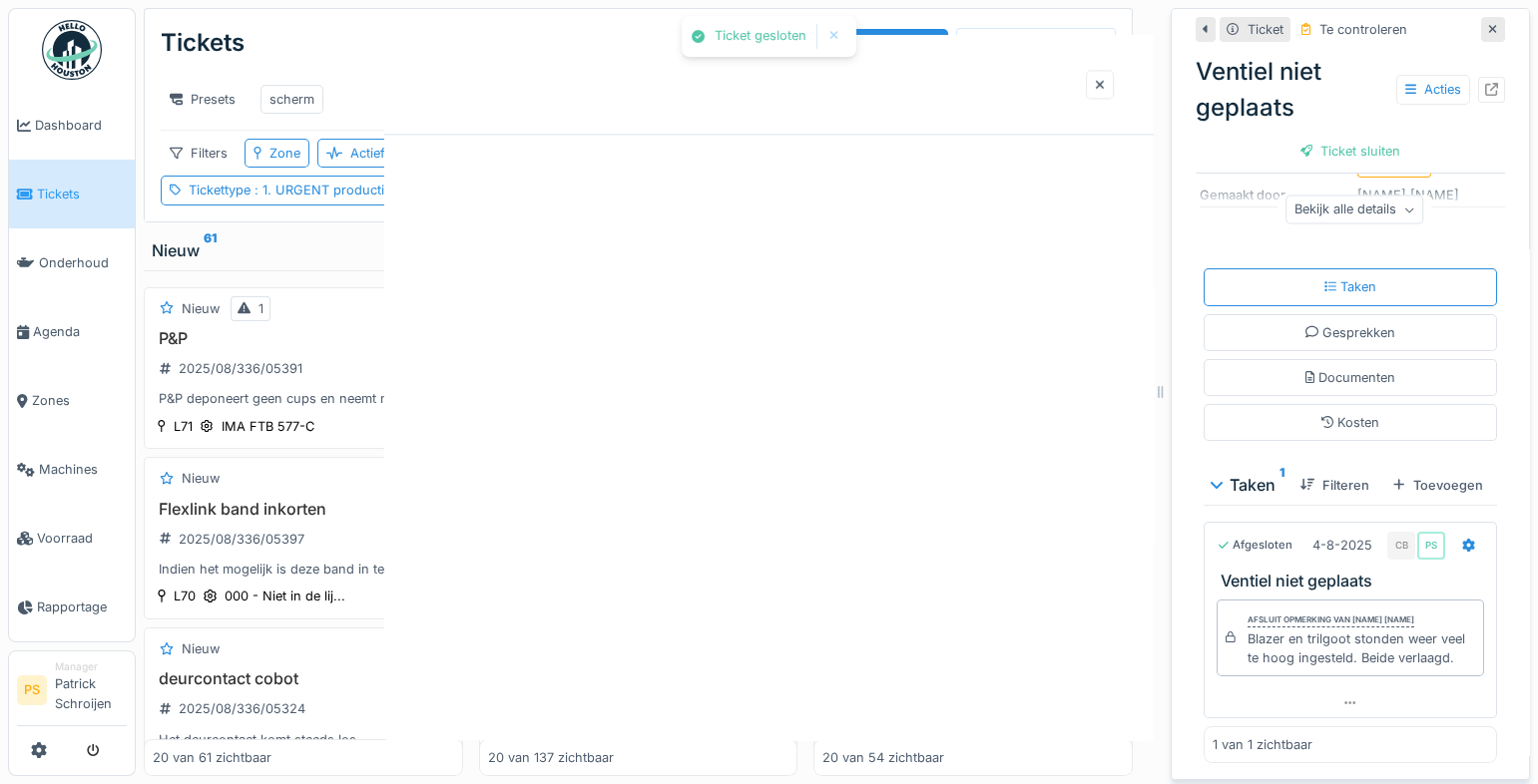 scroll, scrollTop: 0, scrollLeft: 0, axis: both 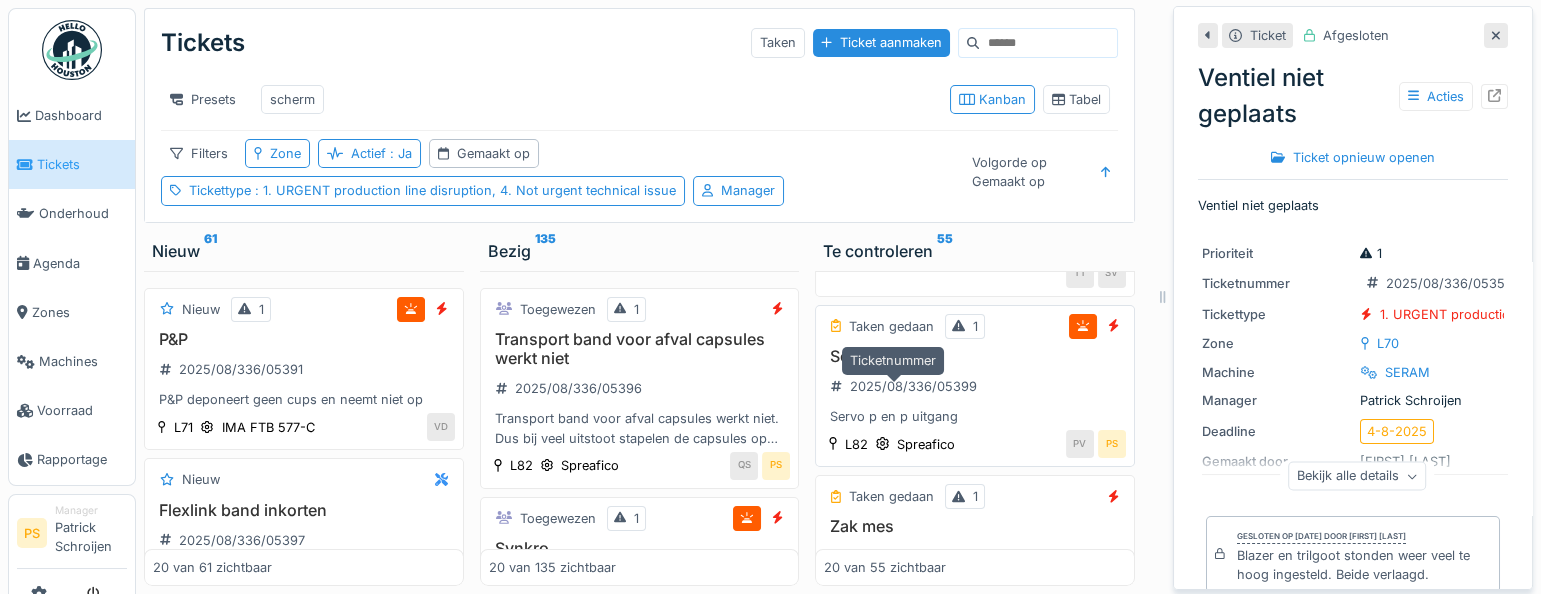 click on "2025/08/336/05399" at bounding box center (913, 386) 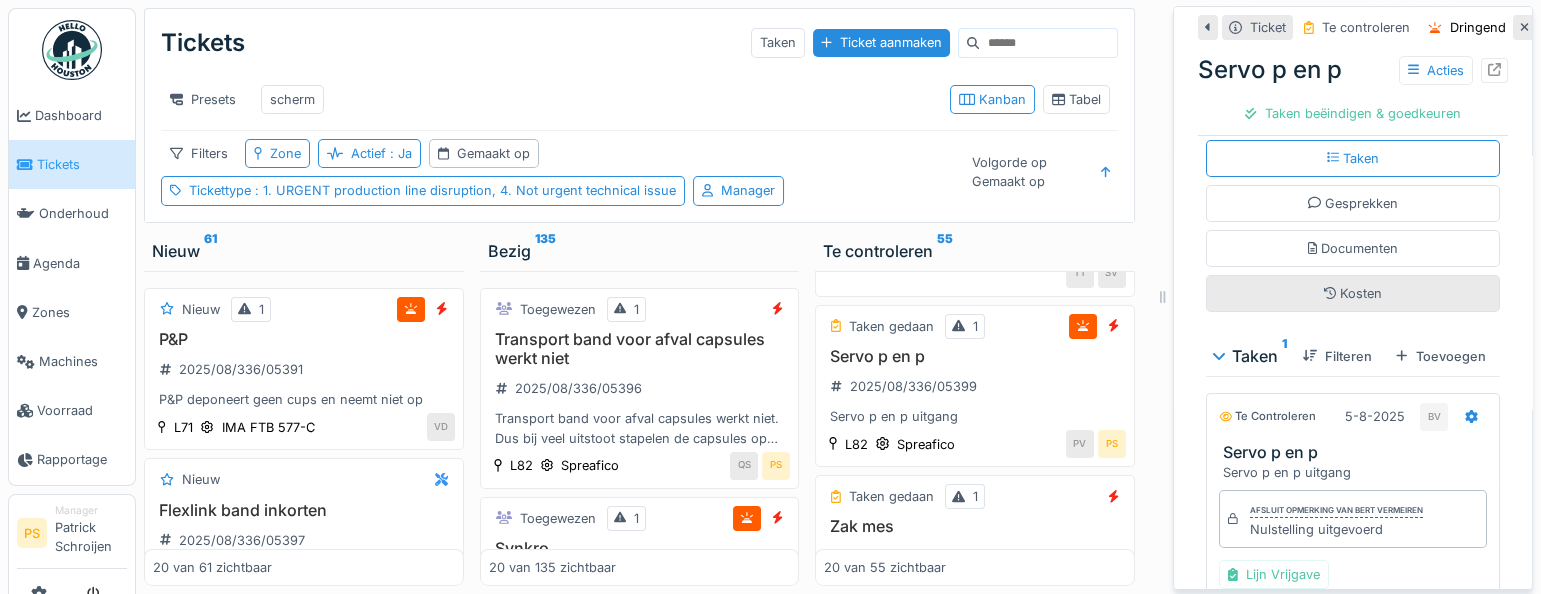 scroll, scrollTop: 363, scrollLeft: 0, axis: vertical 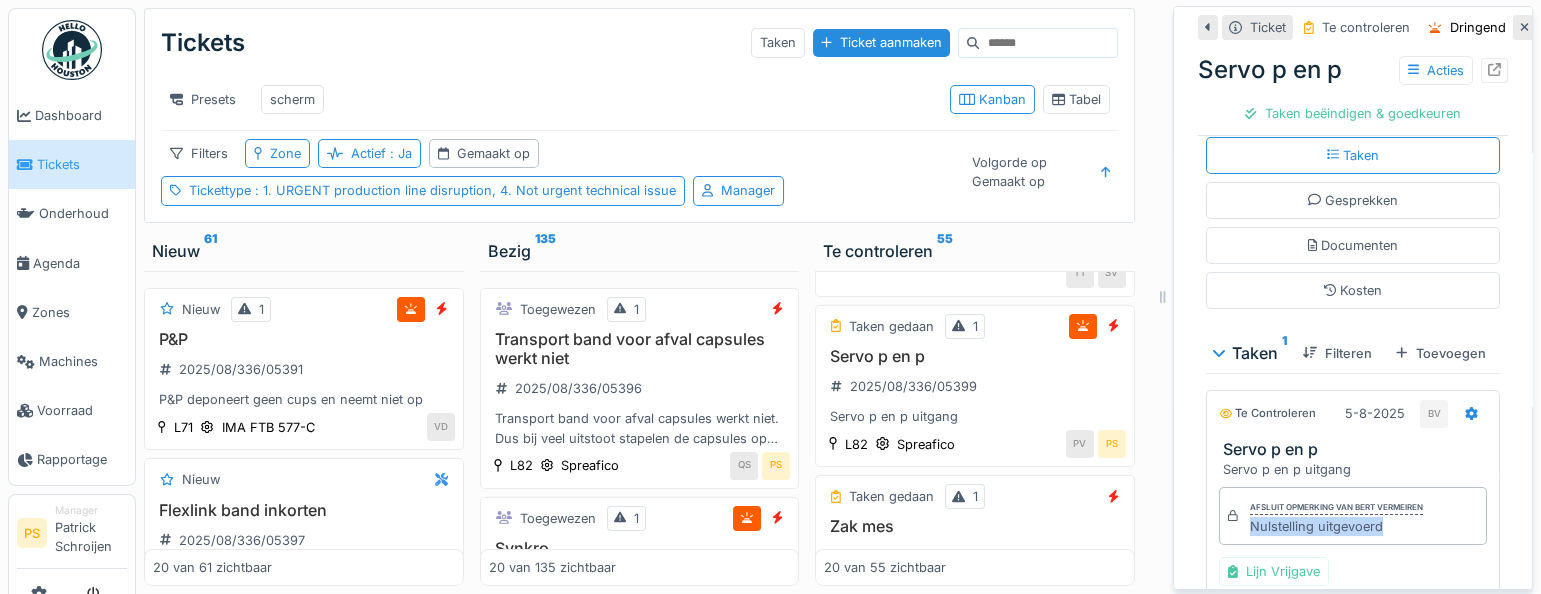drag, startPoint x: 1378, startPoint y: 531, endPoint x: 1234, endPoint y: 538, distance: 144.17004 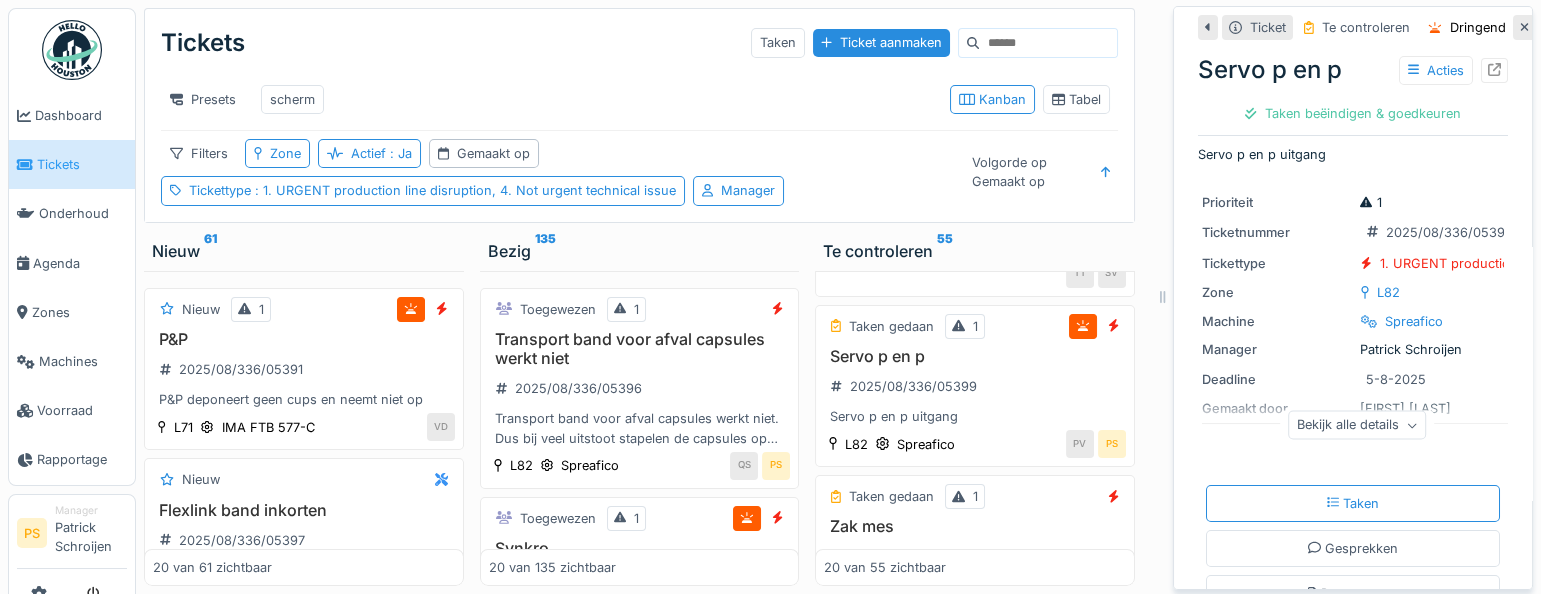 scroll, scrollTop: 0, scrollLeft: 0, axis: both 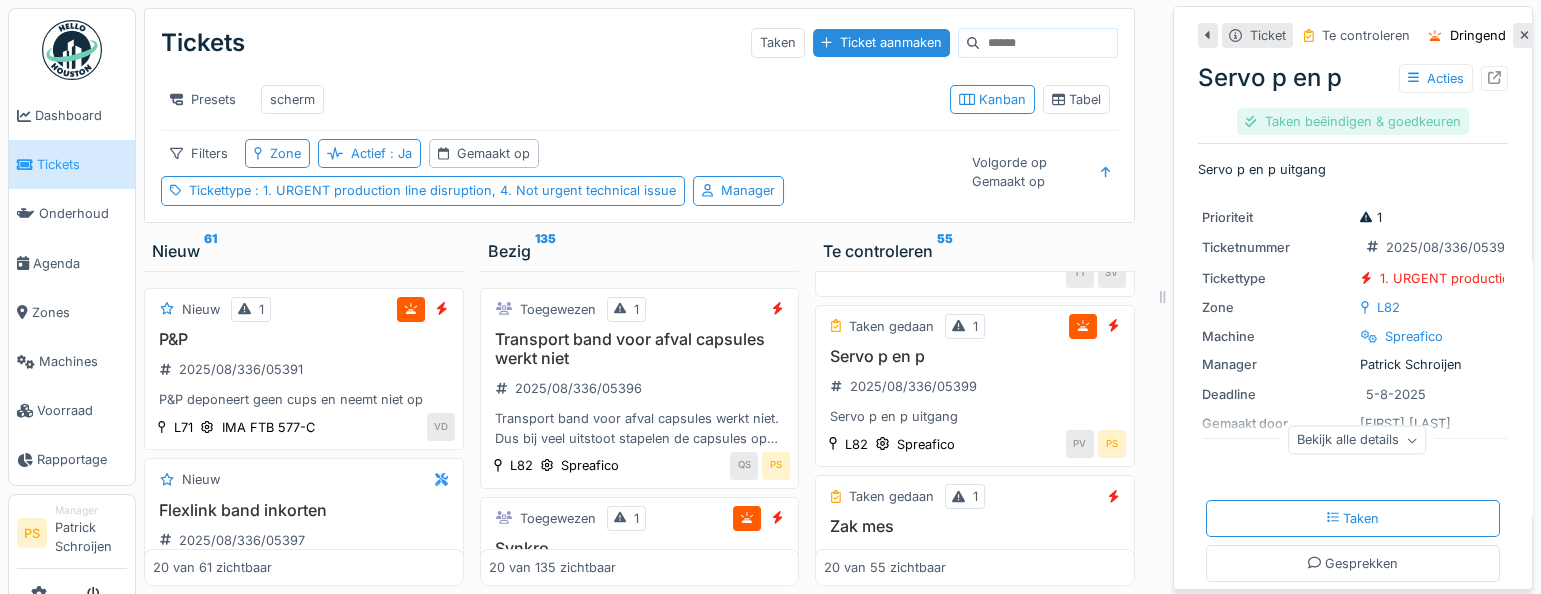 click on "Taken beëindigen & goedkeuren" at bounding box center [1352, 121] 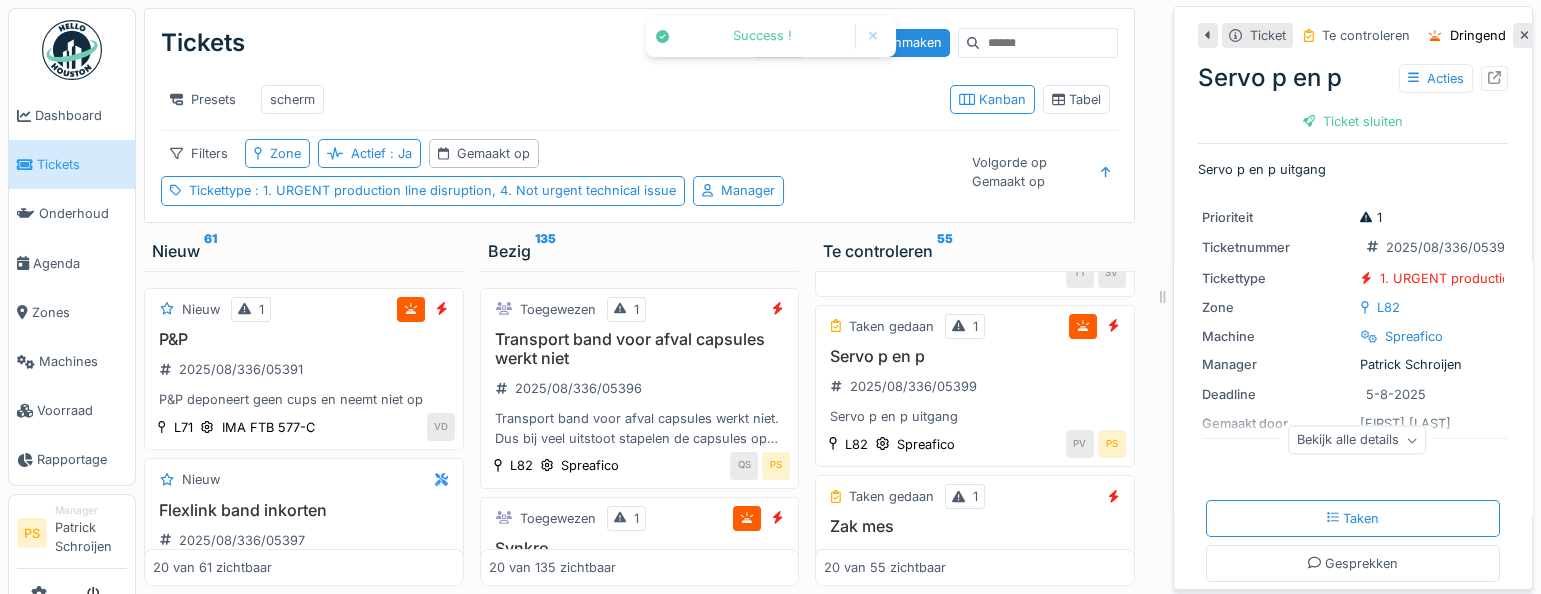 click on "Ticket sluiten" at bounding box center (1353, 121) 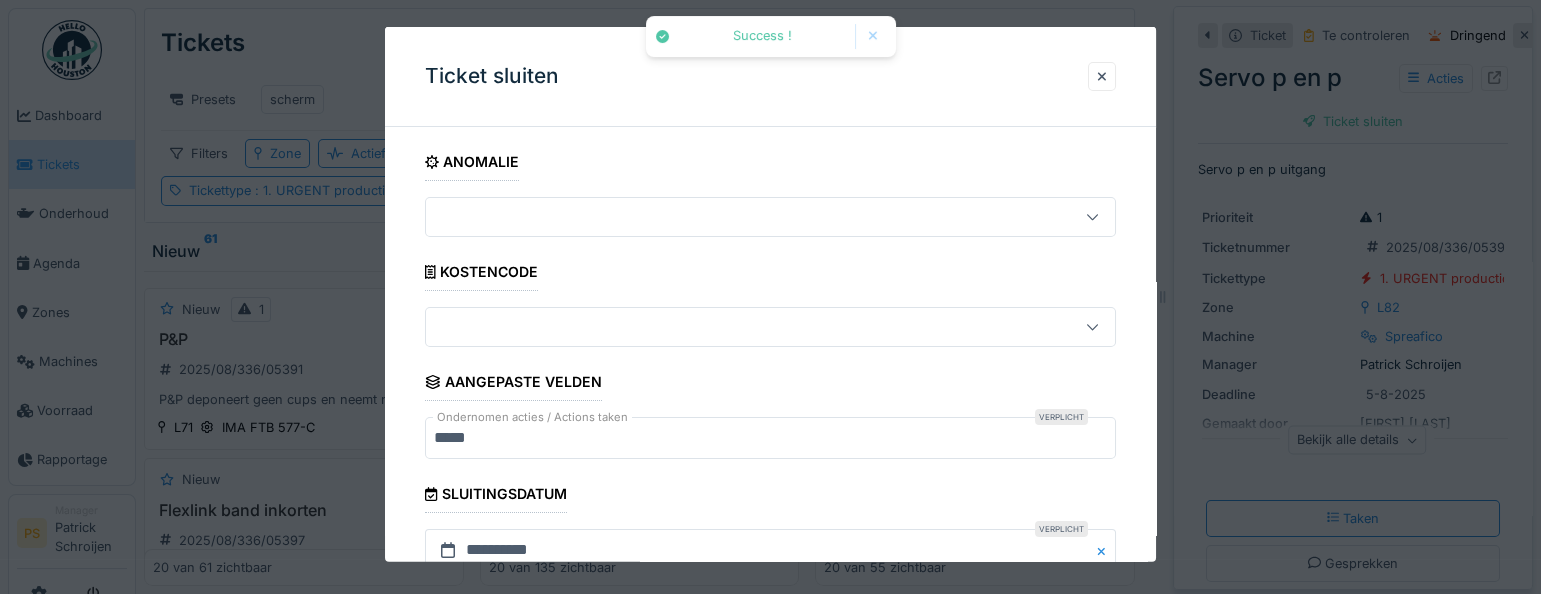 scroll, scrollTop: 279, scrollLeft: 0, axis: vertical 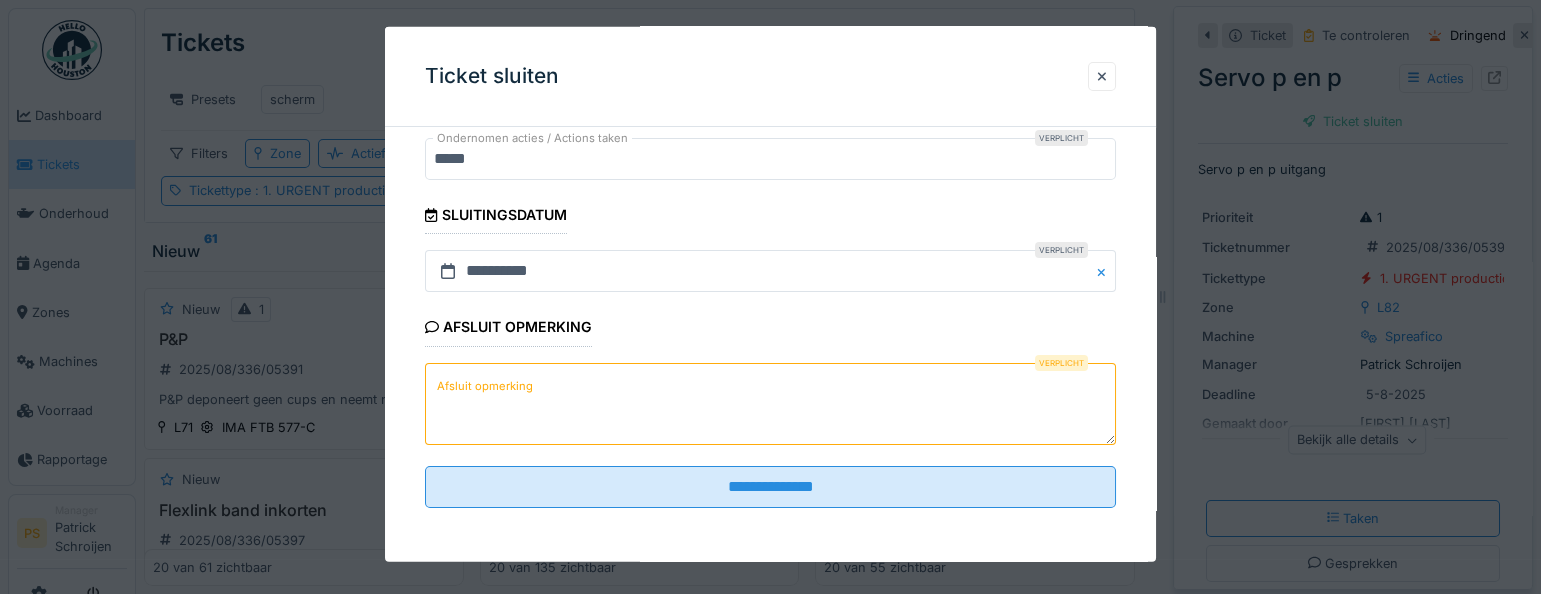 drag, startPoint x: 622, startPoint y: 403, endPoint x: 630, endPoint y: 420, distance: 18.788294 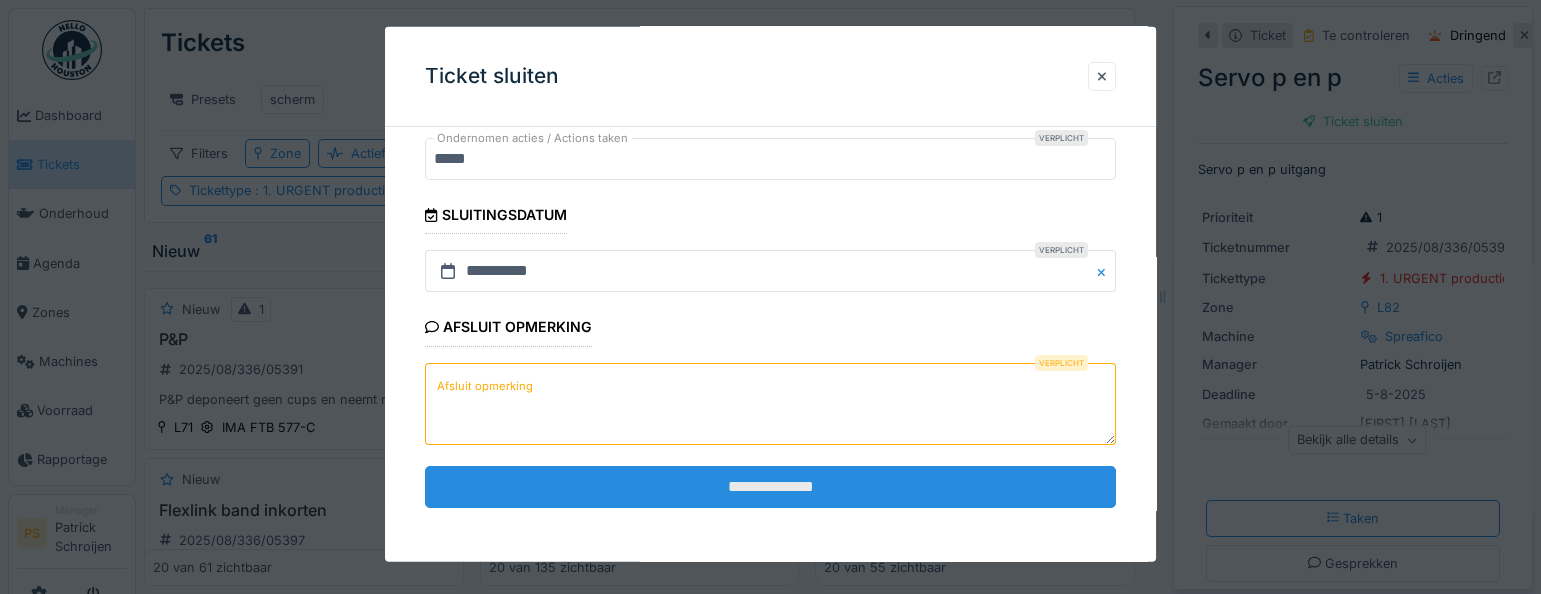 paste on "**********" 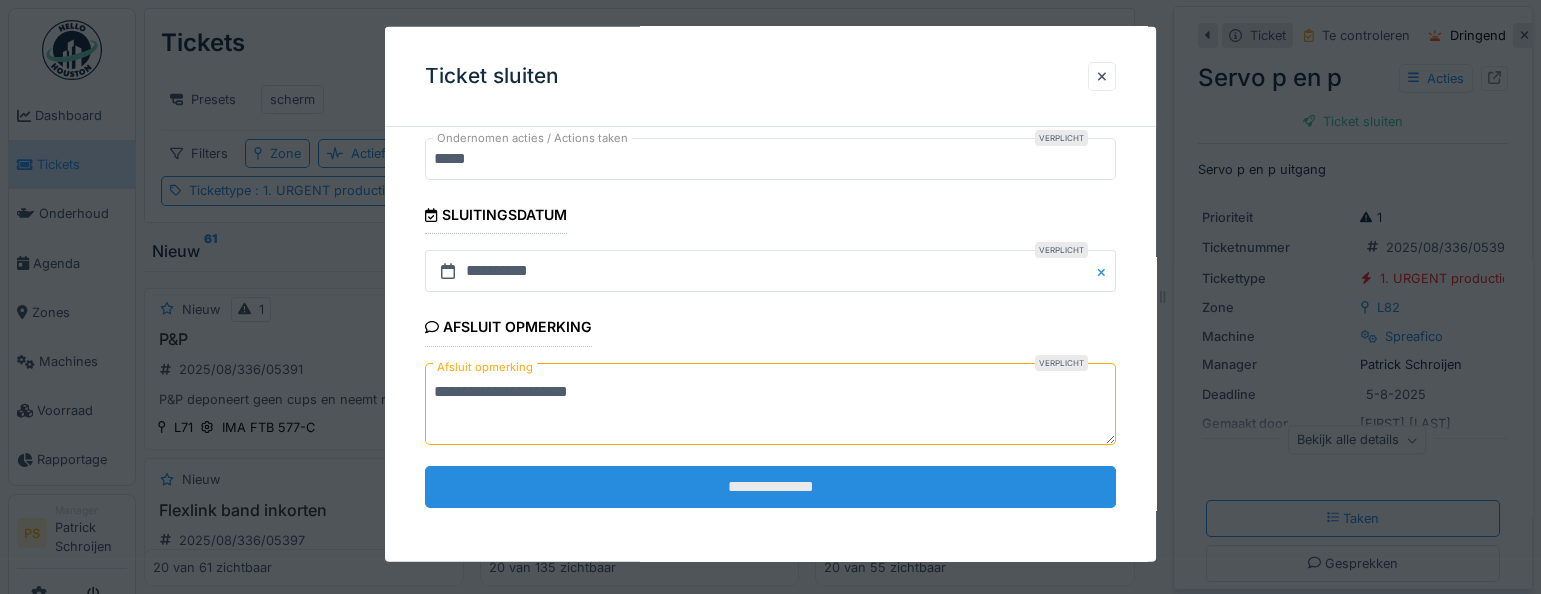 type on "**********" 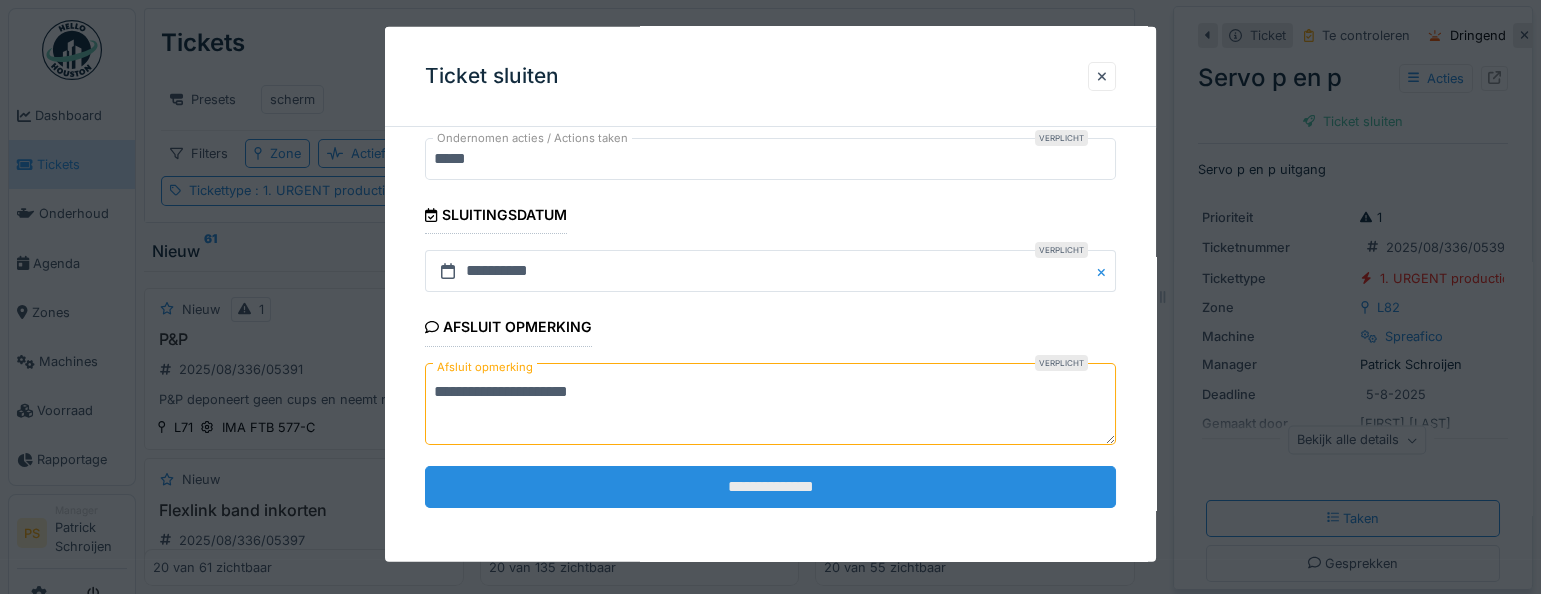 click on "**********" at bounding box center (770, 486) 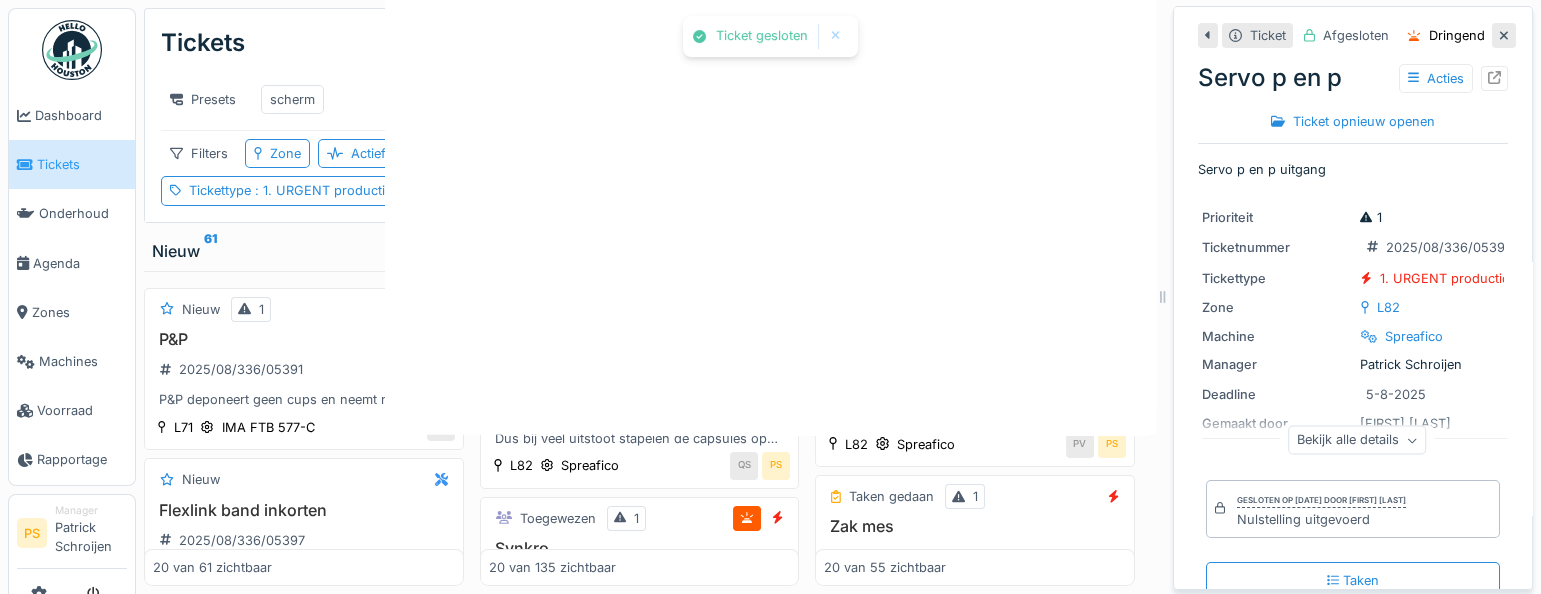 scroll, scrollTop: 0, scrollLeft: 0, axis: both 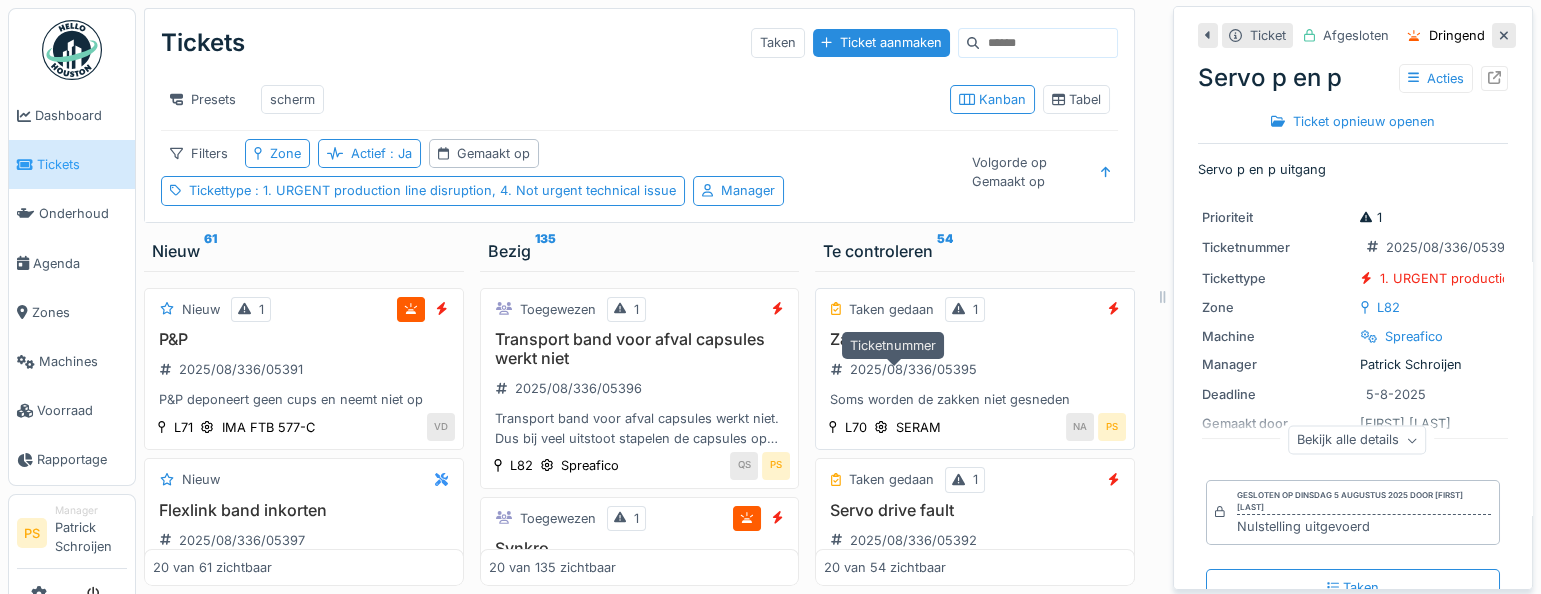 click on "2025/08/336/05395" at bounding box center [913, 369] 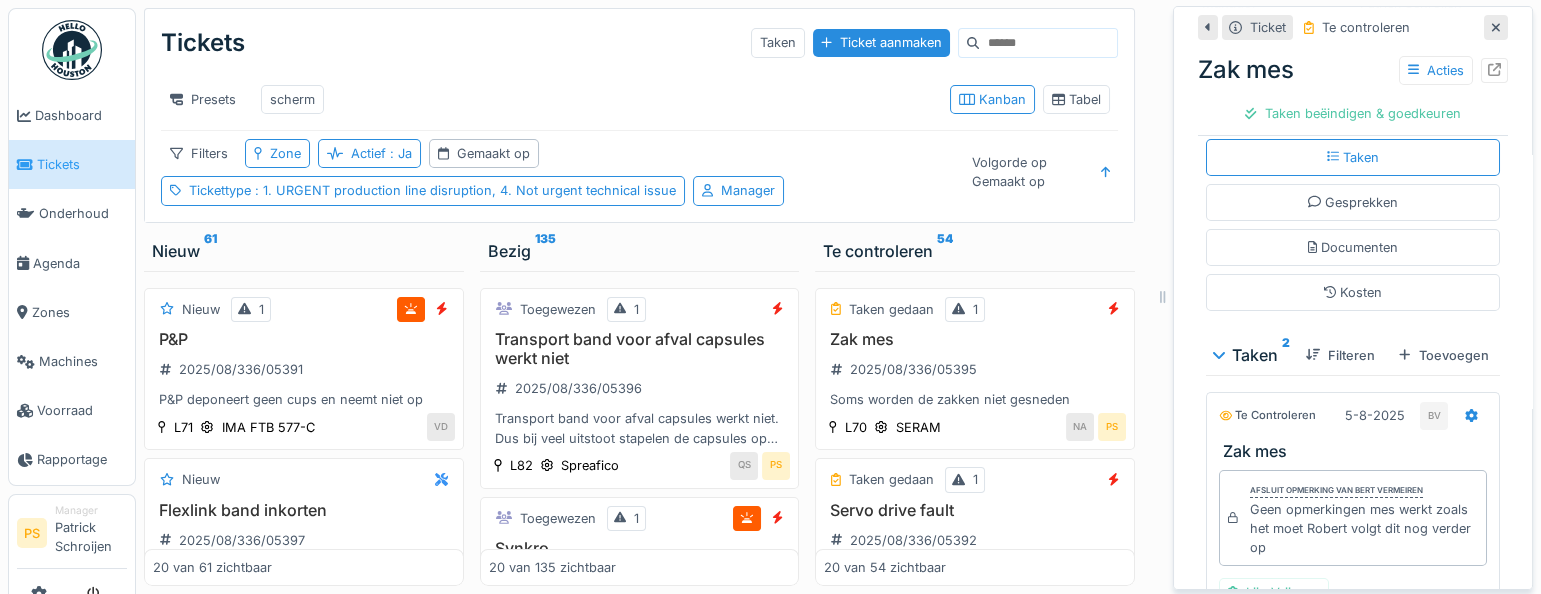 scroll, scrollTop: 363, scrollLeft: 0, axis: vertical 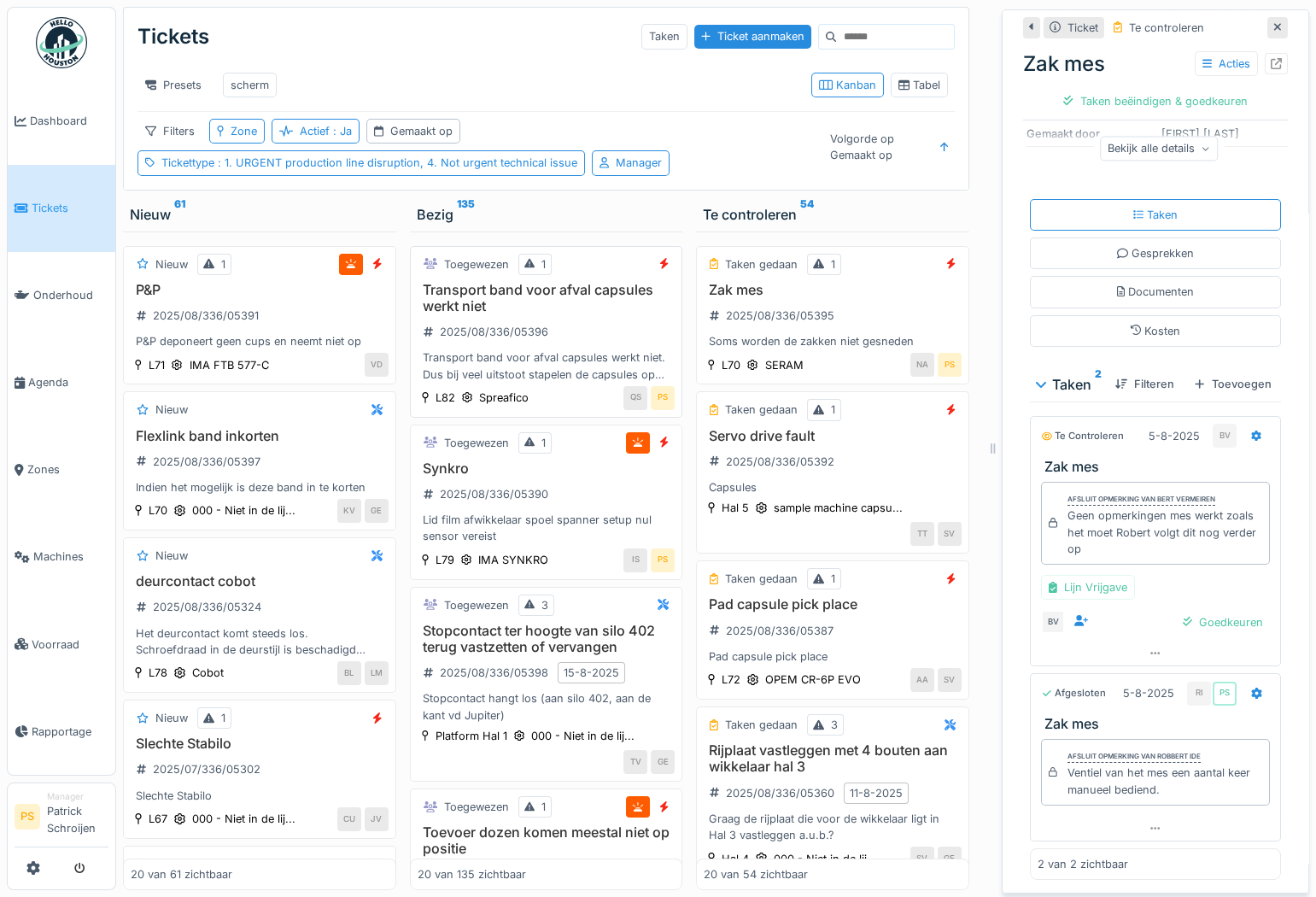 click on "Transport band voor afval capsules werkt niet" at bounding box center (547, 298) 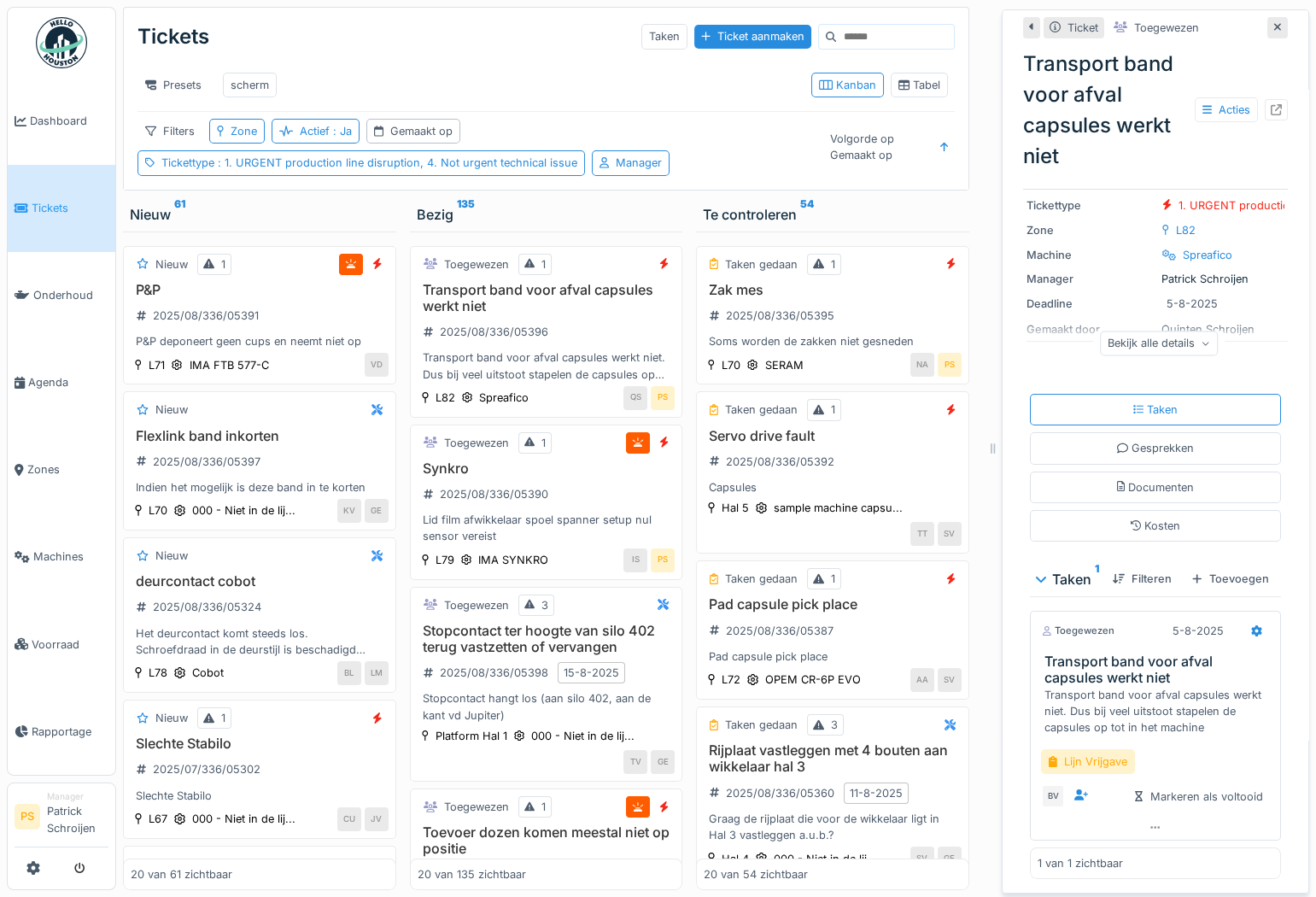 scroll, scrollTop: 150, scrollLeft: 0, axis: vertical 